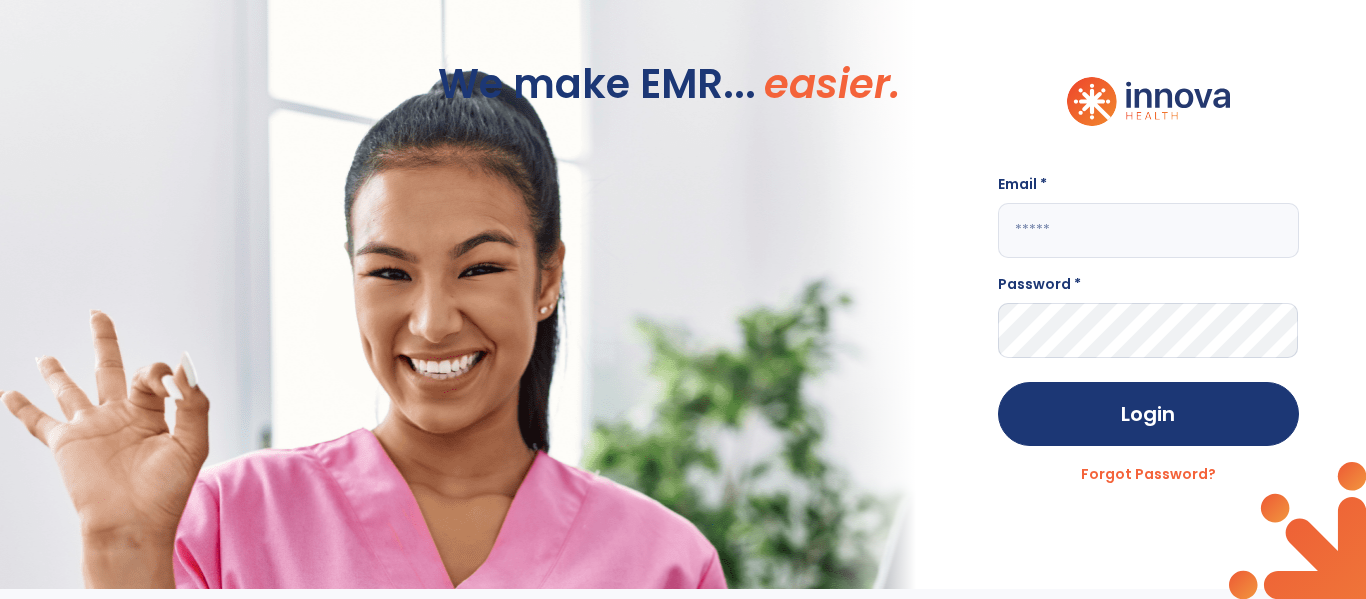 scroll, scrollTop: 0, scrollLeft: 0, axis: both 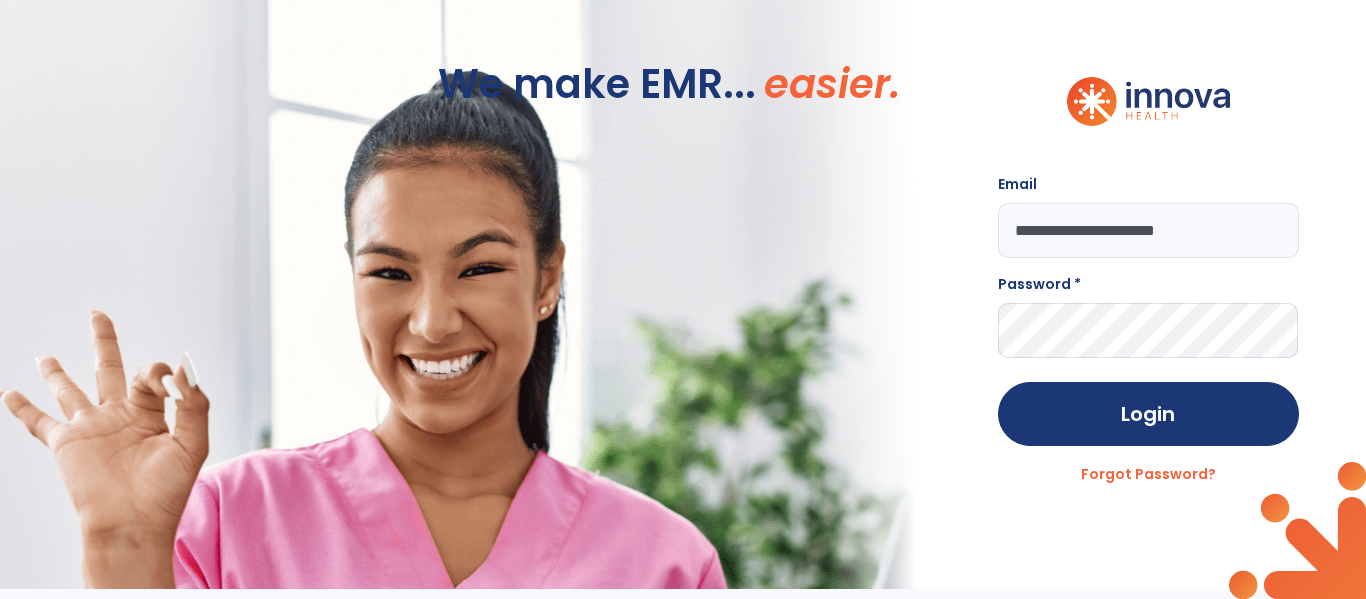type on "**********" 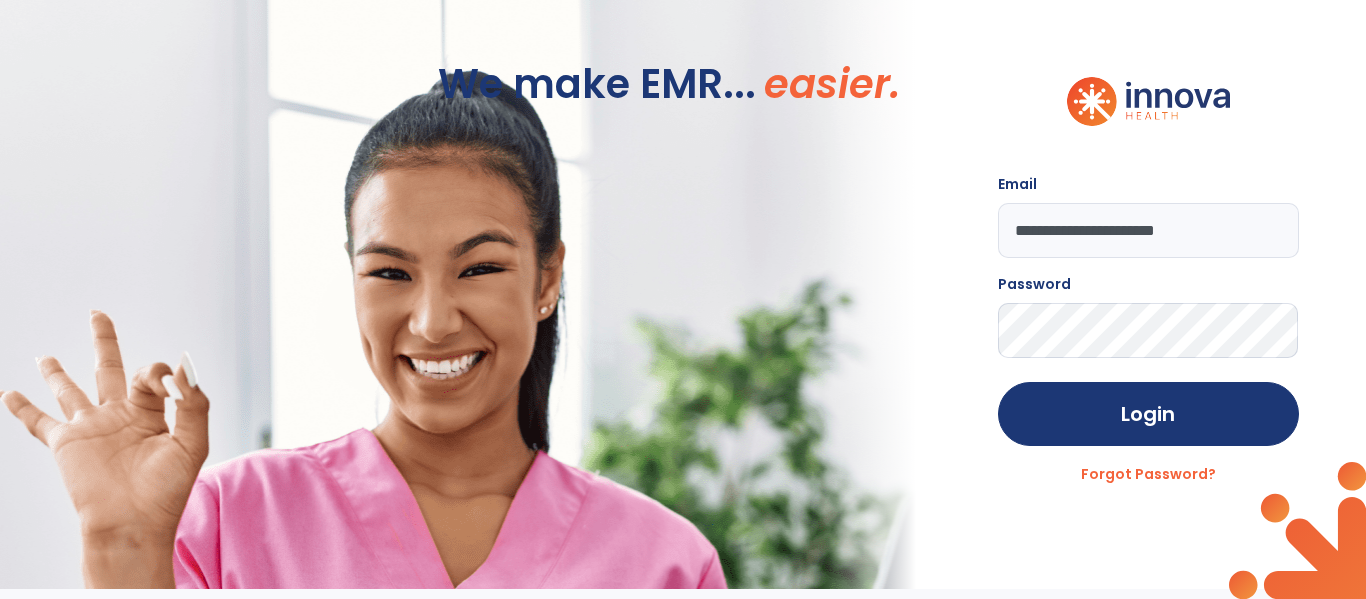 click on "Login" 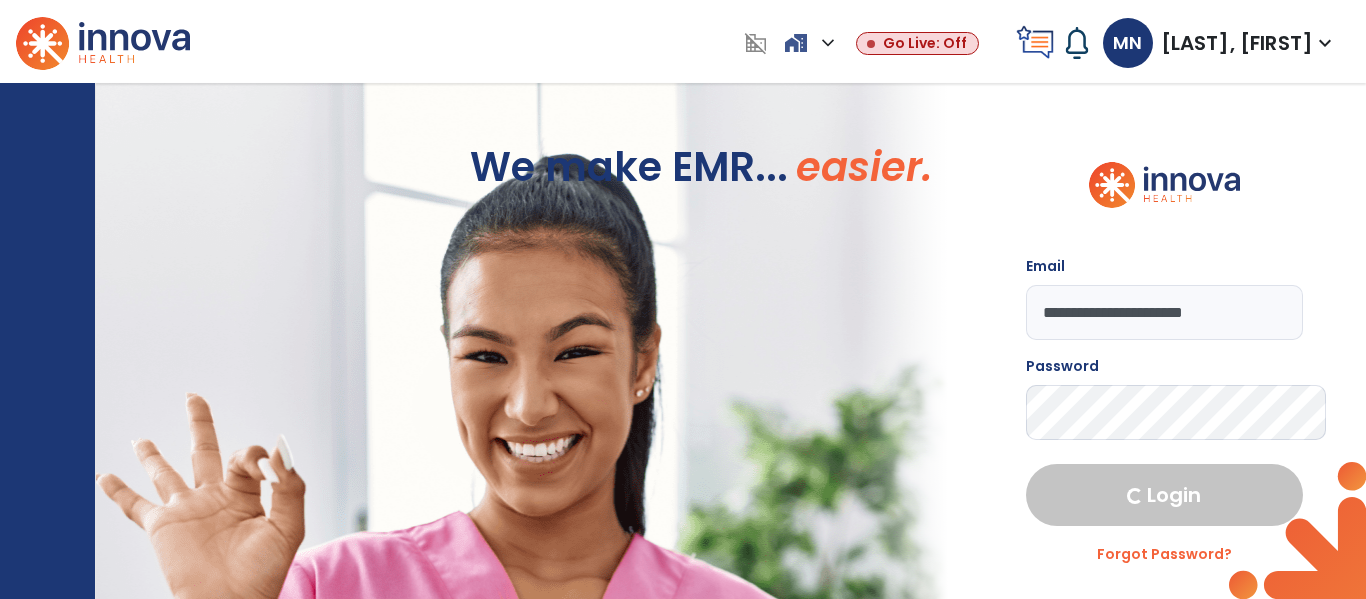 select on "****" 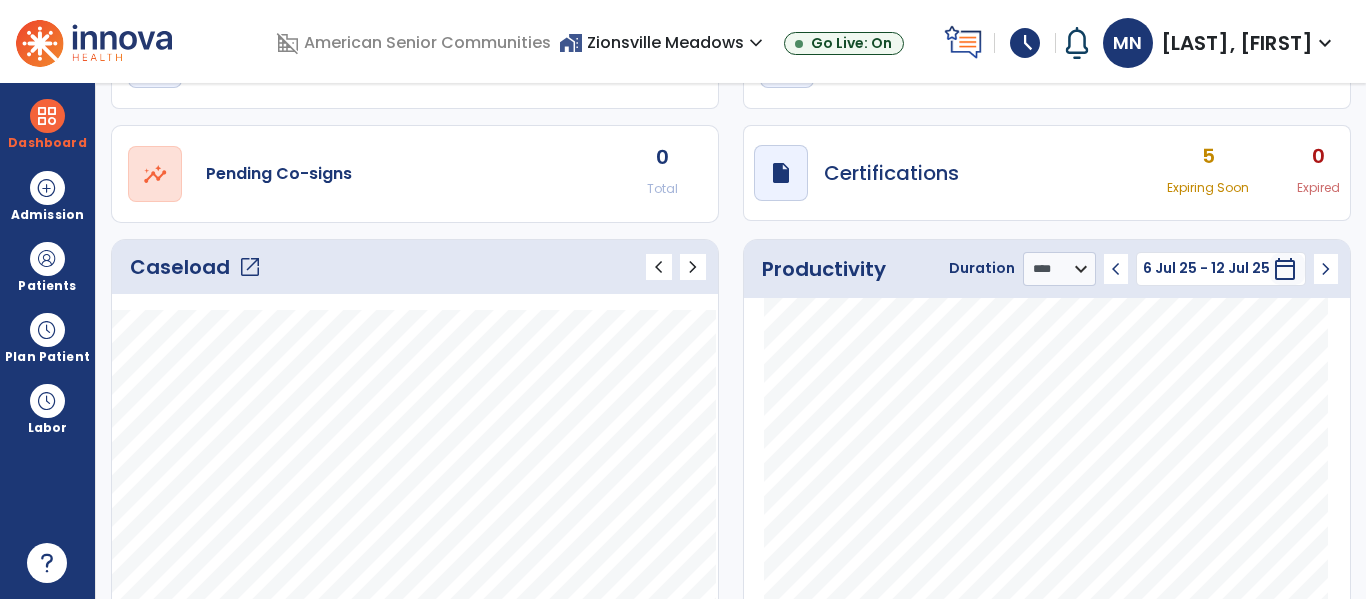 scroll, scrollTop: 144, scrollLeft: 0, axis: vertical 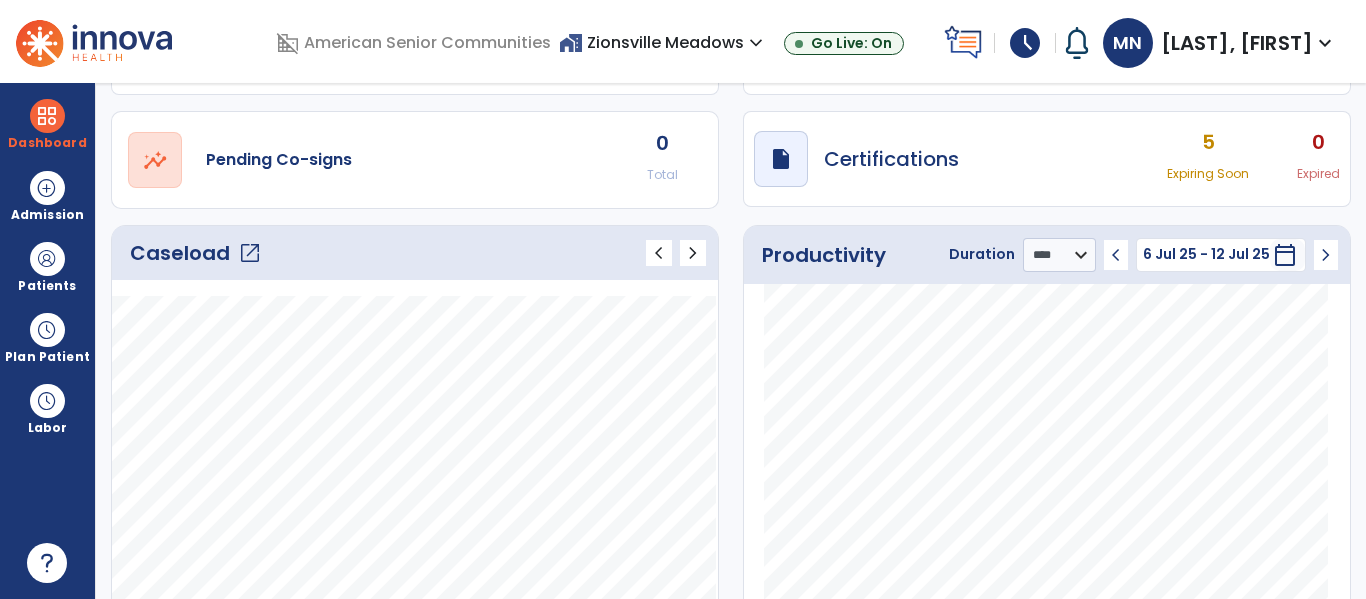 click on "open_in_new" 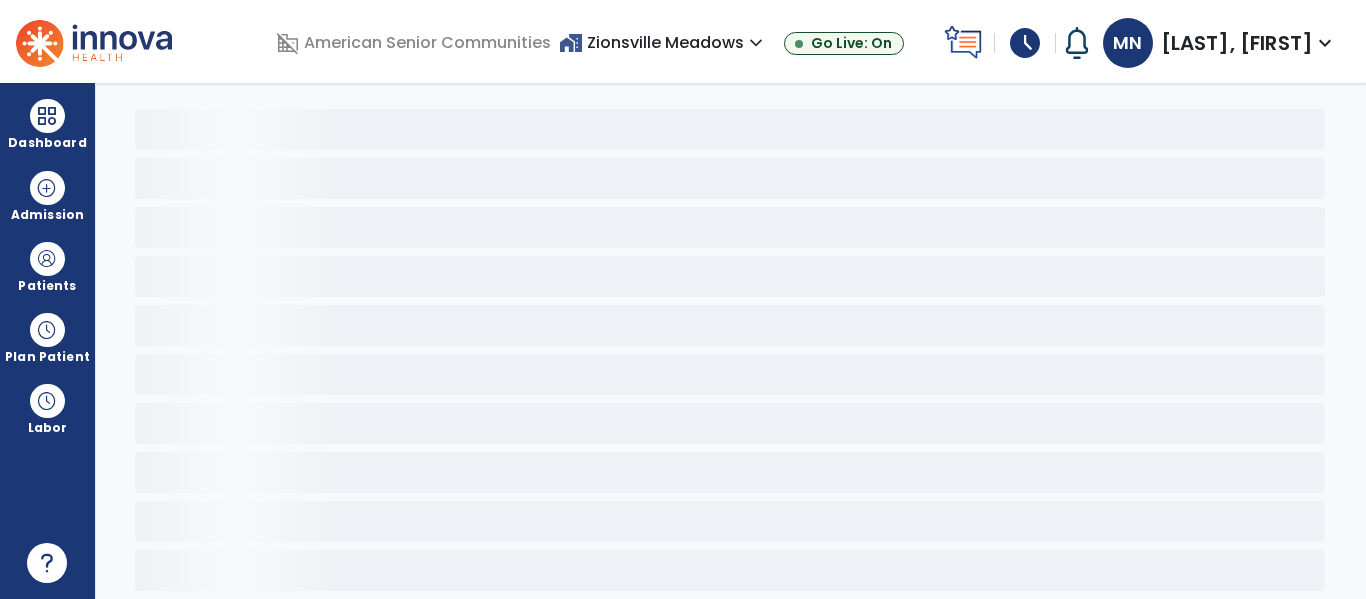 scroll, scrollTop: 78, scrollLeft: 0, axis: vertical 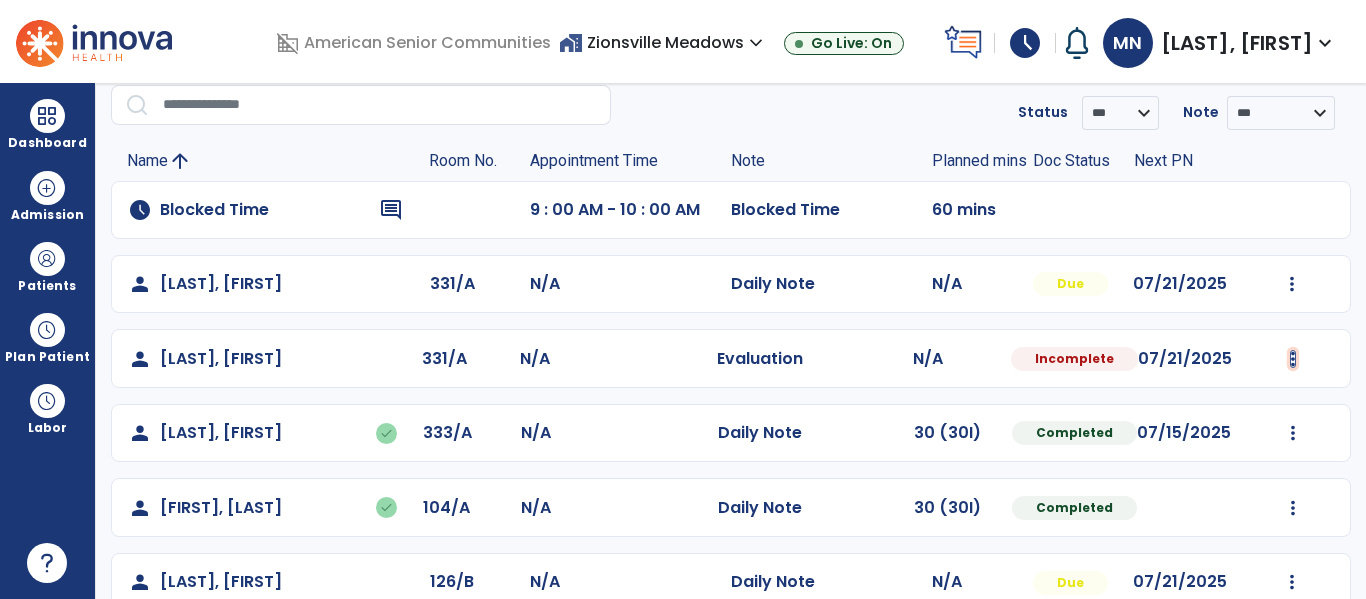 click at bounding box center (1292, 284) 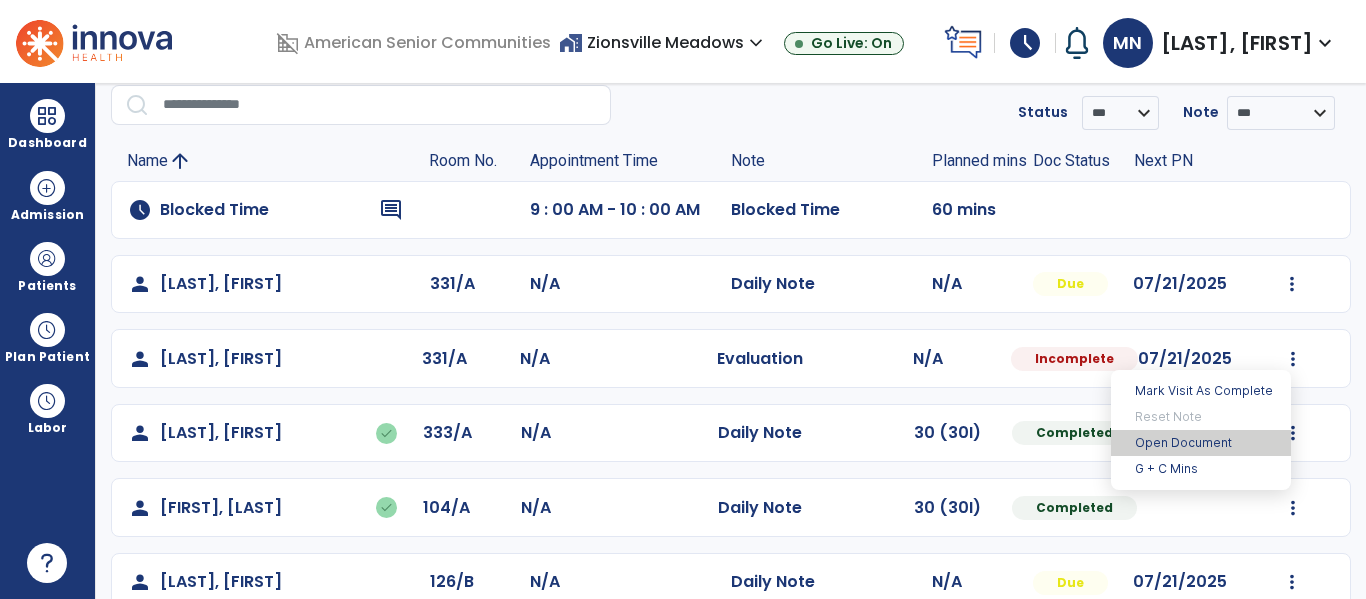 click on "Open Document" at bounding box center [1201, 443] 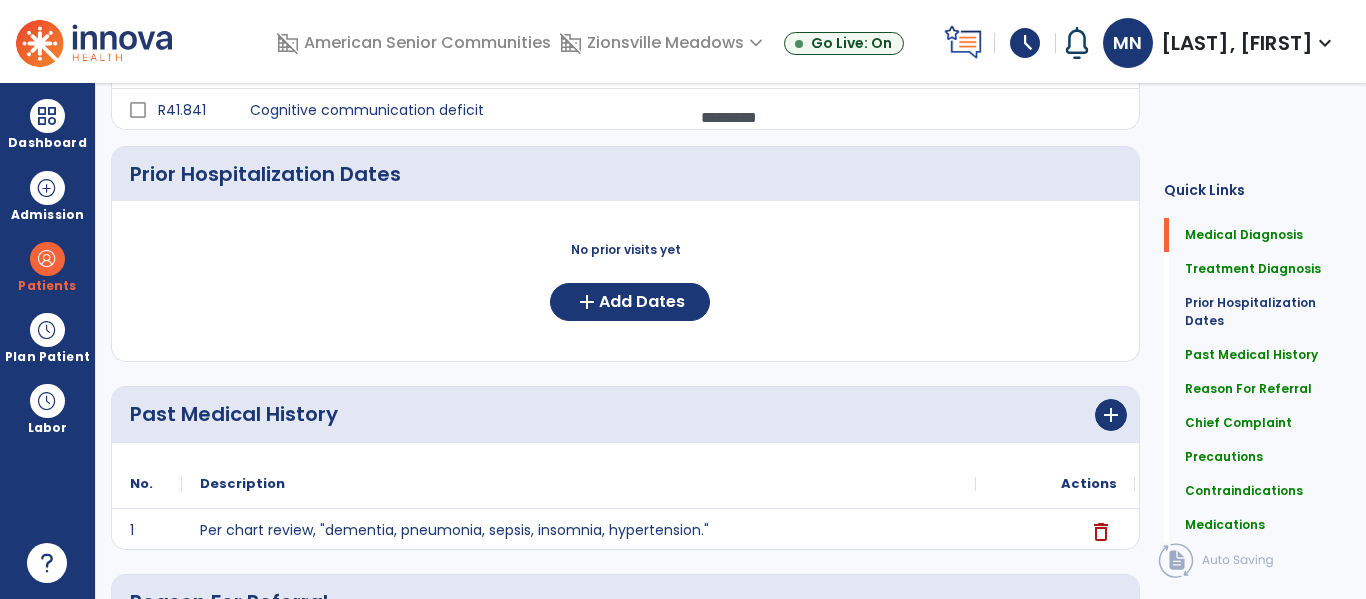 scroll, scrollTop: 0, scrollLeft: 0, axis: both 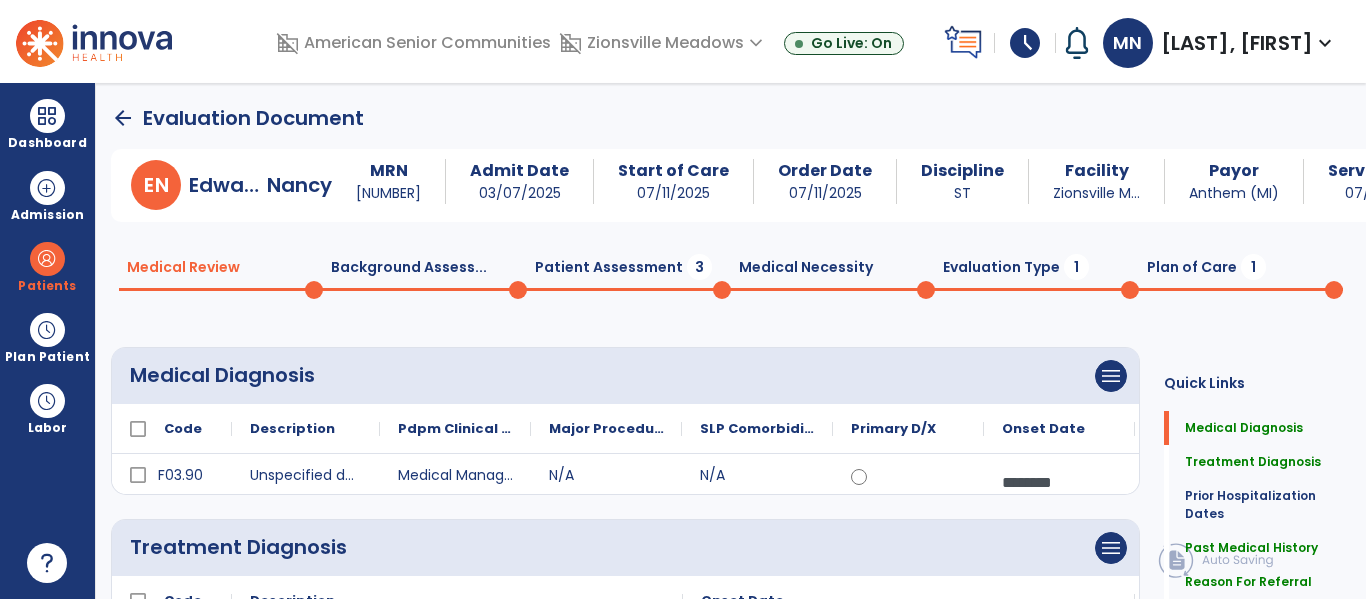 click on "Patient Assessment  3" 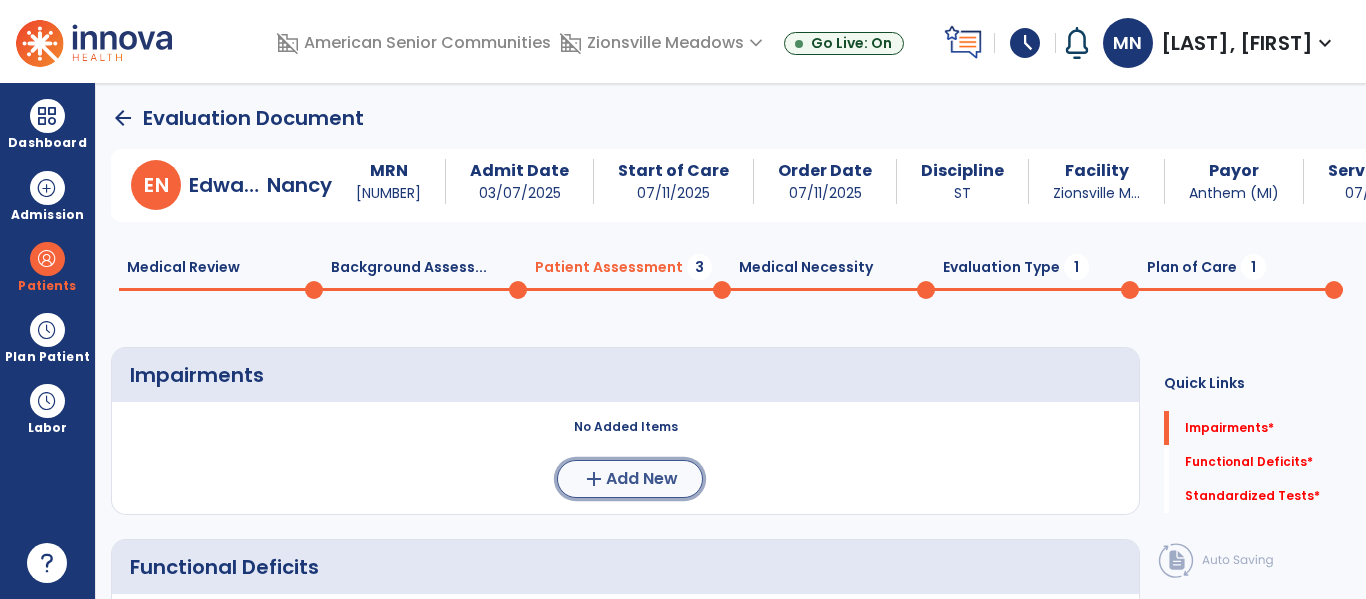 click on "add" 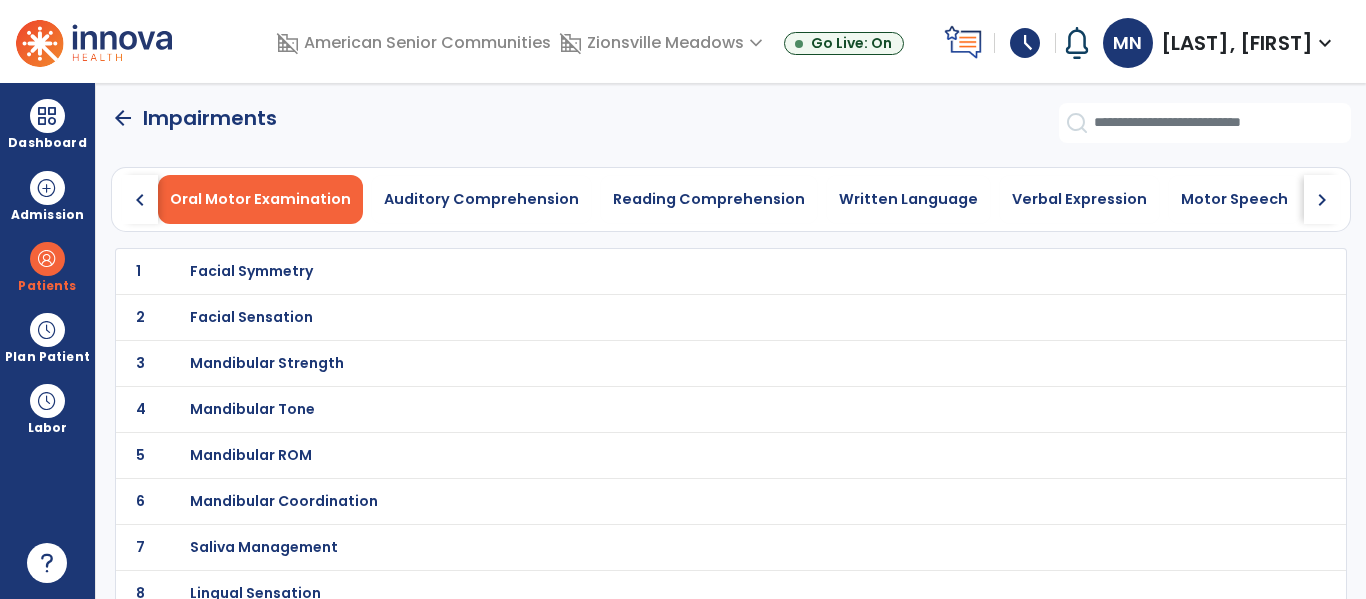 click on "chevron_right" 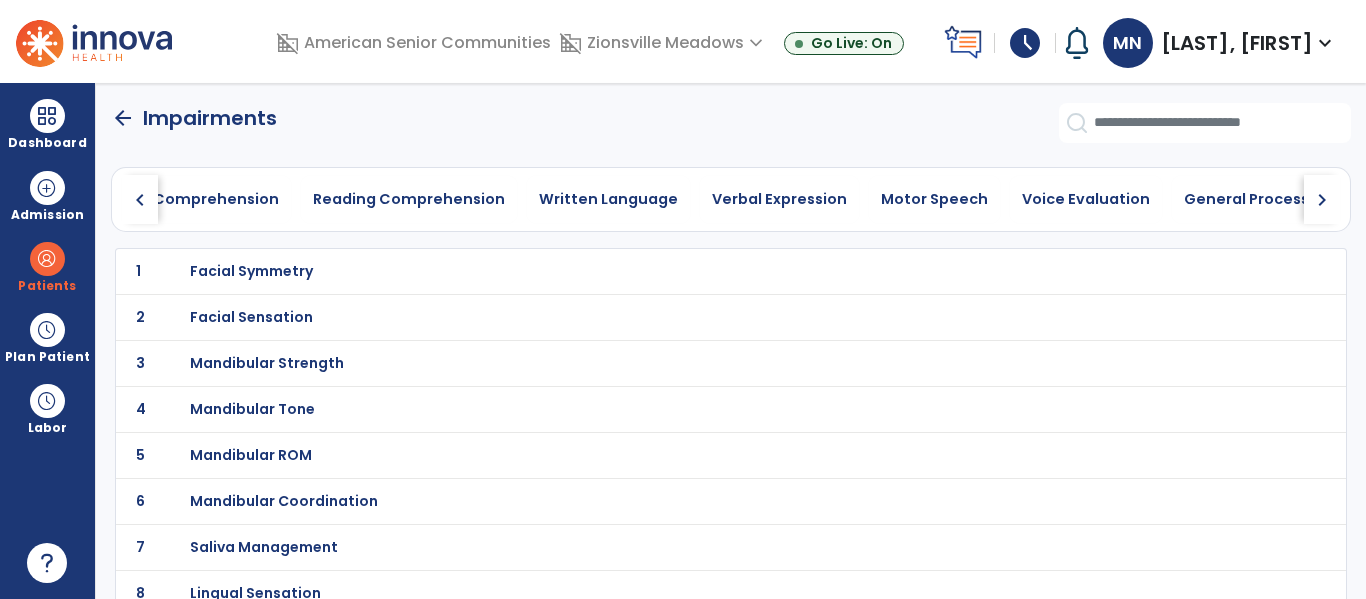 click on "chevron_right" 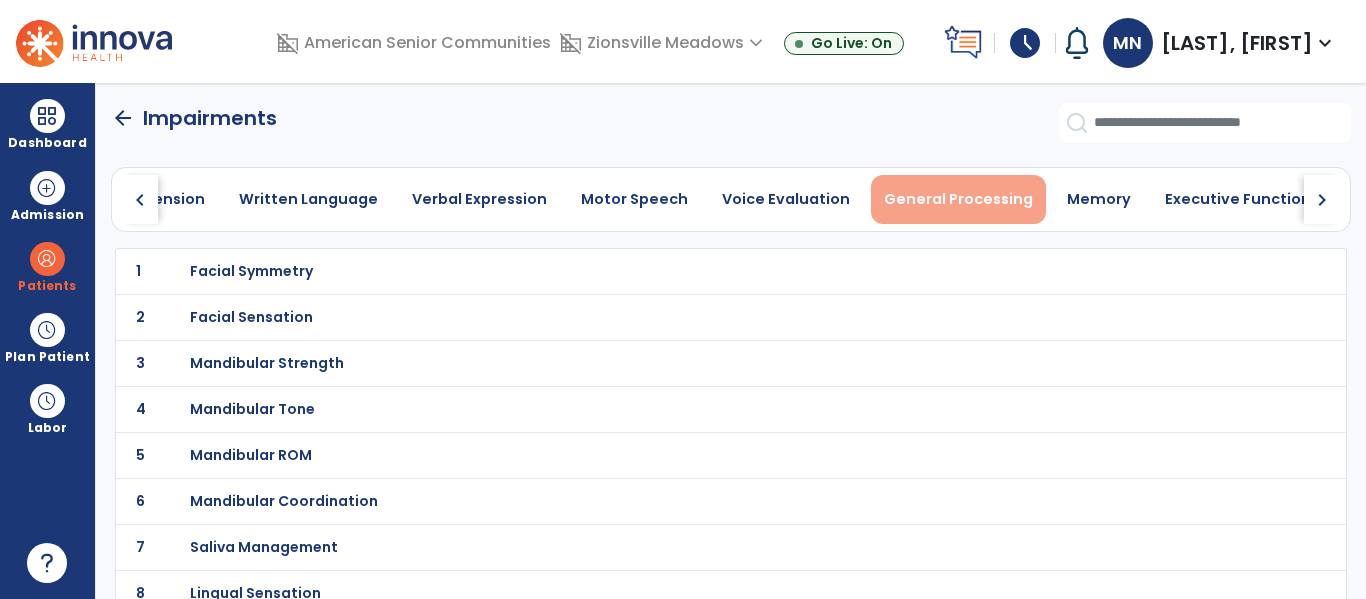 click on "General Processing" at bounding box center (958, 199) 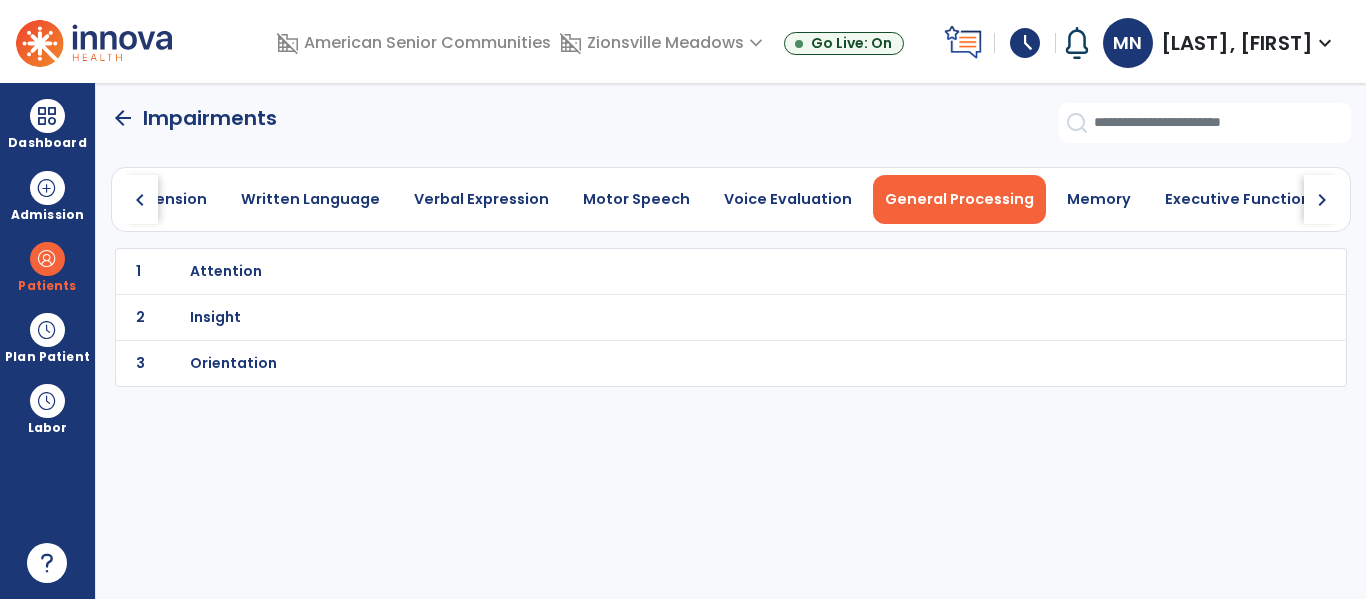 click on "1 Attention" 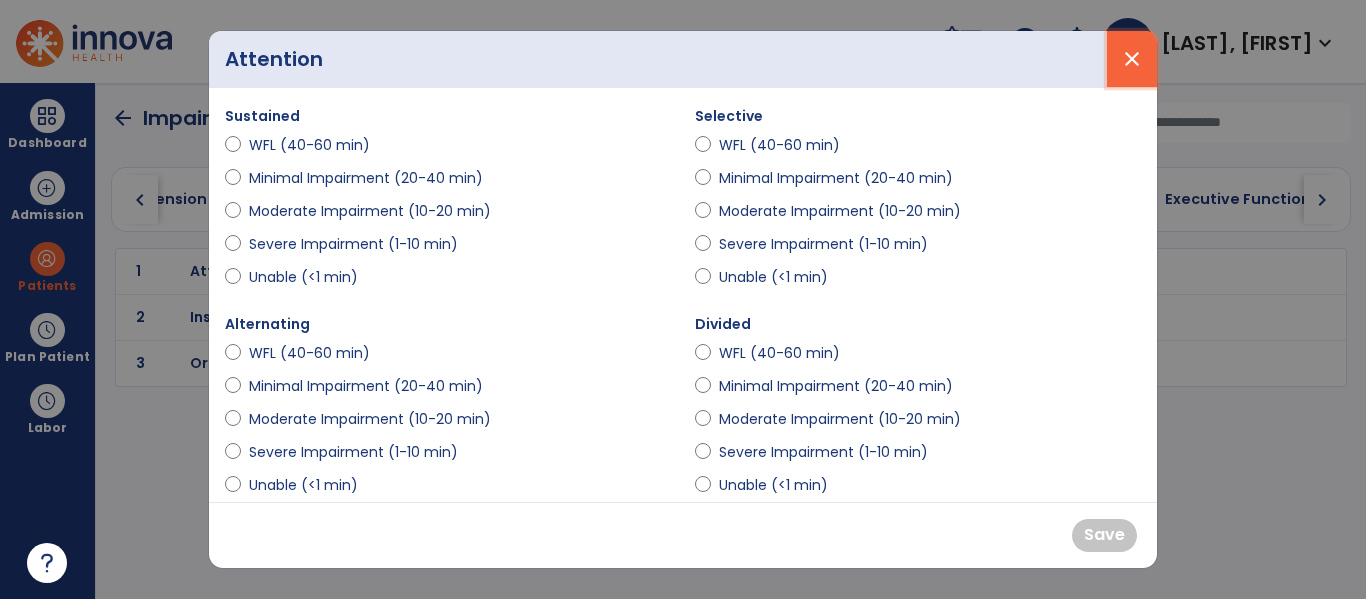 click on "close" at bounding box center [1132, 59] 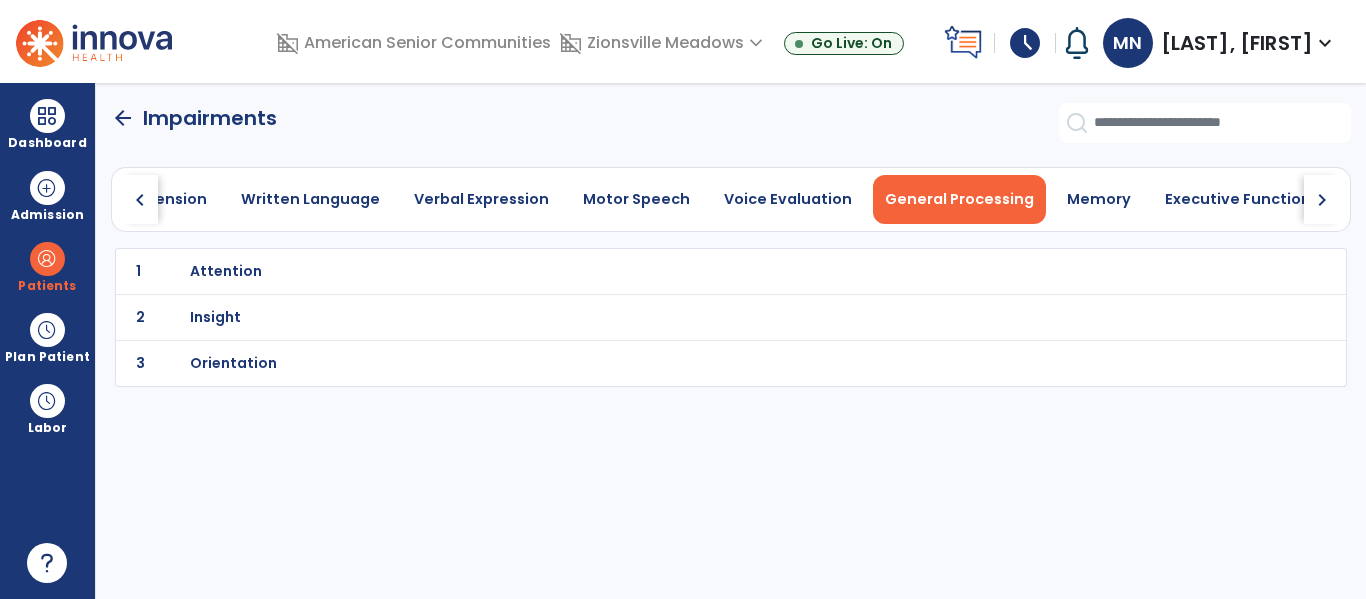 click on "Orientation" at bounding box center (226, 271) 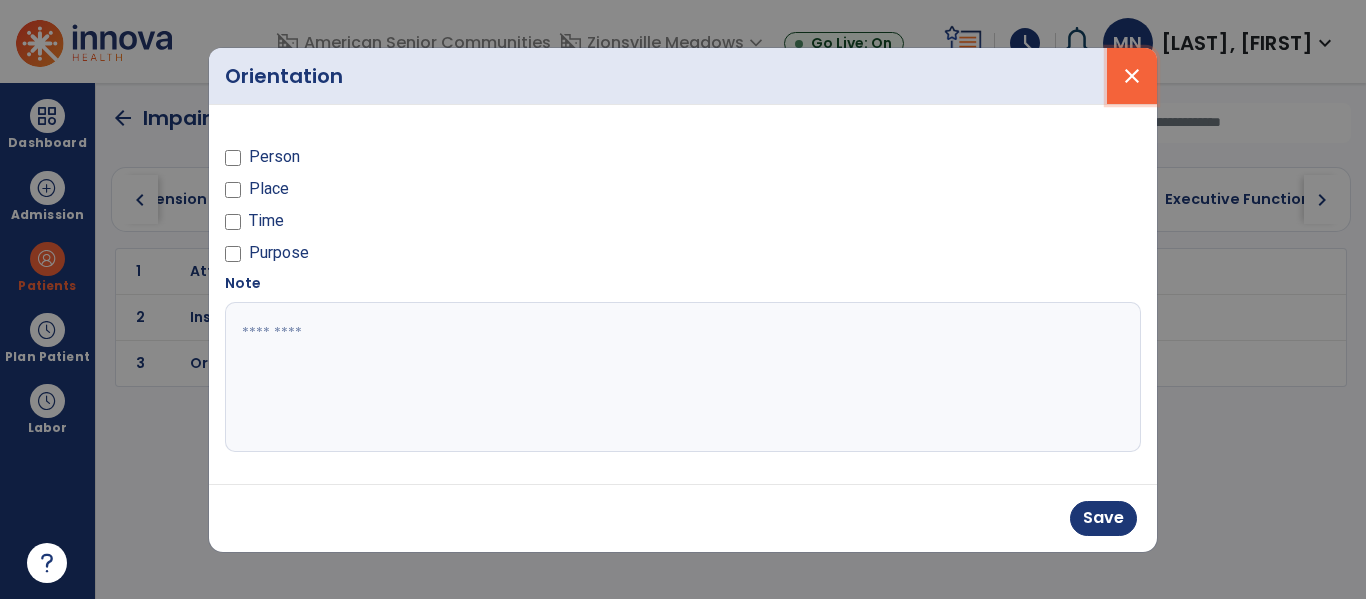 click on "close" at bounding box center (1132, 76) 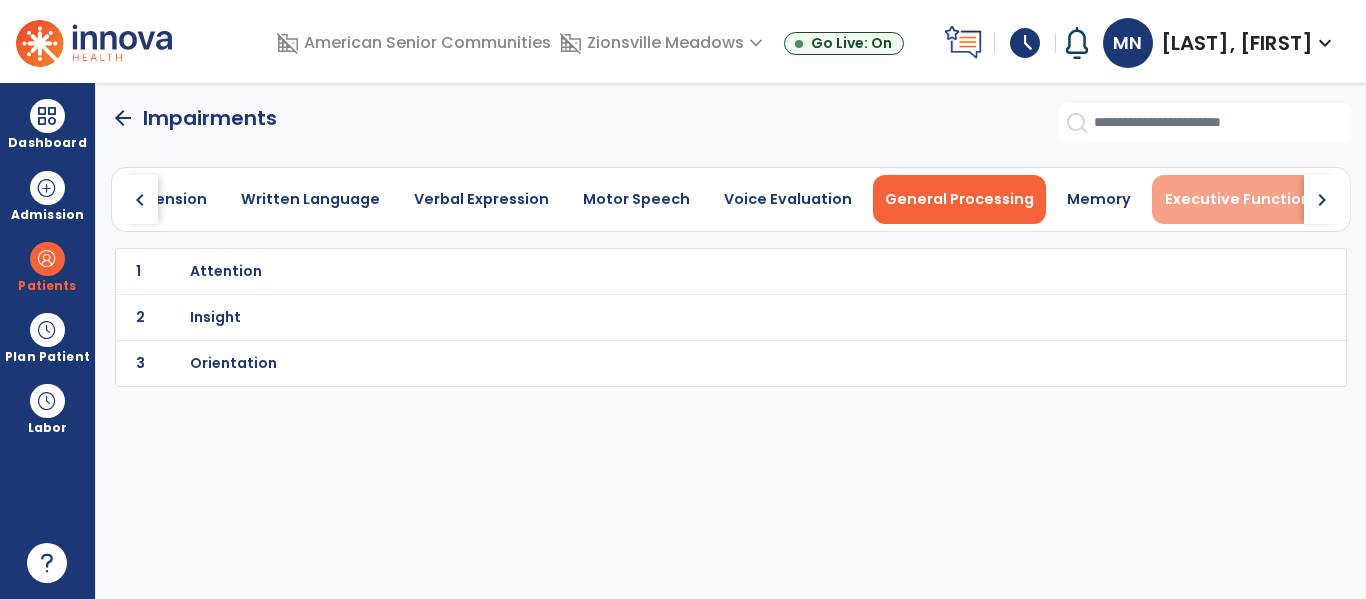 click on "Executive Functioning" at bounding box center (1250, 199) 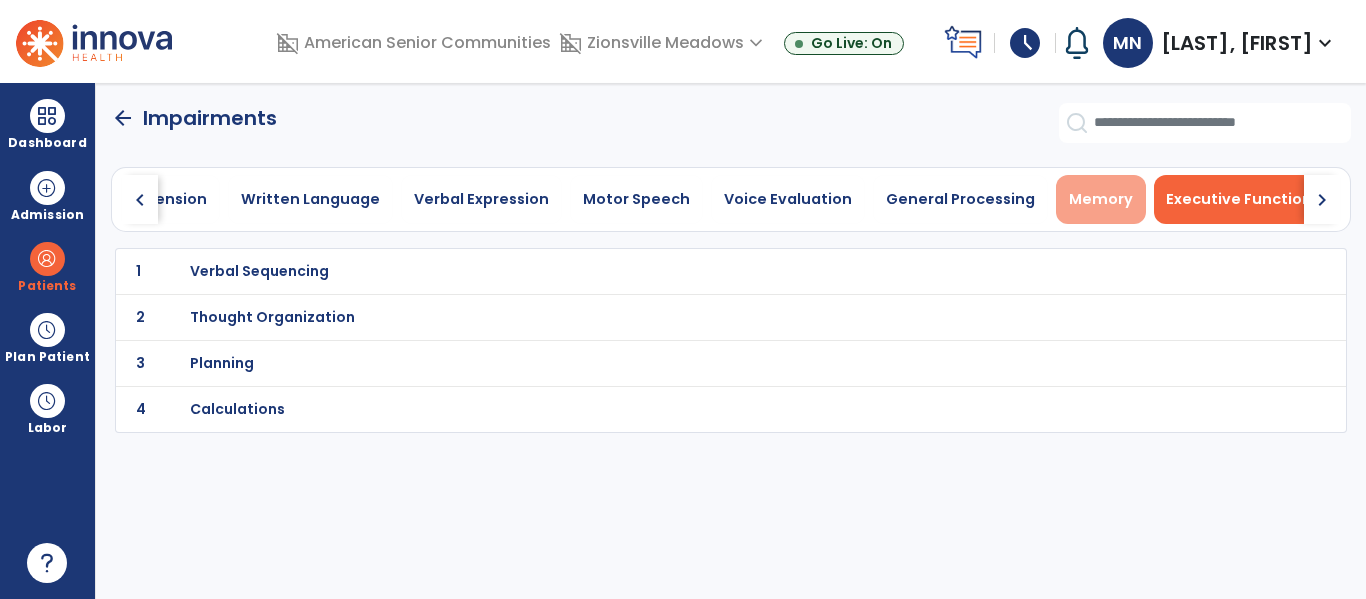 click on "Memory" at bounding box center (1101, 199) 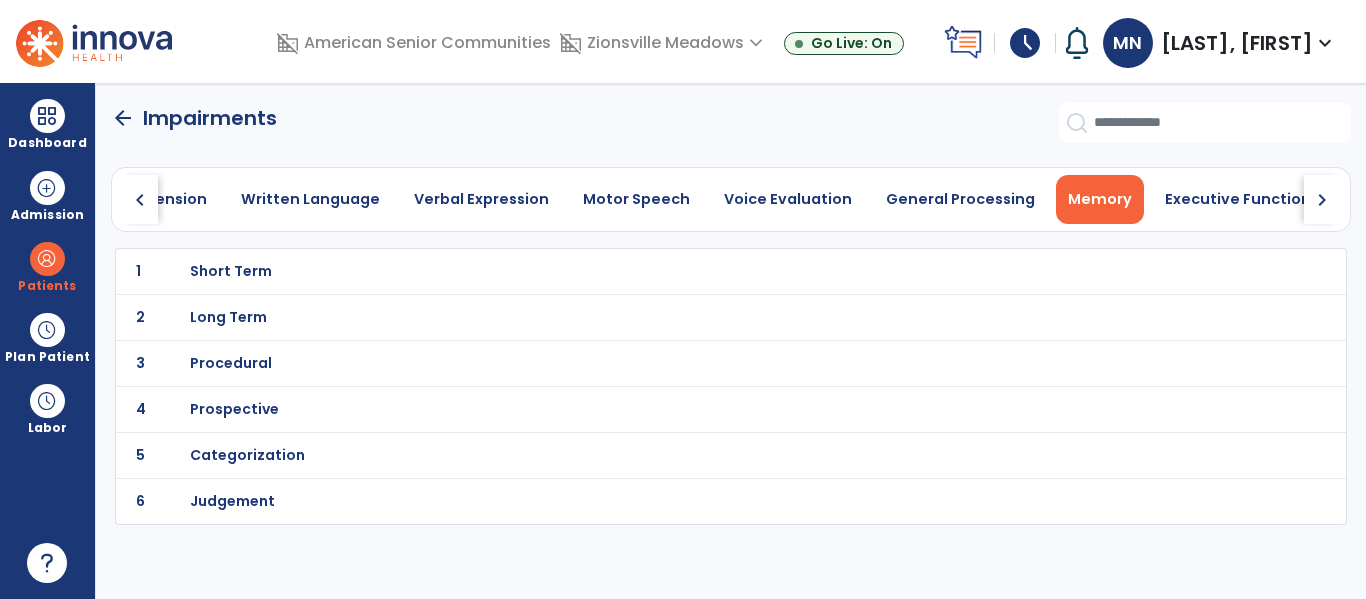 click on "Short Term" at bounding box center (231, 271) 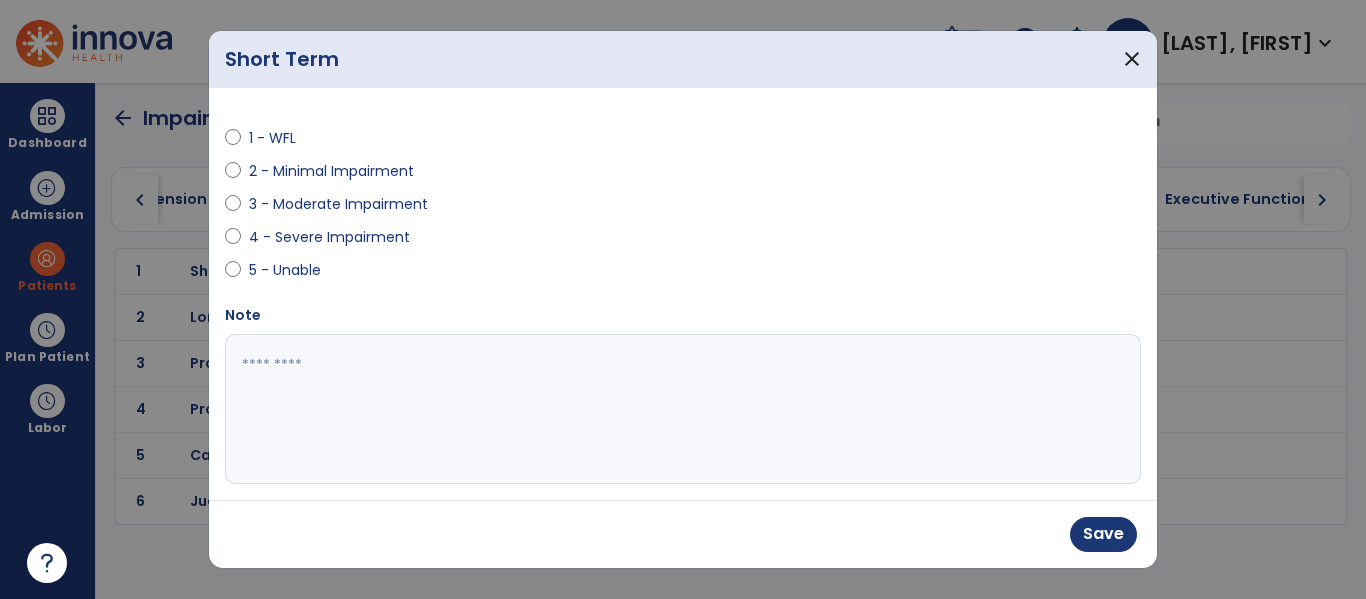 click on "Save" at bounding box center (683, 534) 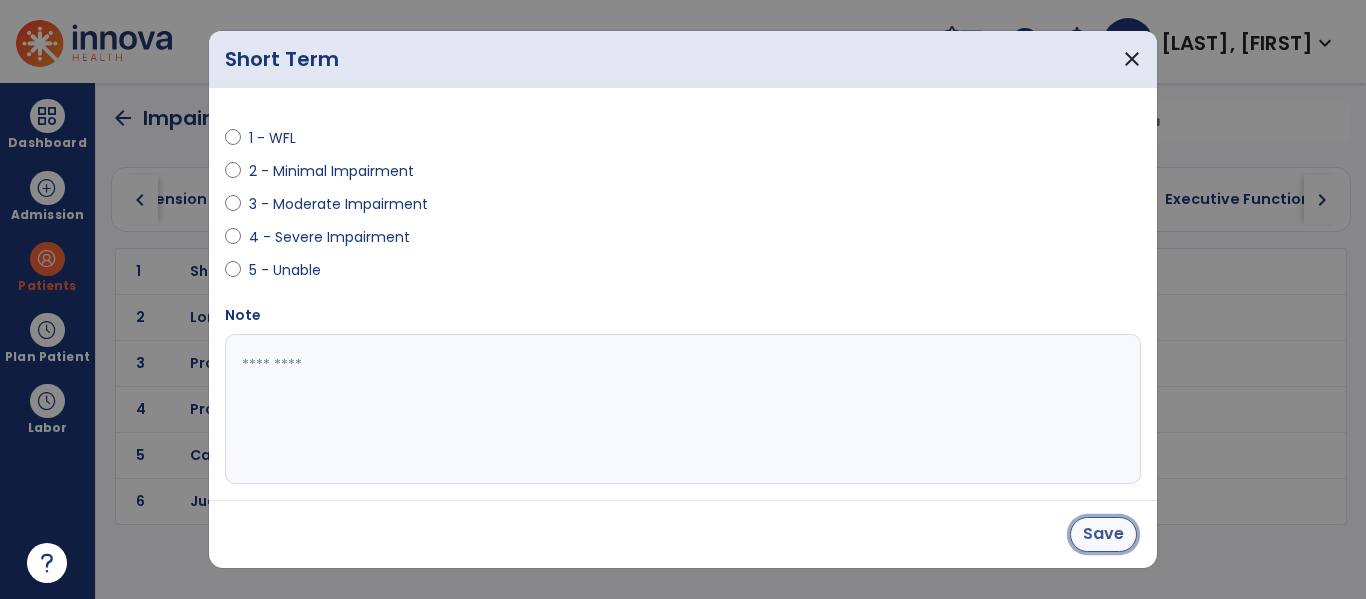 click on "Save" at bounding box center [1103, 534] 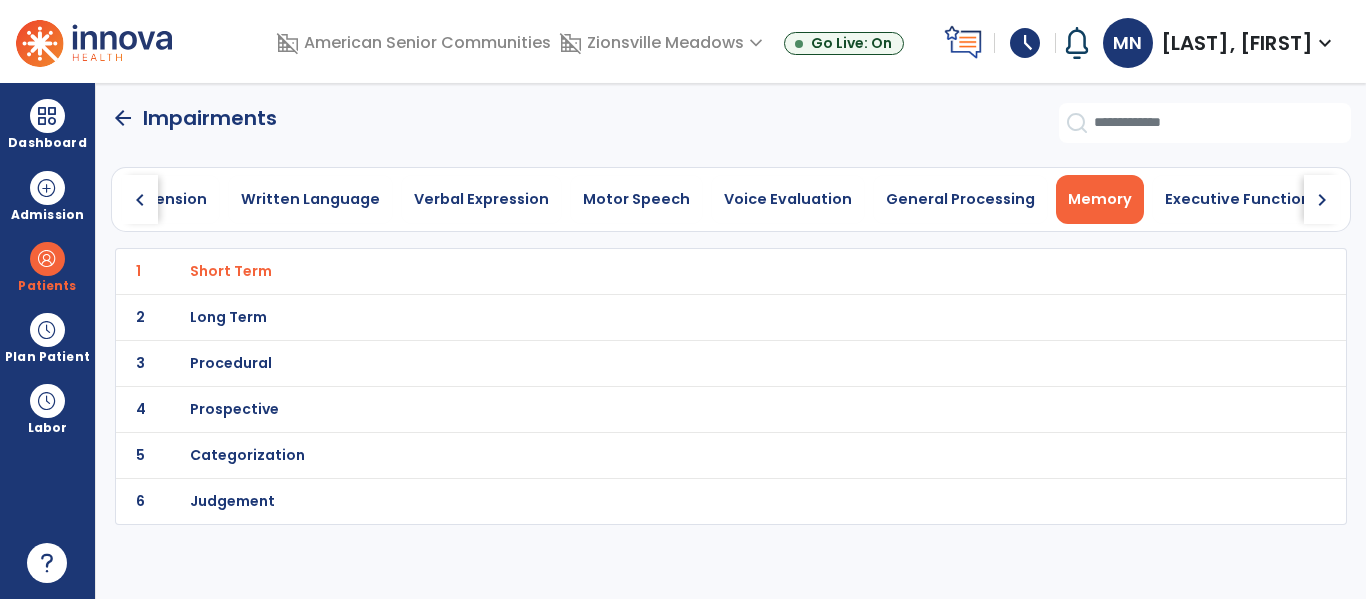 click on "Long Term" at bounding box center [231, 271] 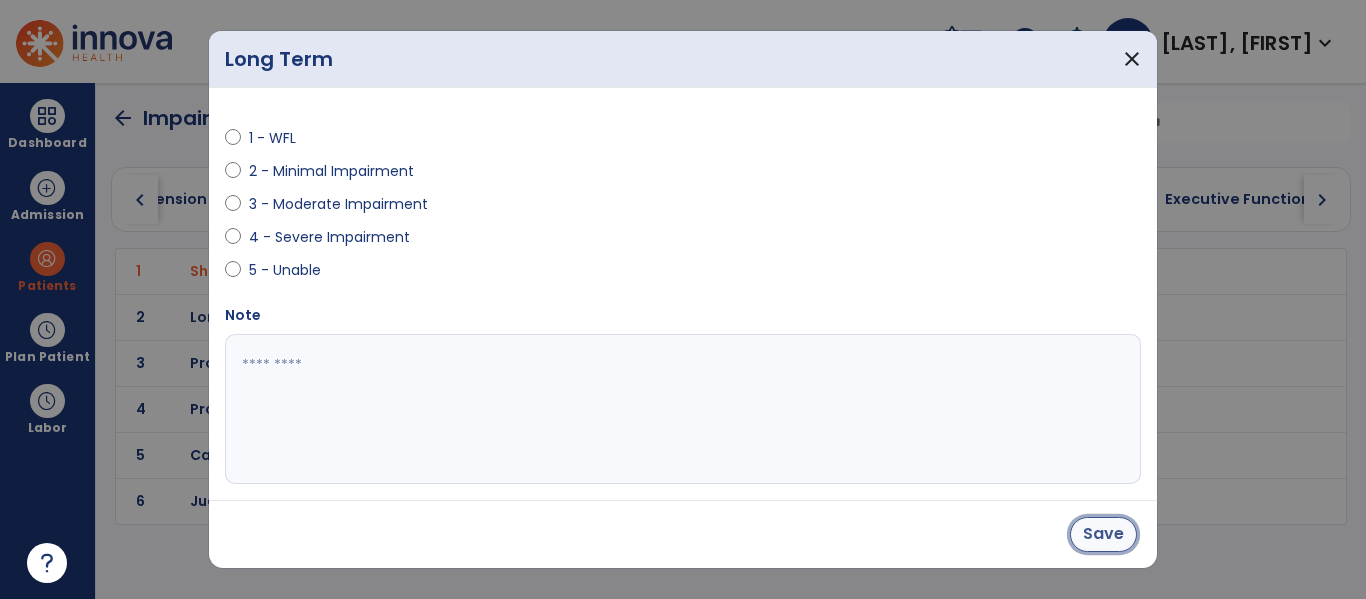 click on "Save" at bounding box center (1103, 534) 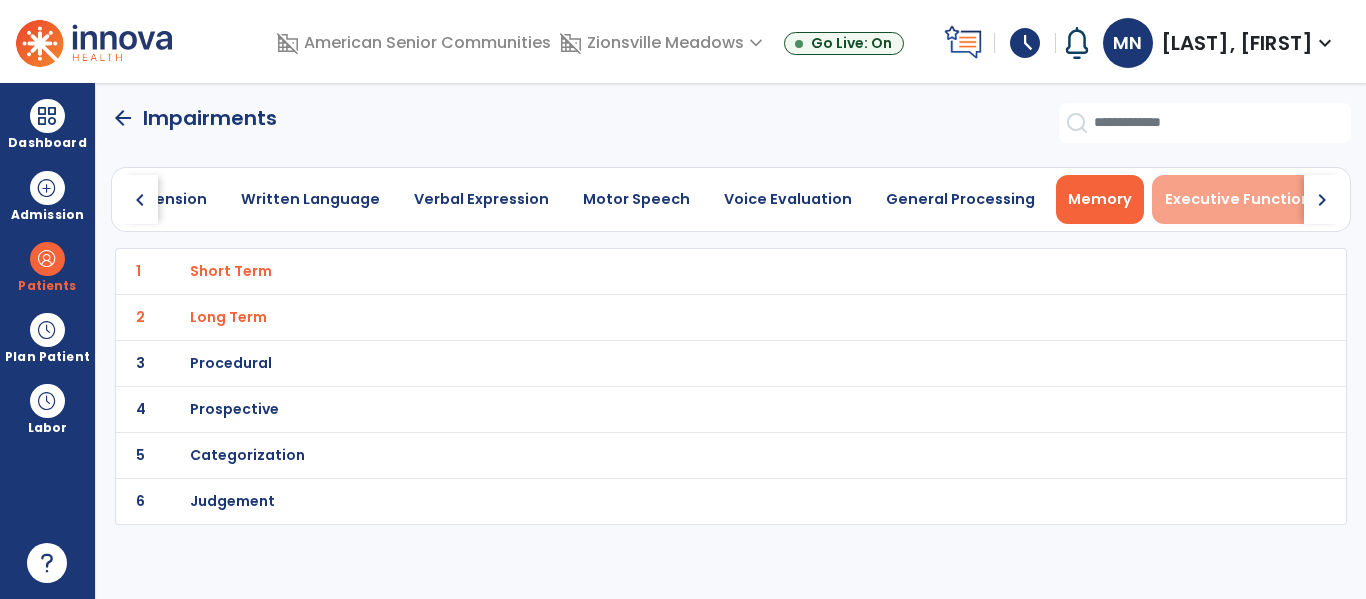 click on "Executive Functioning" at bounding box center [1250, 199] 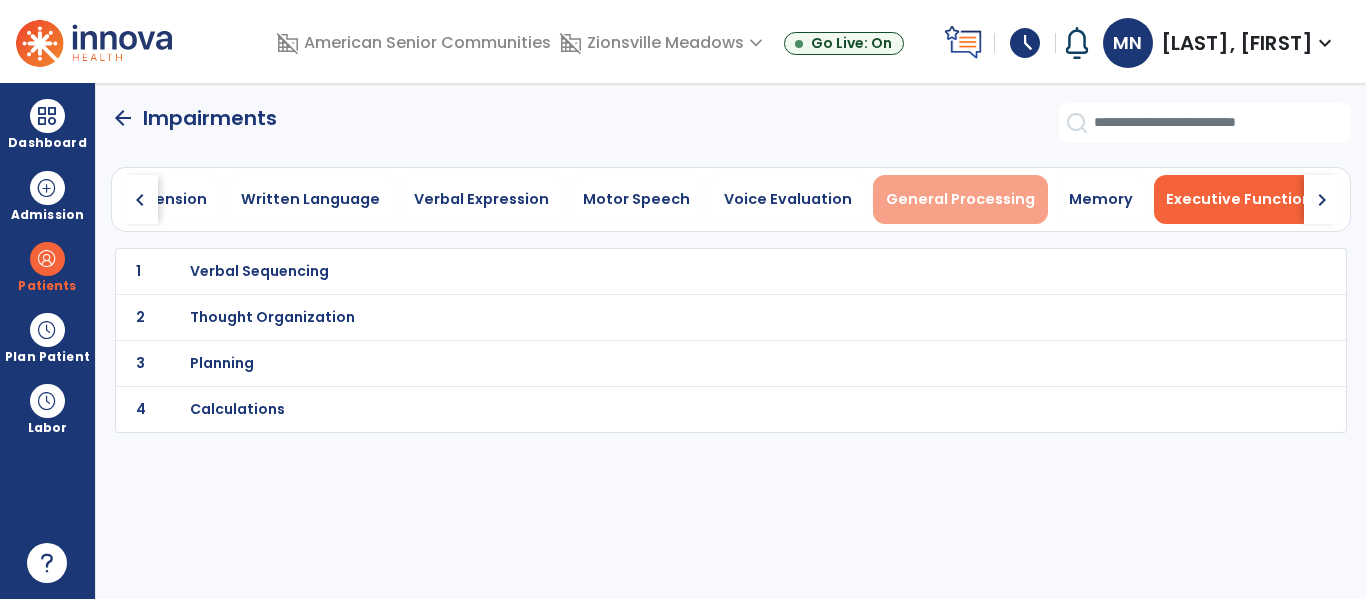click on "General Processing" at bounding box center (960, 199) 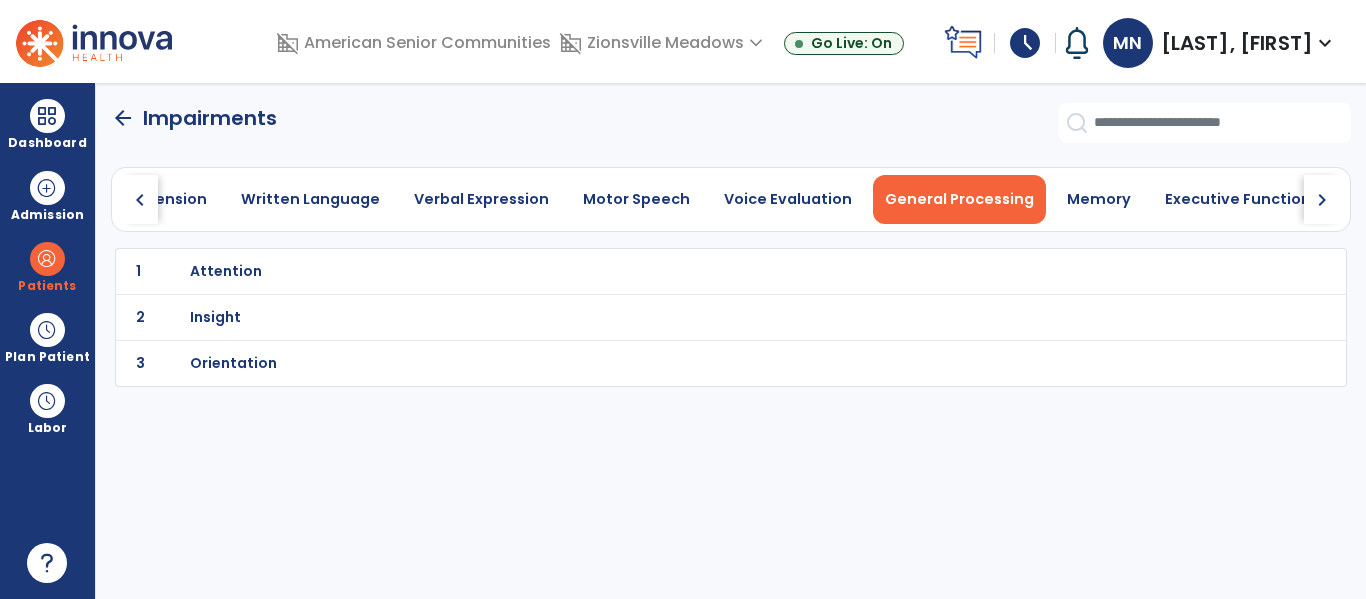 click on "arrow_back" 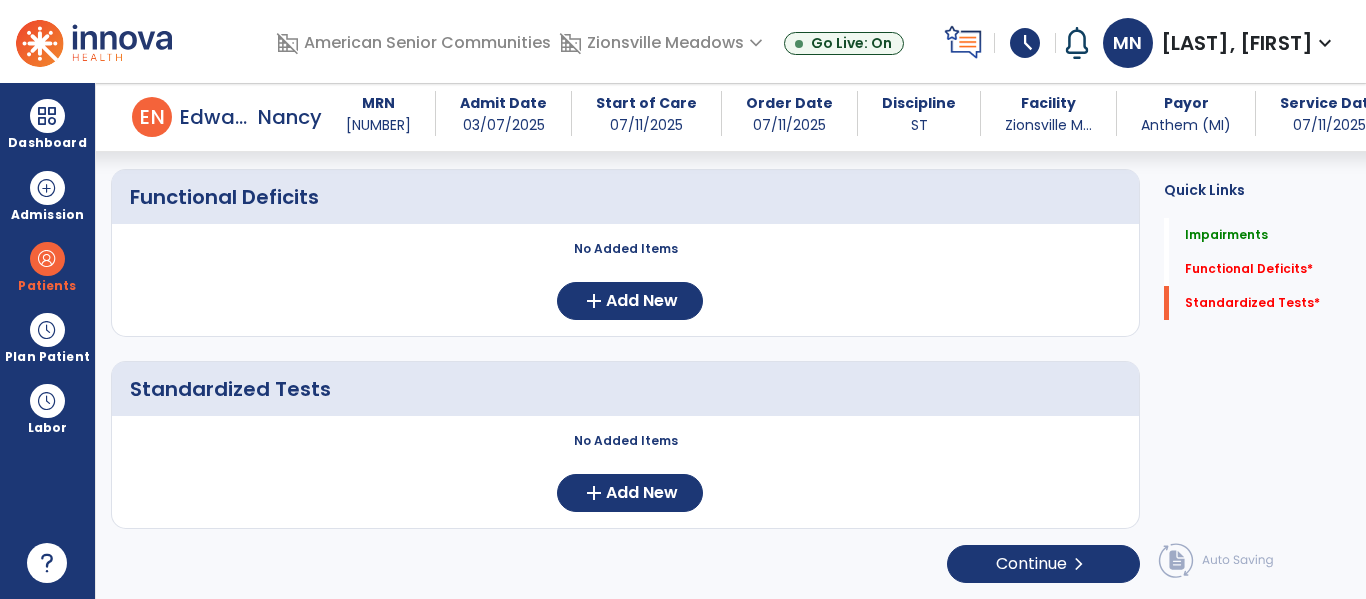scroll, scrollTop: 457, scrollLeft: 0, axis: vertical 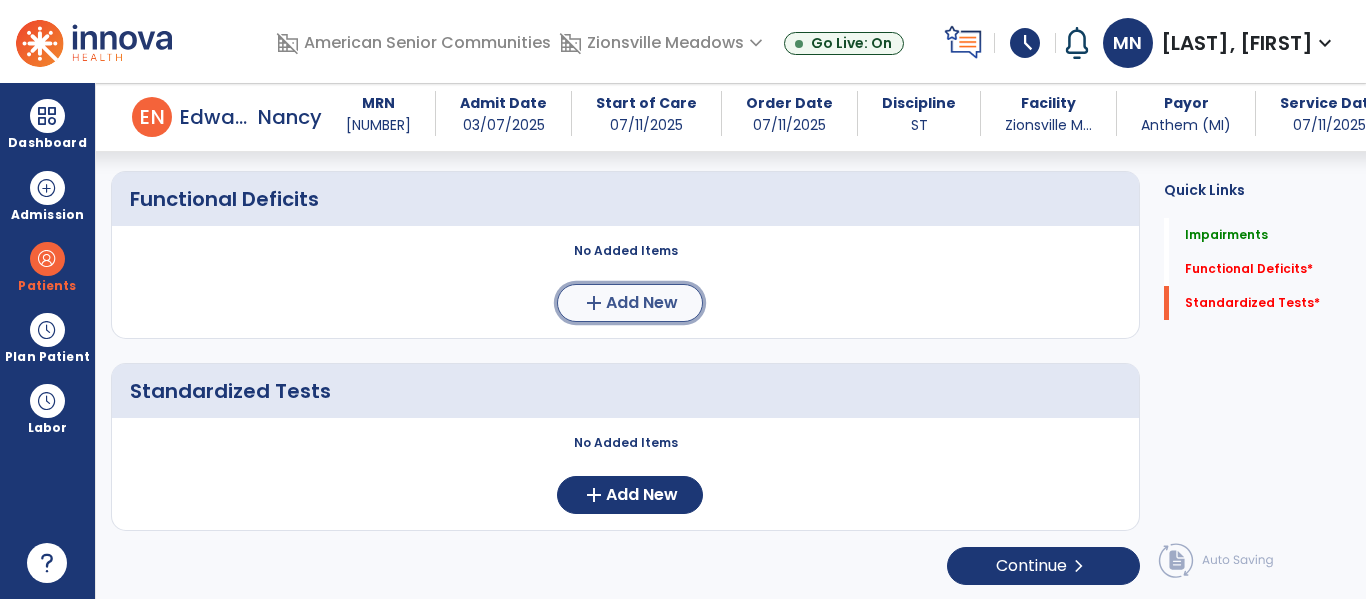 click on "add  Add New" 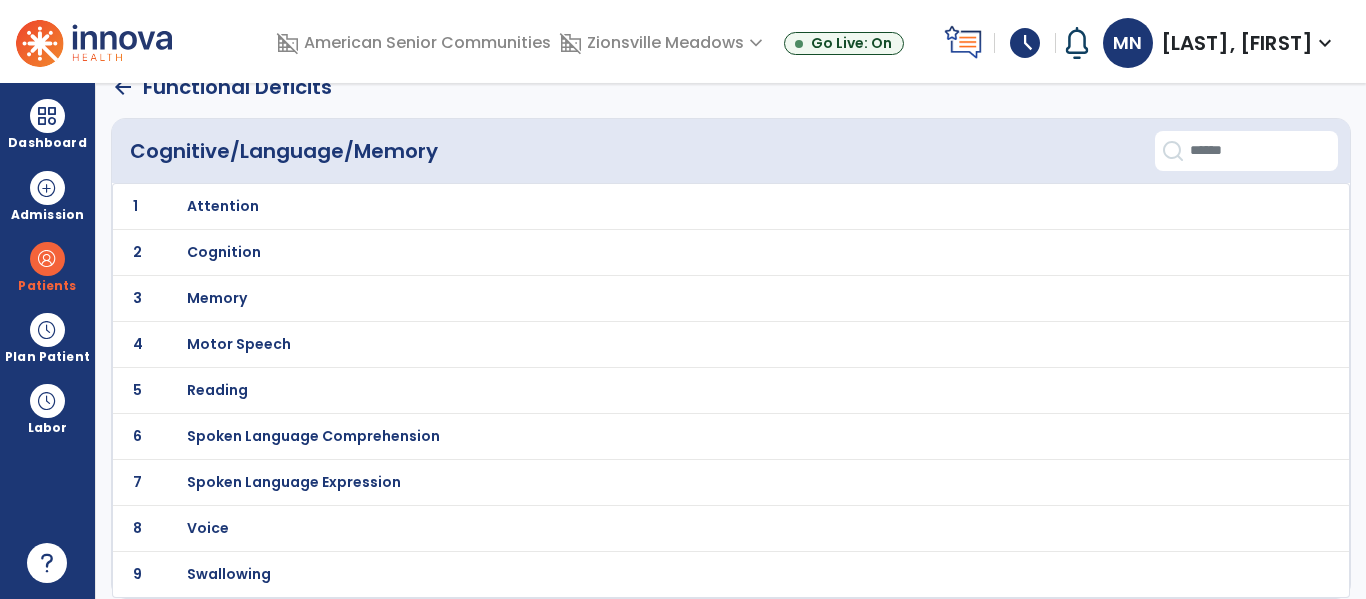 scroll, scrollTop: 0, scrollLeft: 0, axis: both 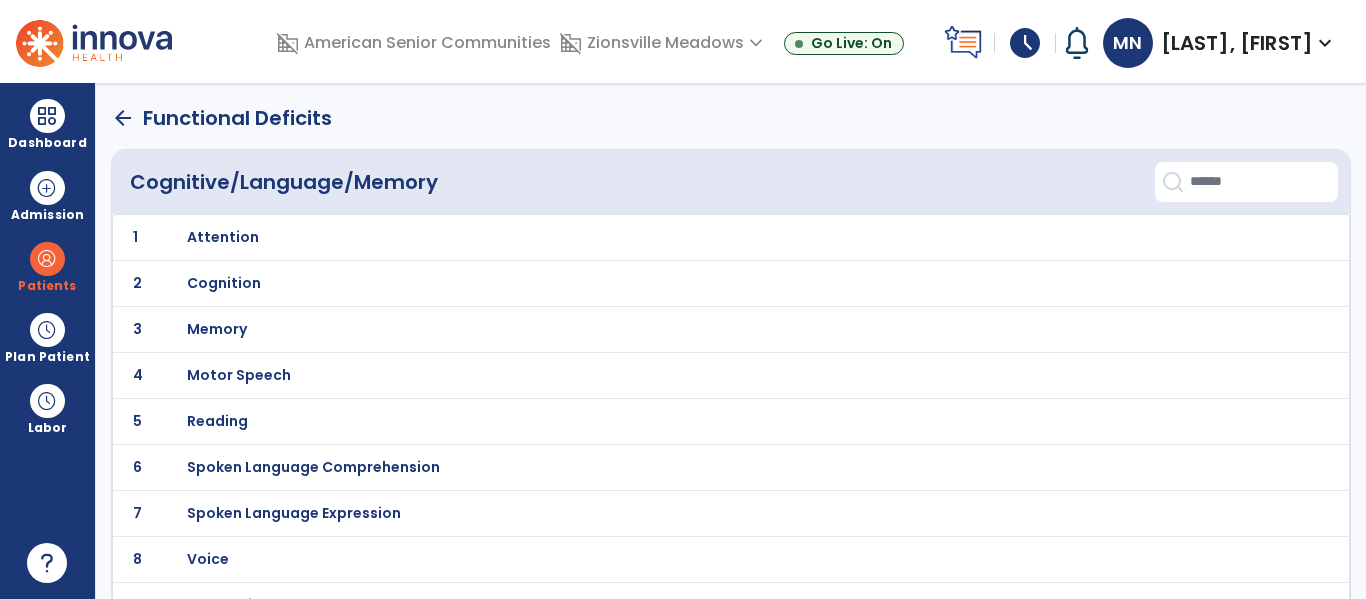 click on "Cognition" at bounding box center [223, 237] 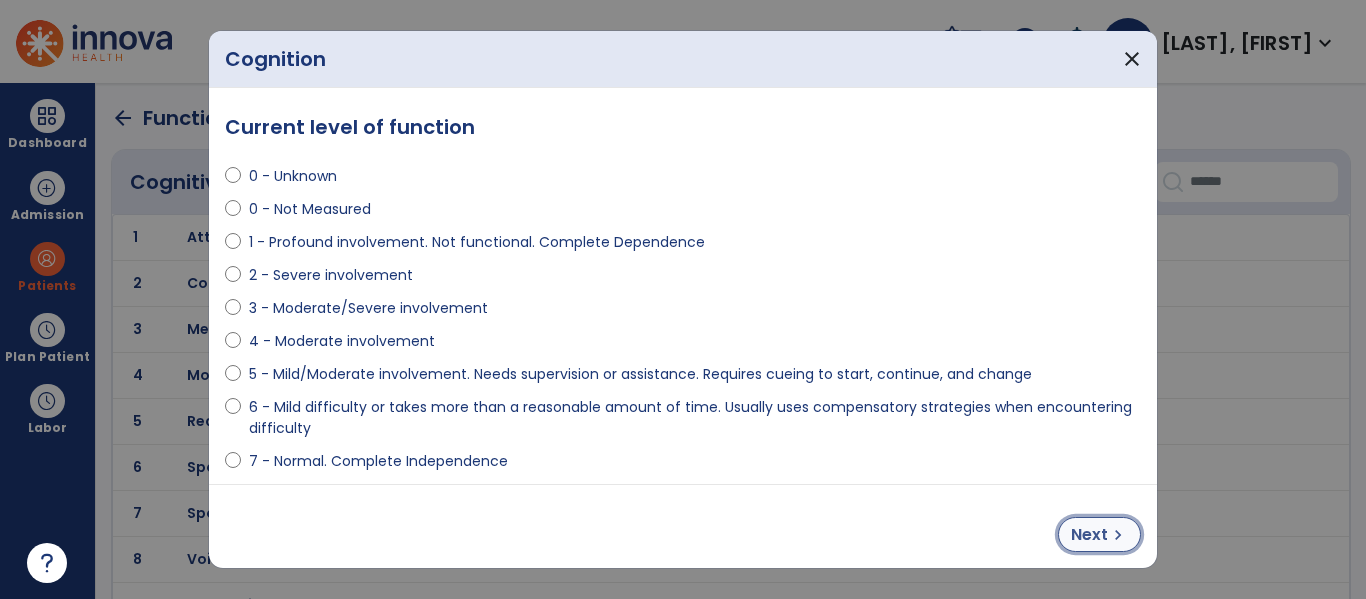 click on "Next" at bounding box center (1089, 535) 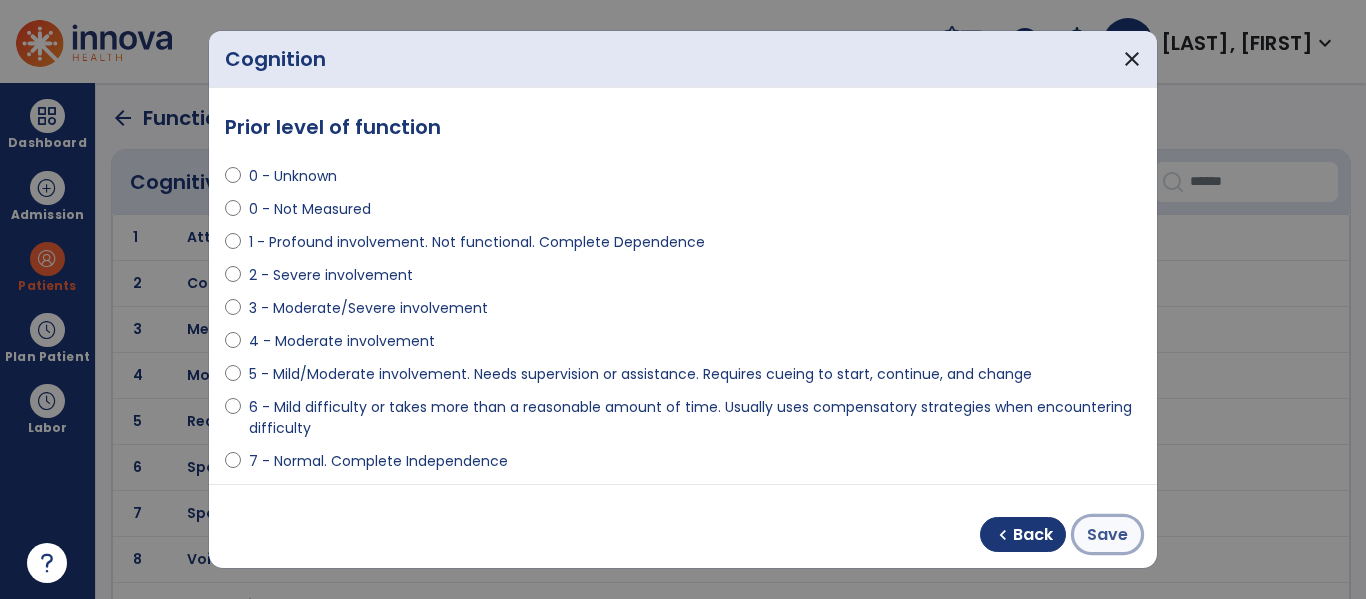 click on "Save" at bounding box center [1107, 535] 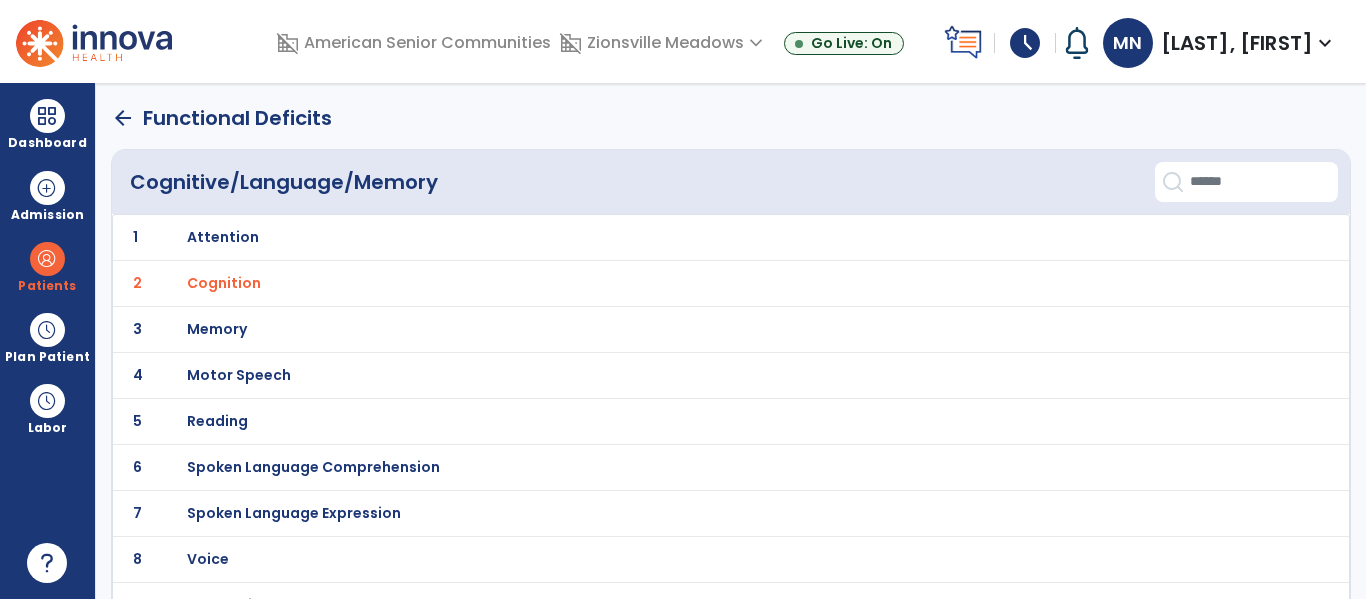 click on "arrow_back" 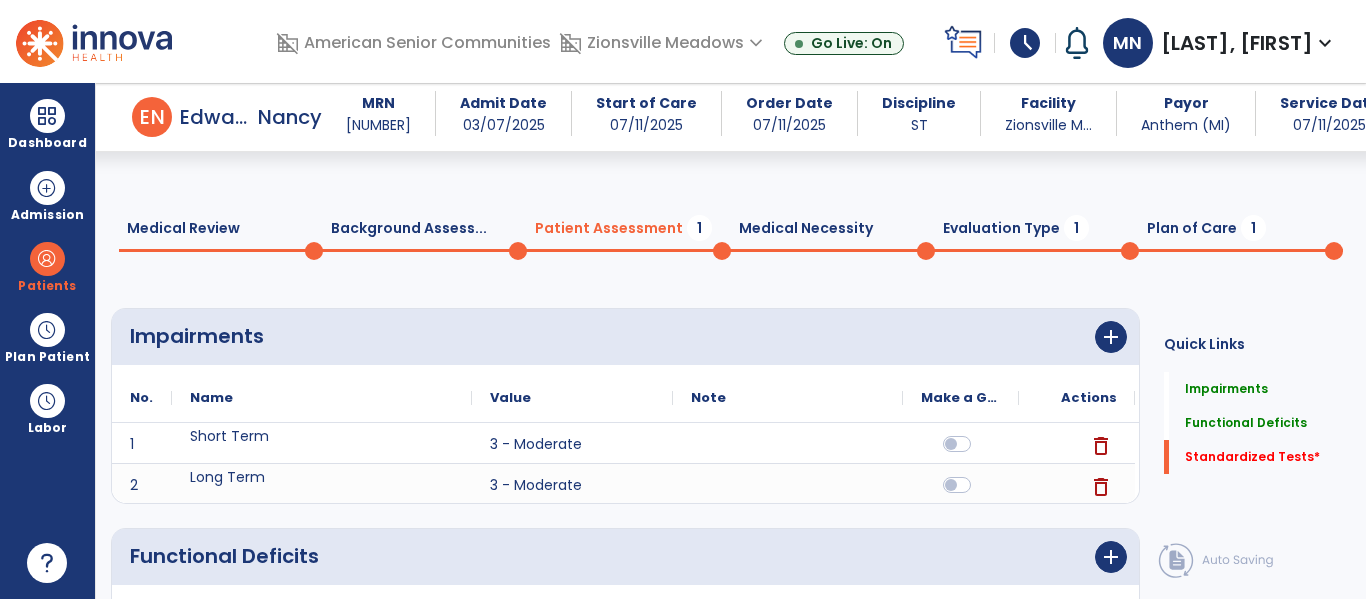 scroll, scrollTop: 367, scrollLeft: 0, axis: vertical 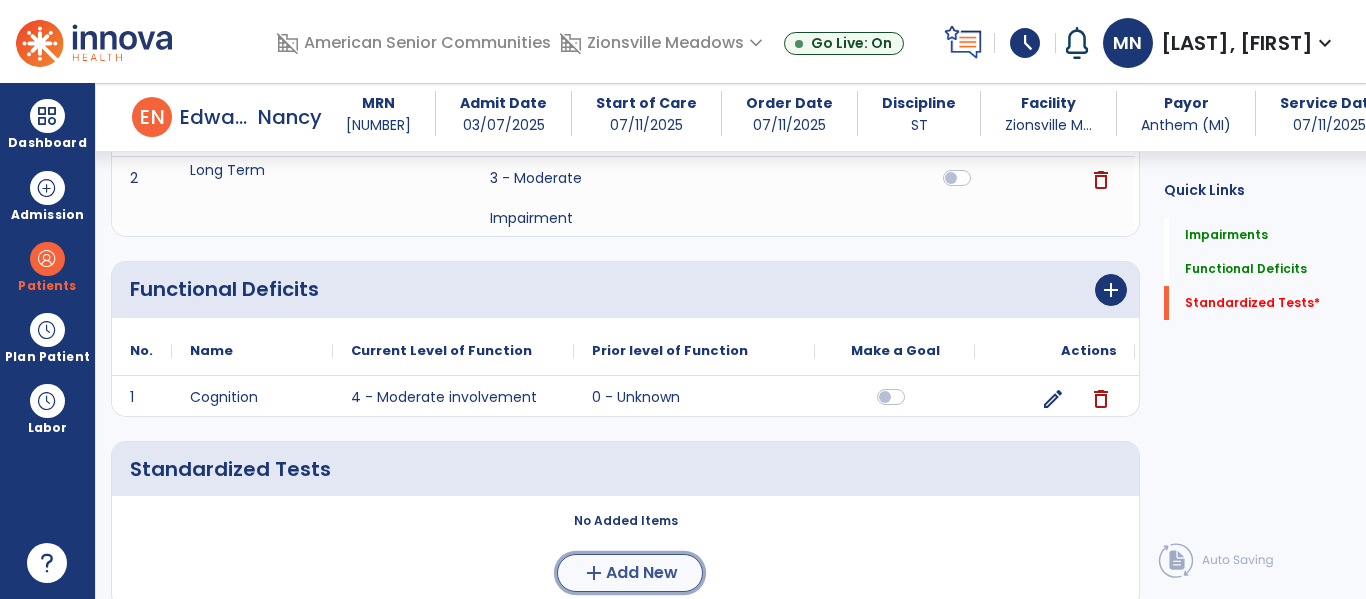 click on "add" 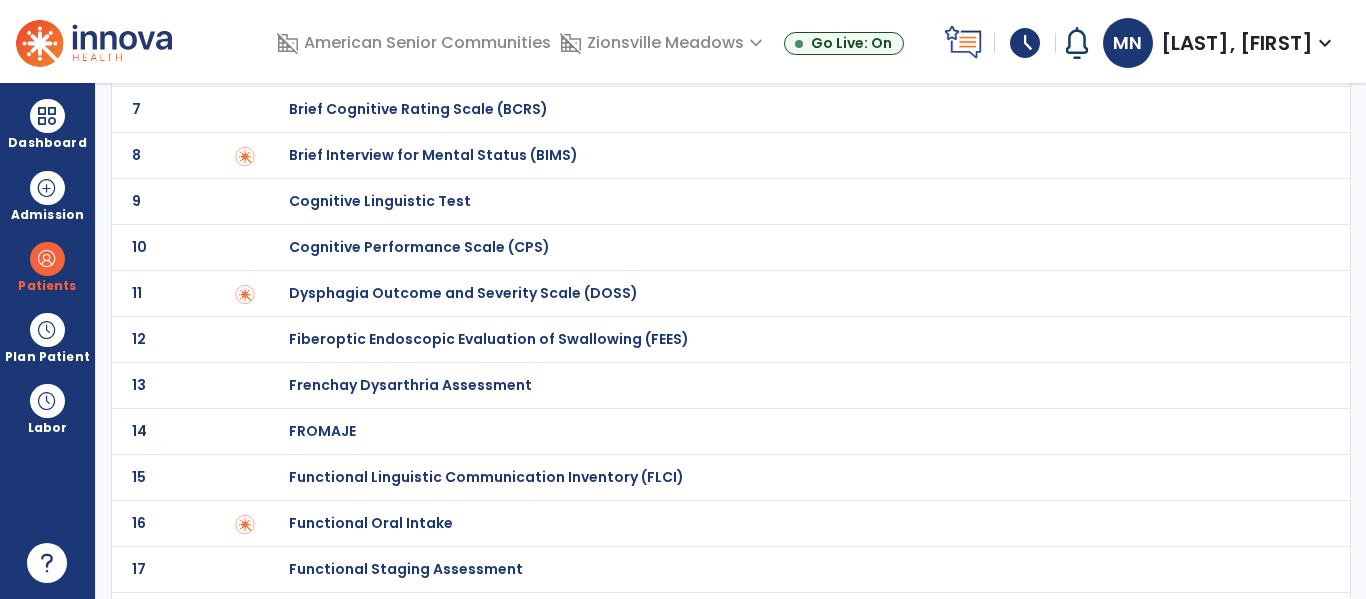 scroll, scrollTop: 0, scrollLeft: 0, axis: both 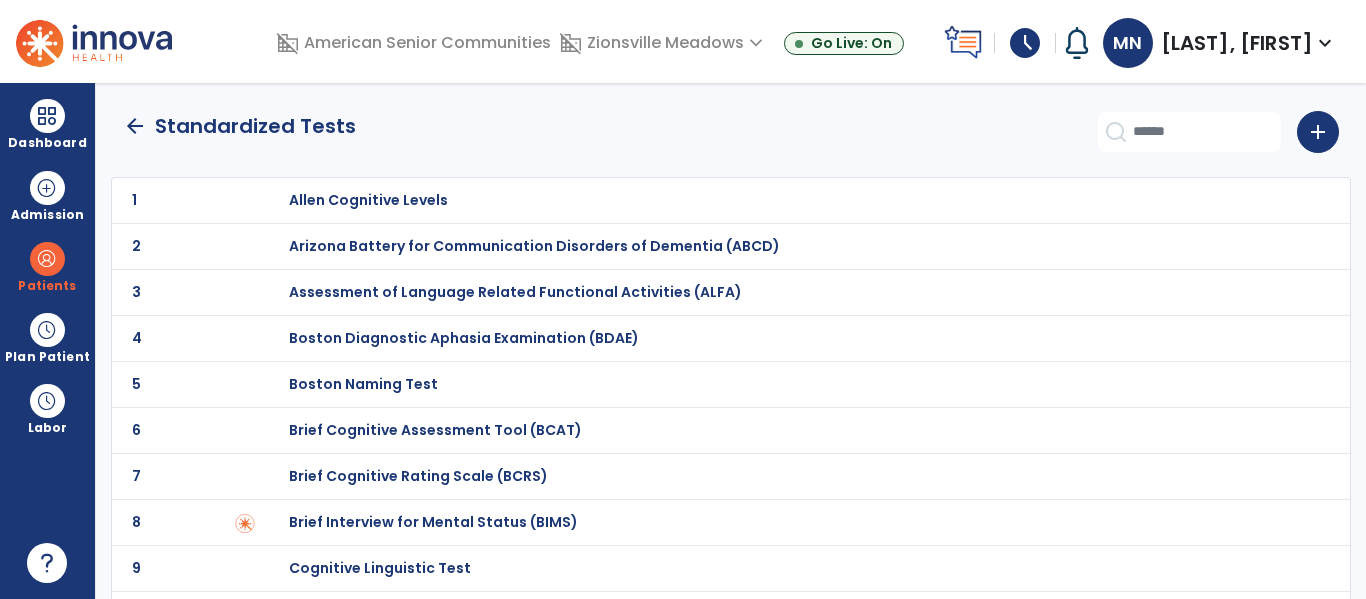 click on "Brief Cognitive Rating Scale (BCRS)" at bounding box center (368, 200) 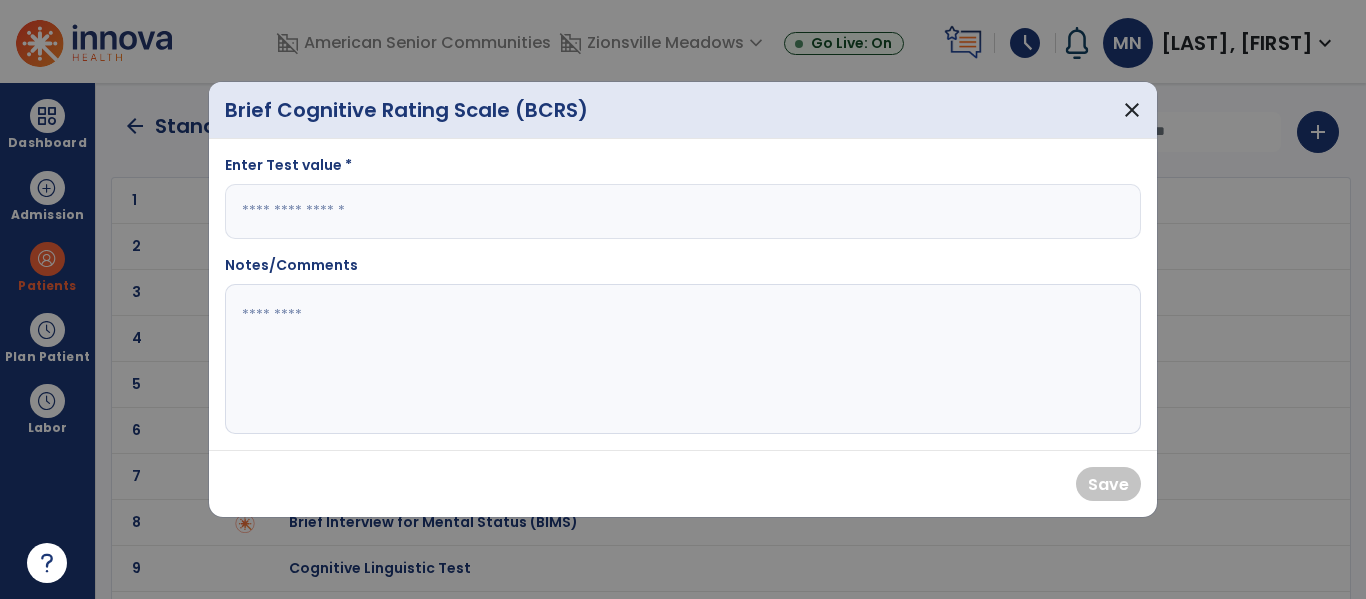 click at bounding box center (683, 211) 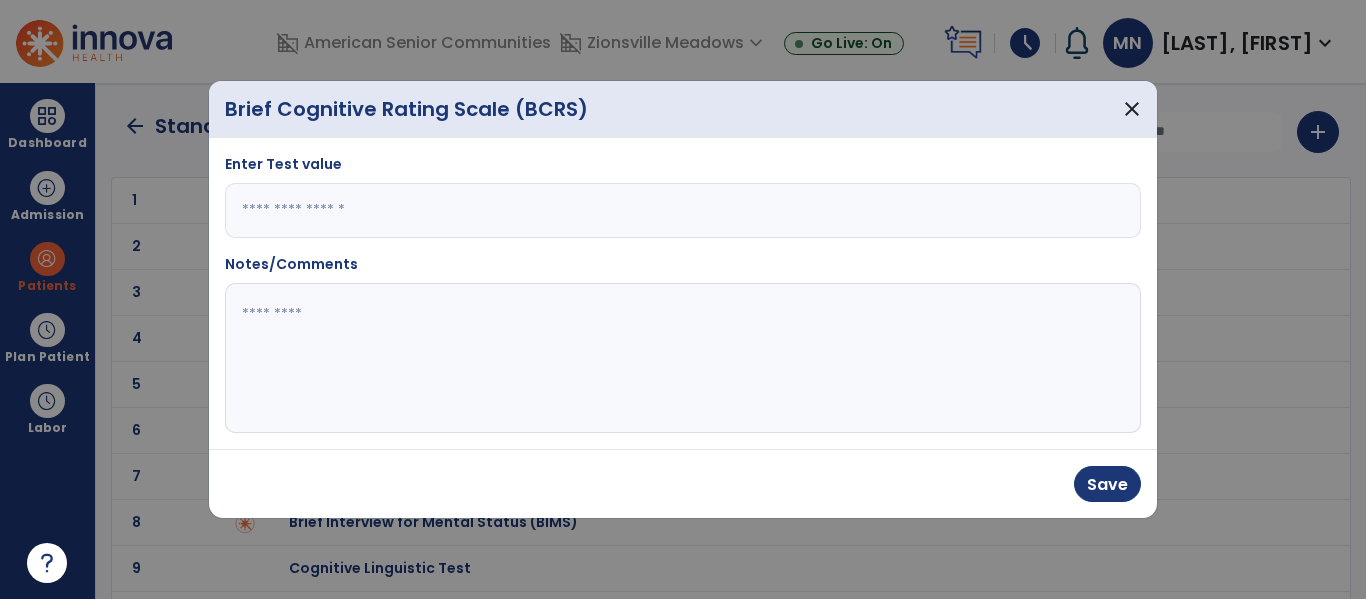 type on "**" 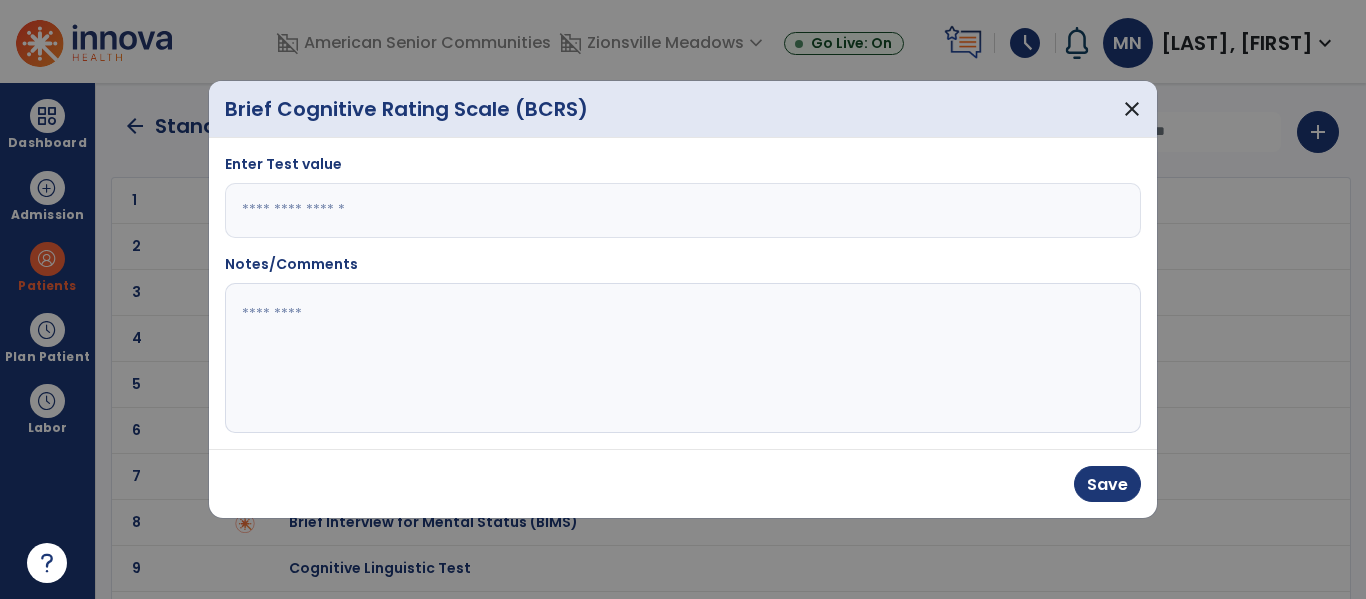 click 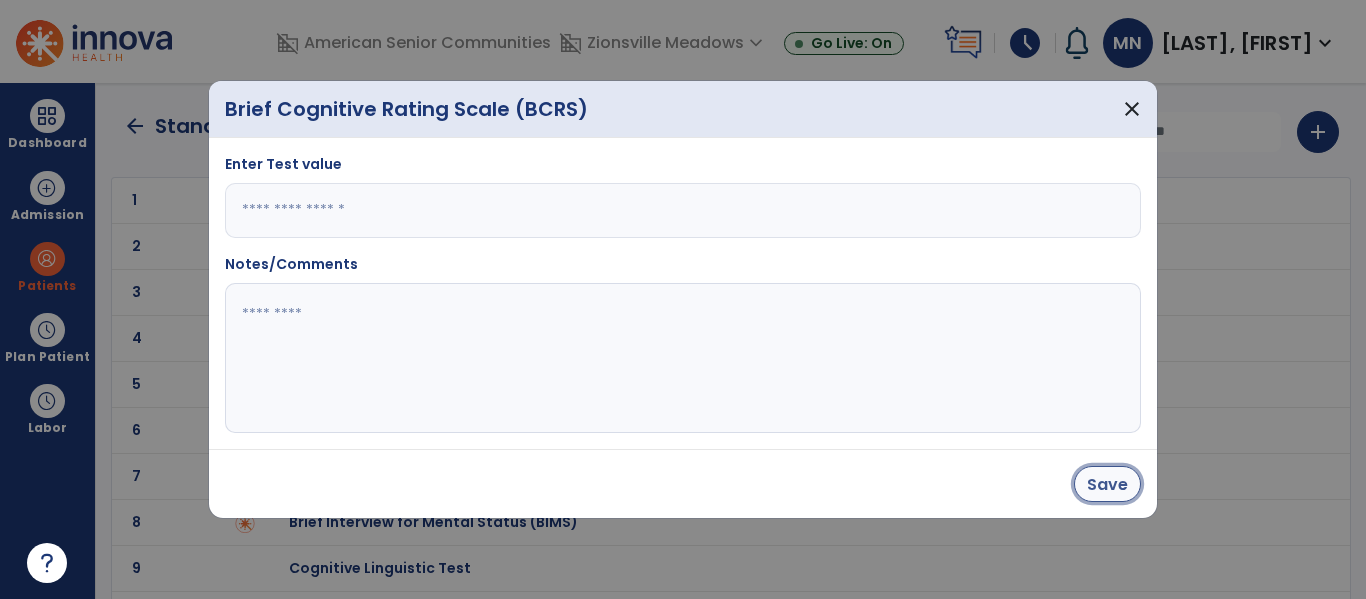 click on "Save" at bounding box center (1107, 484) 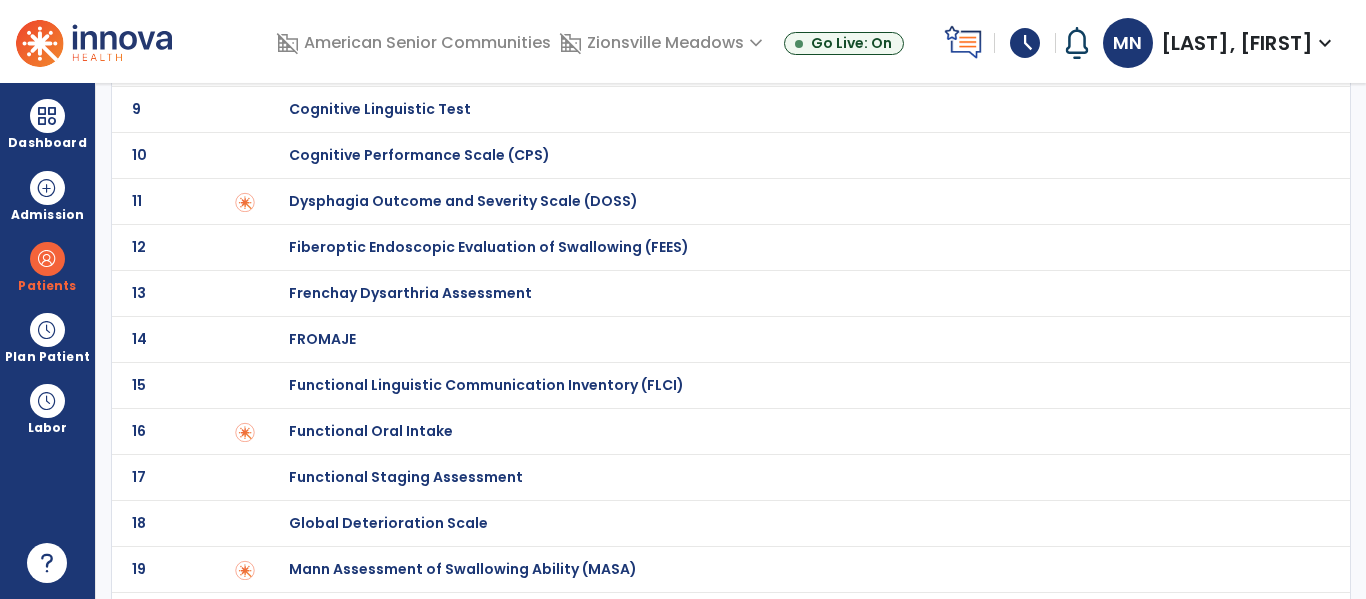 scroll, scrollTop: 477, scrollLeft: 0, axis: vertical 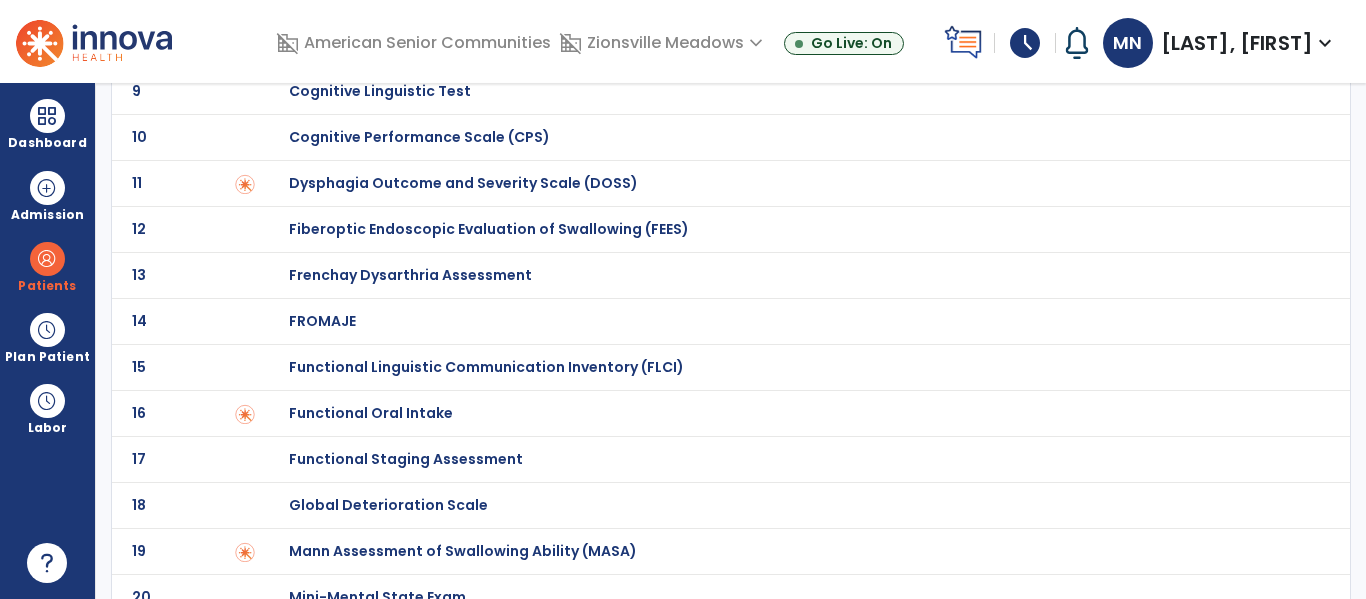 click on "Global Deterioration Scale" at bounding box center (368, -277) 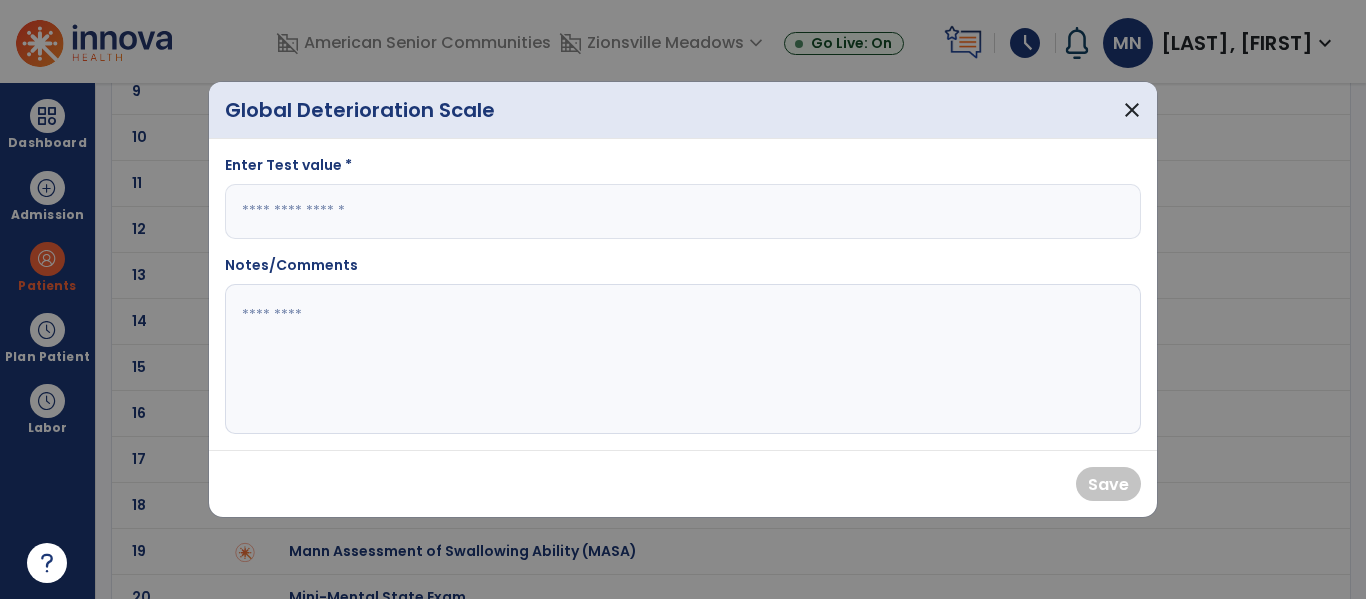 click at bounding box center [683, 211] 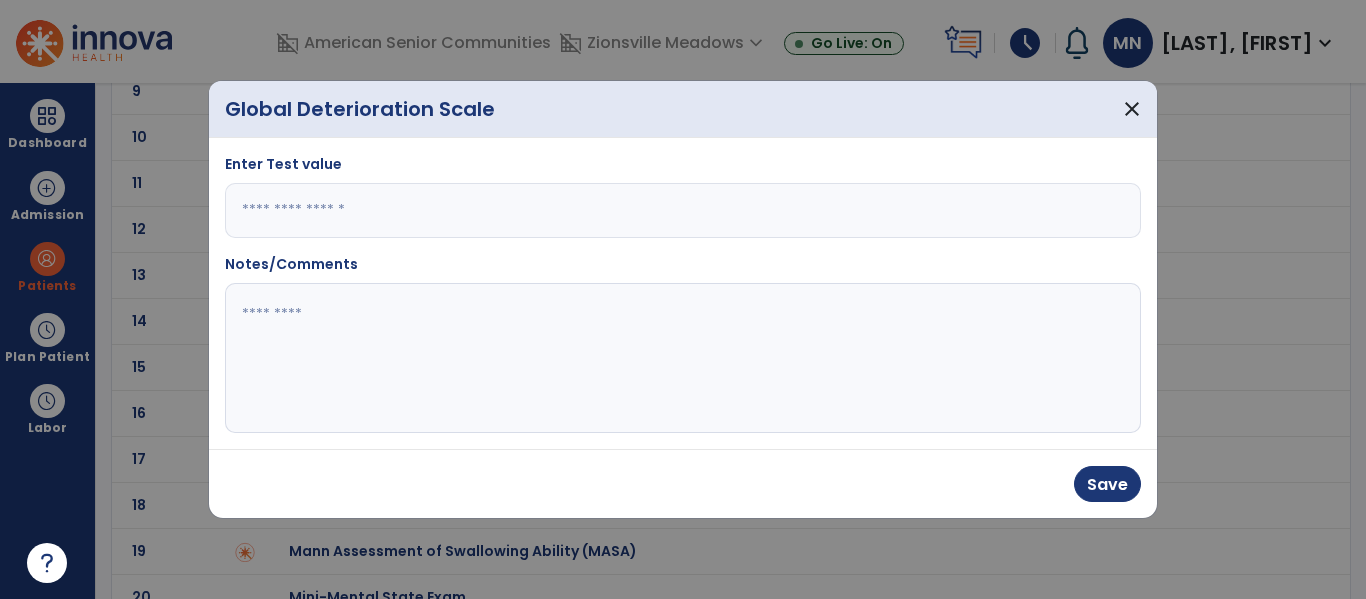 type on "*" 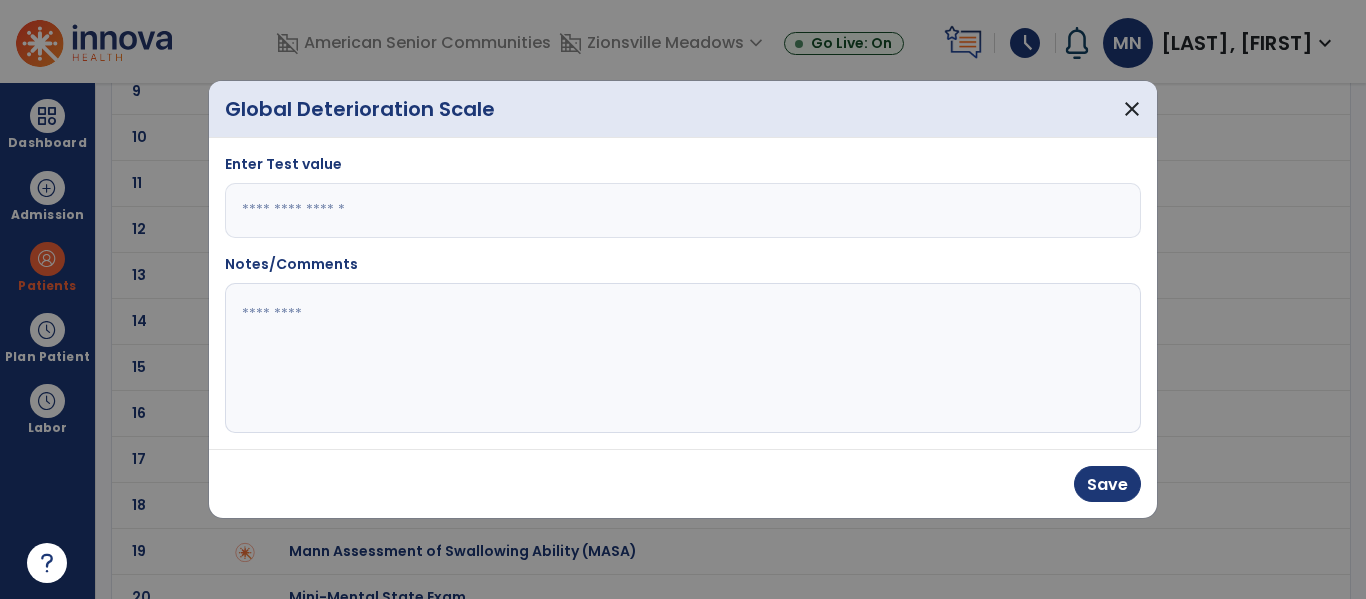 click 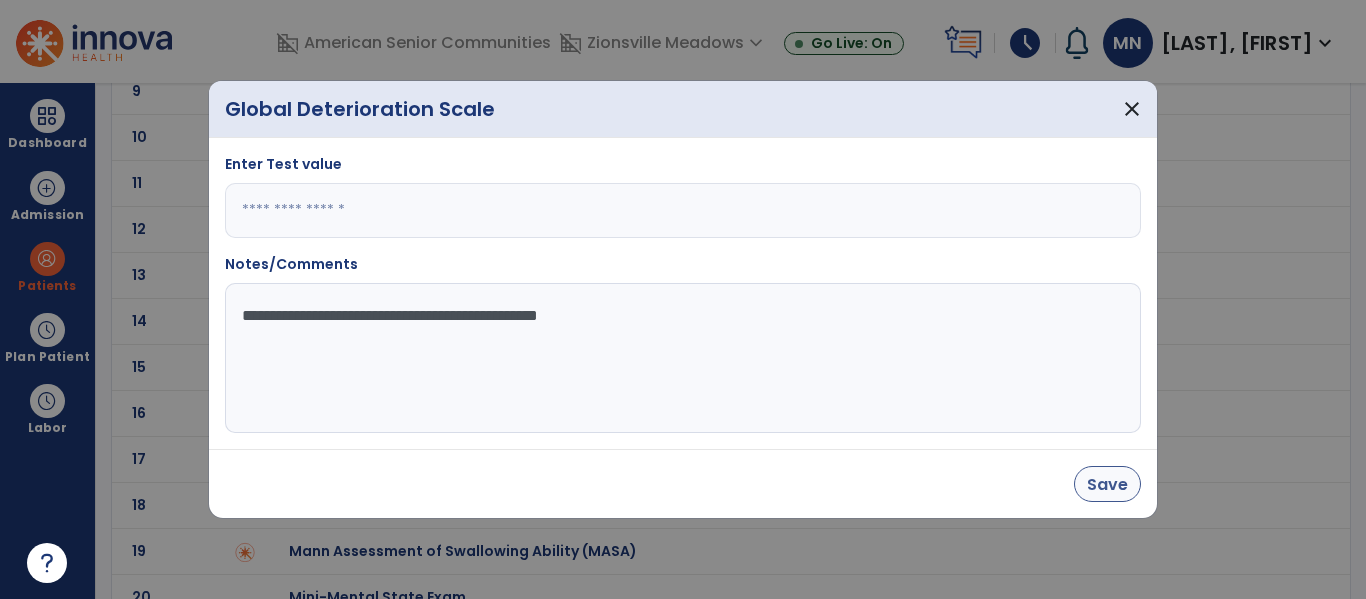 type on "**********" 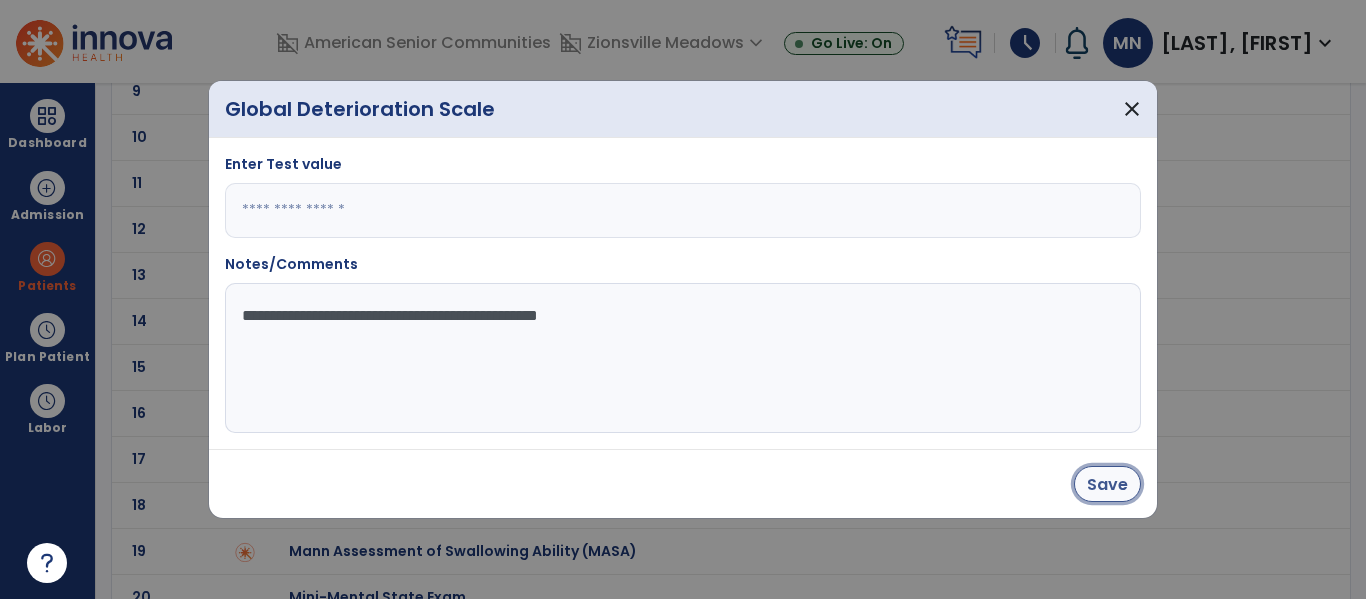 click on "Save" at bounding box center (1107, 484) 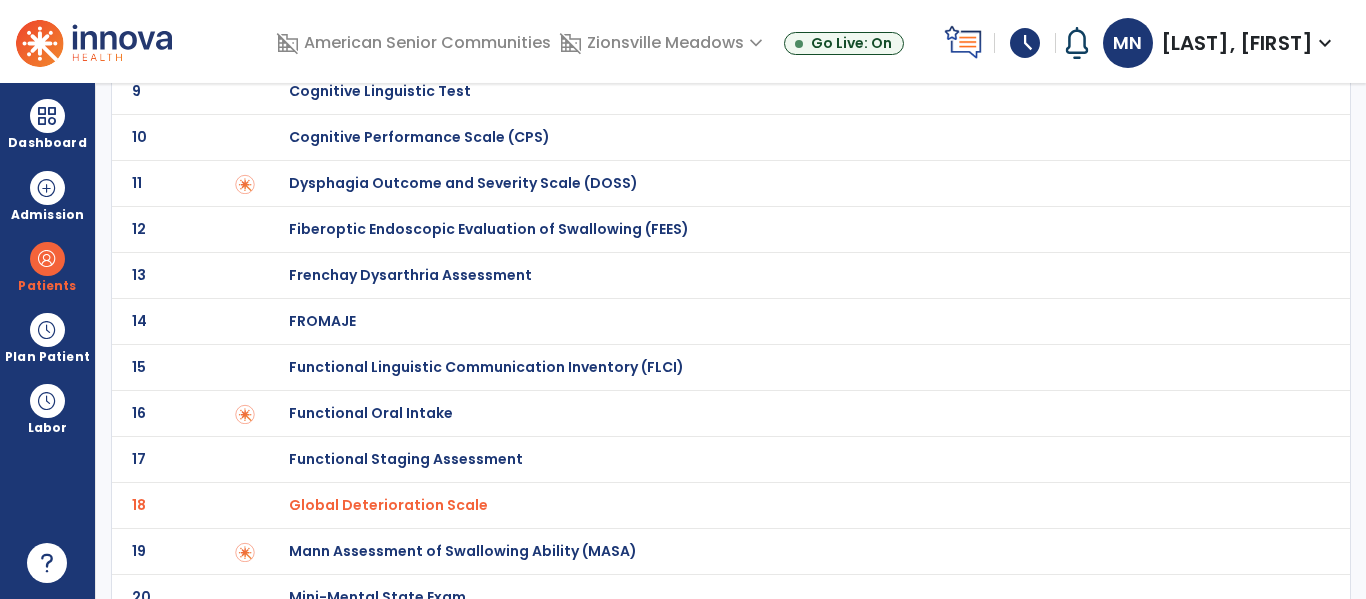 scroll, scrollTop: 0, scrollLeft: 0, axis: both 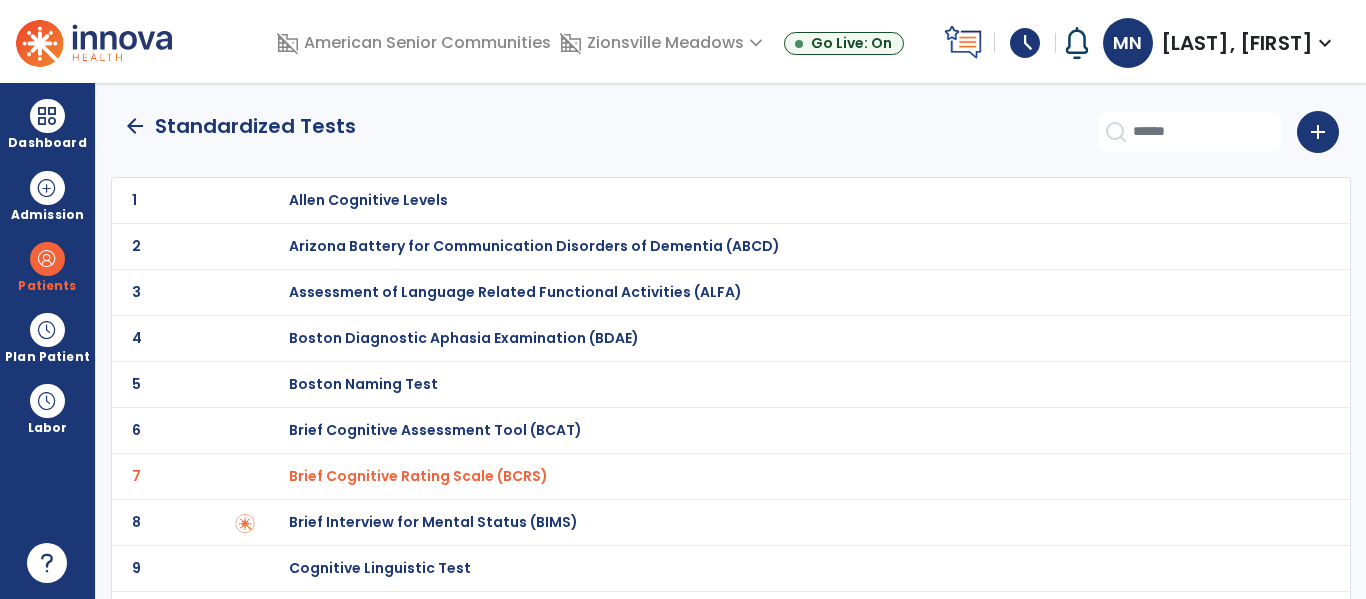 click on "arrow_back" 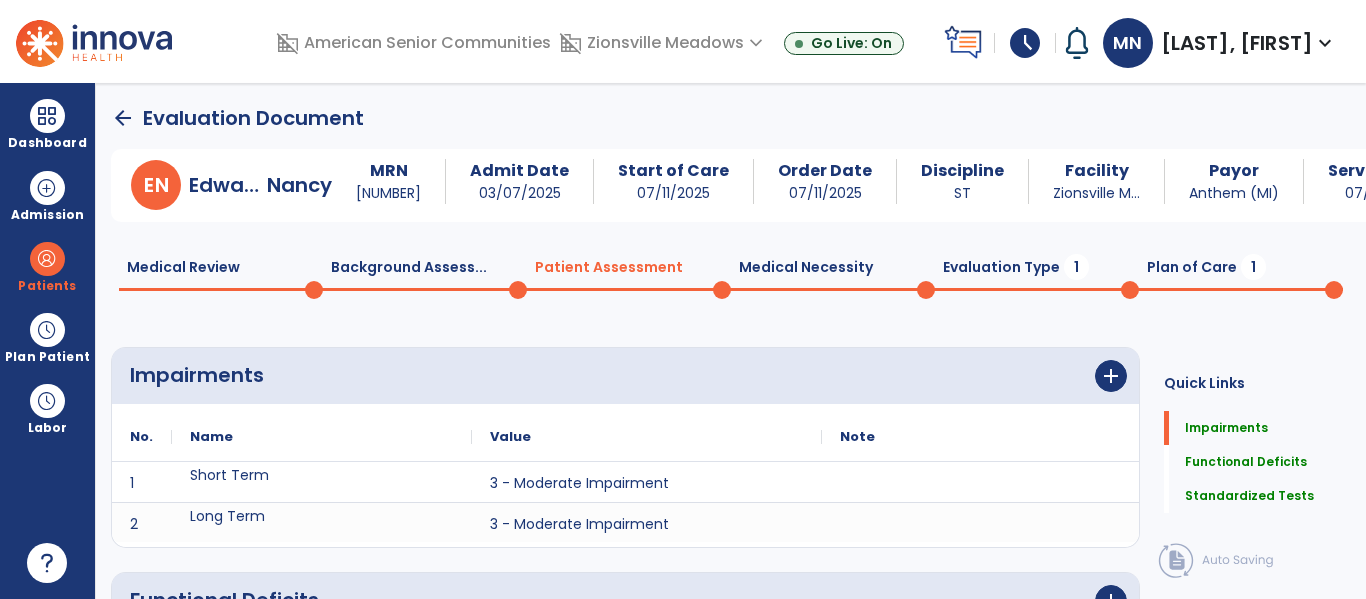 scroll, scrollTop: 20, scrollLeft: 0, axis: vertical 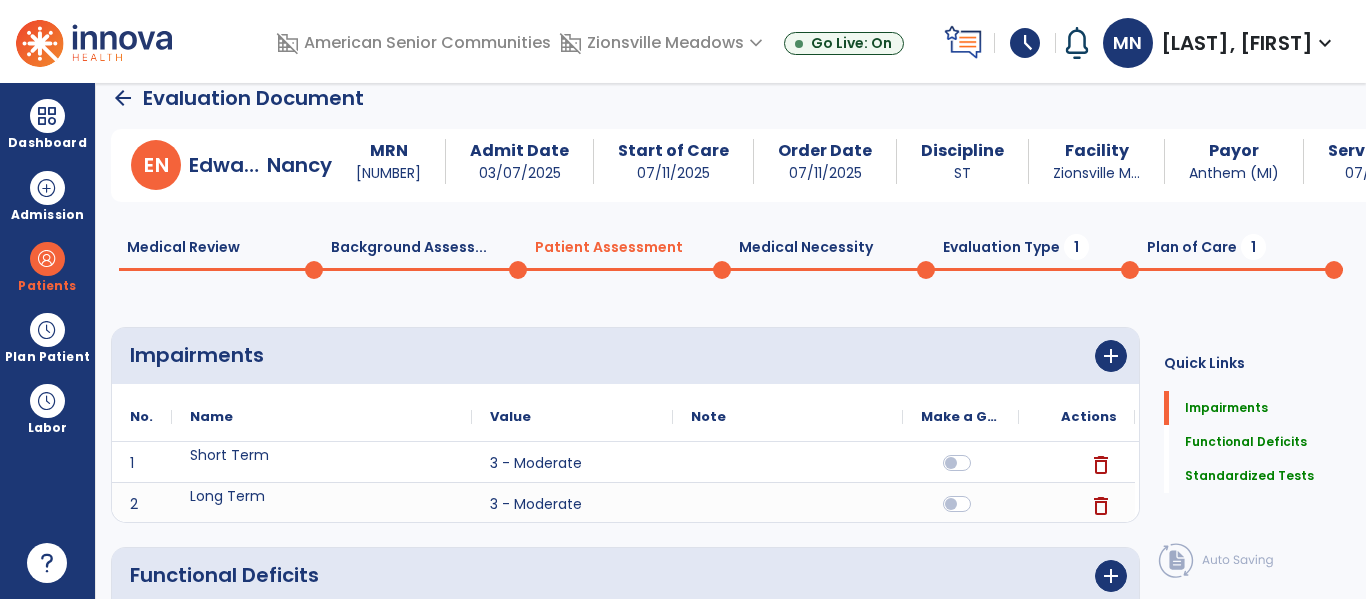 click on "Evaluation Type  1" 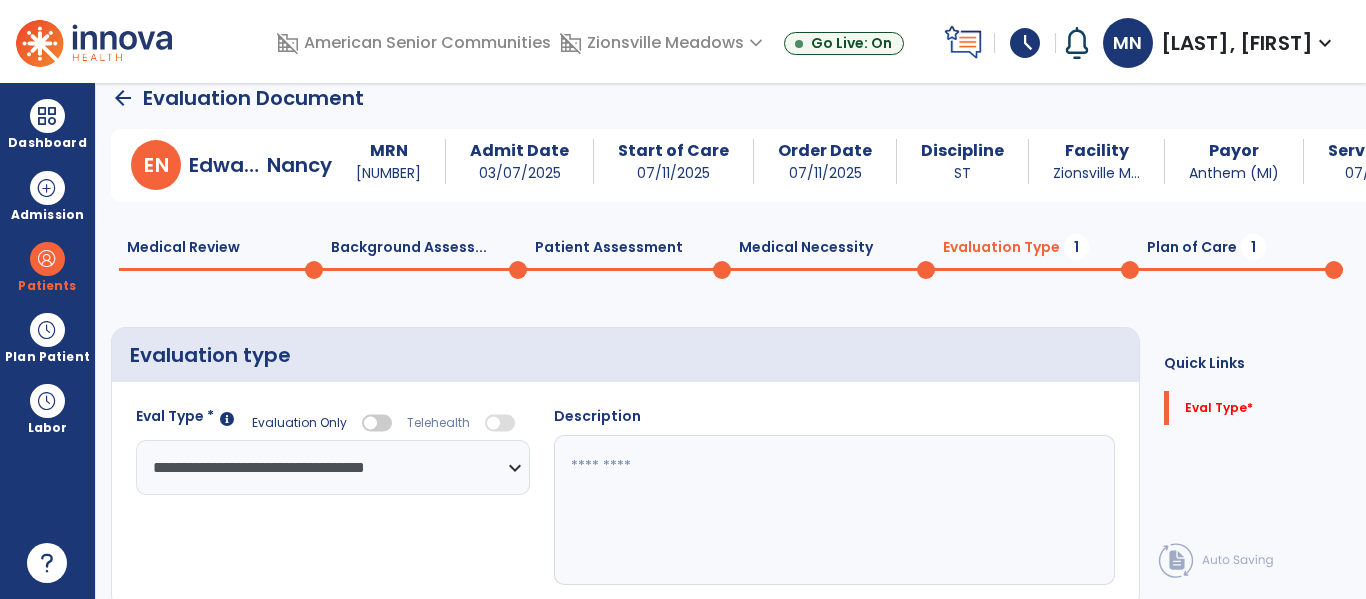 click 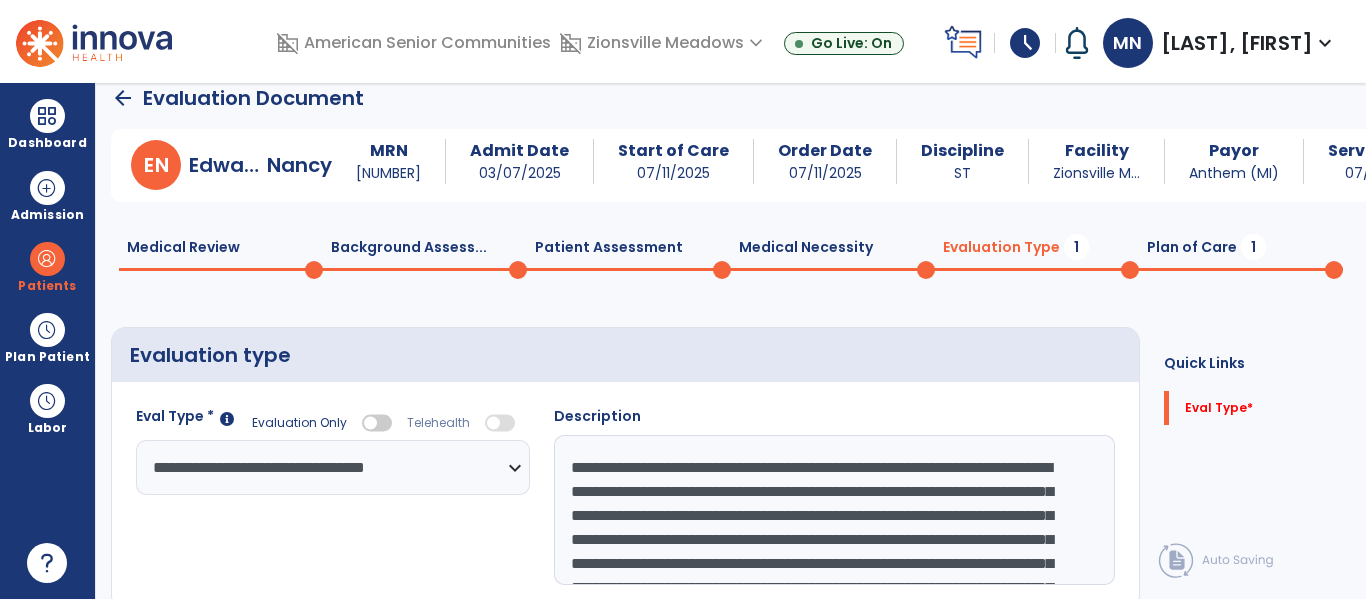 scroll, scrollTop: 88, scrollLeft: 0, axis: vertical 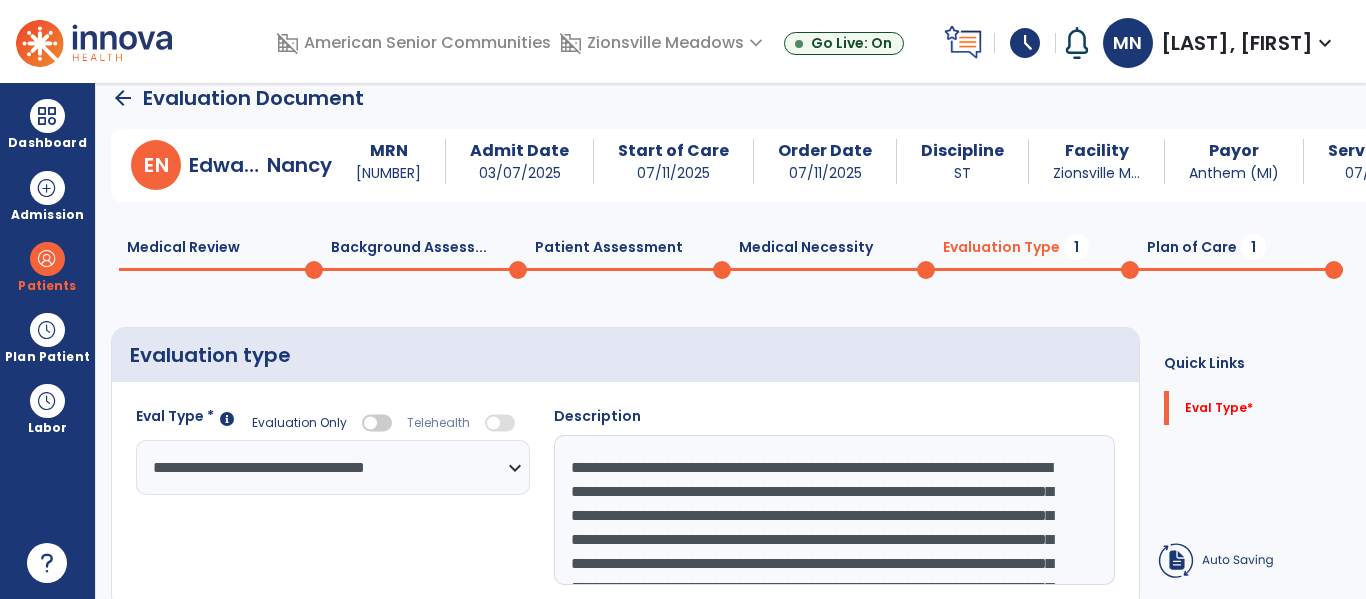 click on "**********" 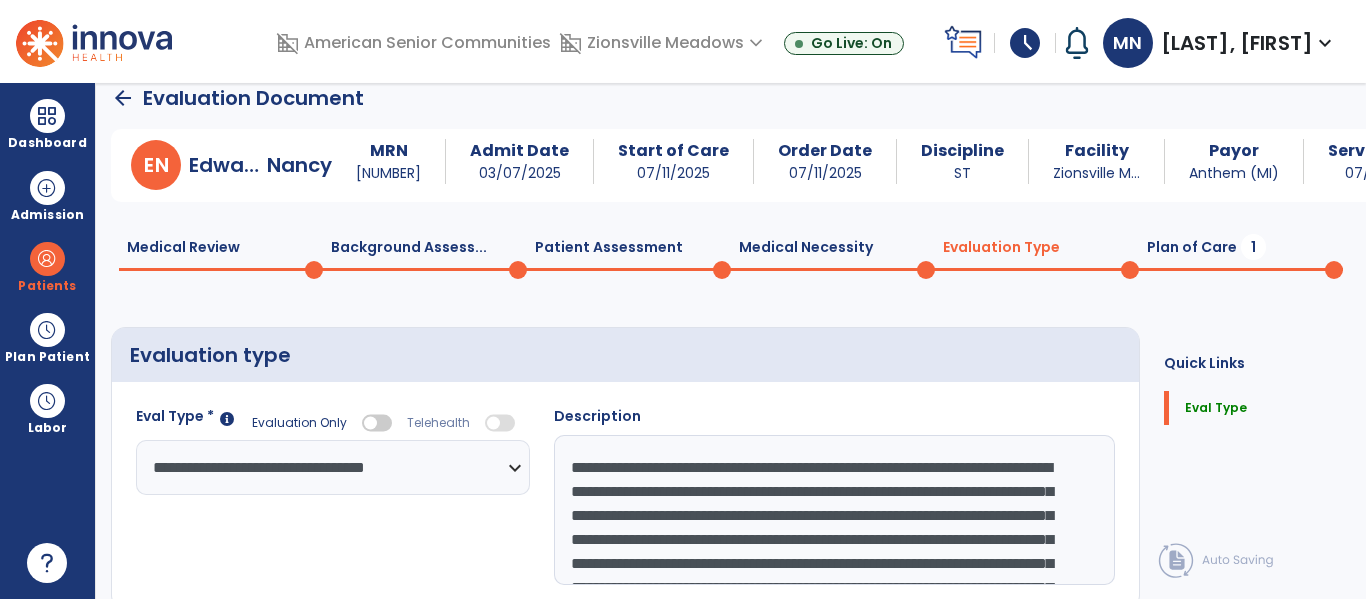 type on "**********" 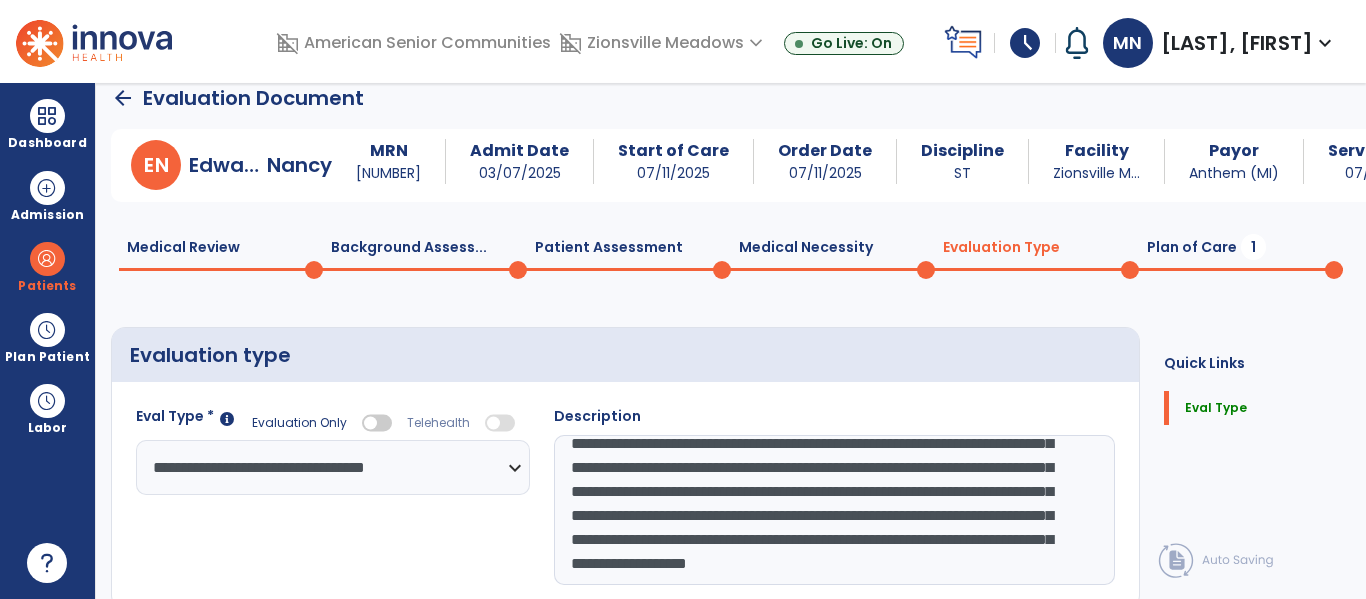 scroll, scrollTop: 54, scrollLeft: 0, axis: vertical 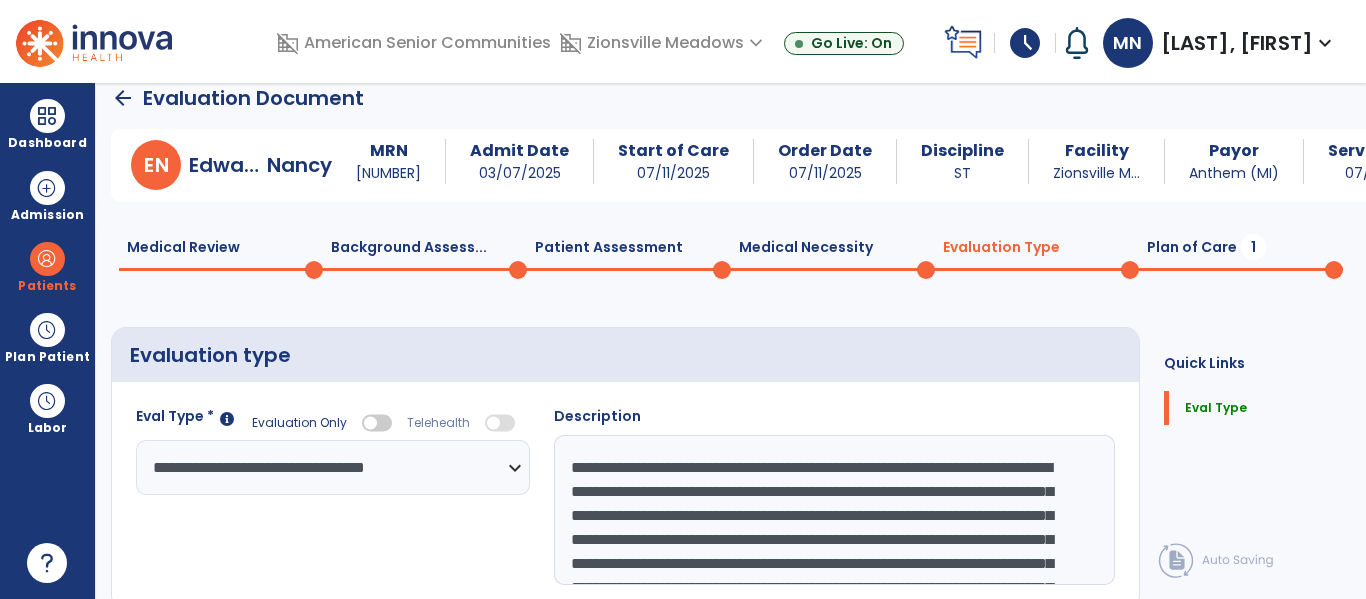 drag, startPoint x: 1003, startPoint y: 568, endPoint x: 475, endPoint y: 398, distance: 554.6927 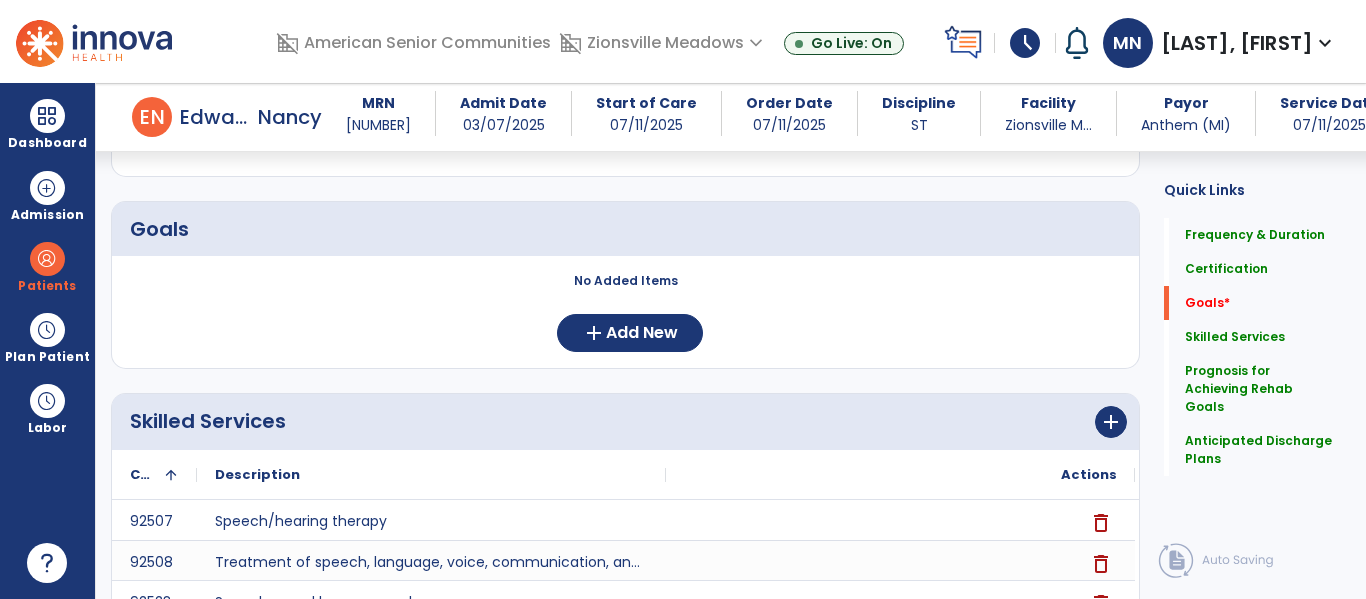 scroll, scrollTop: 337, scrollLeft: 0, axis: vertical 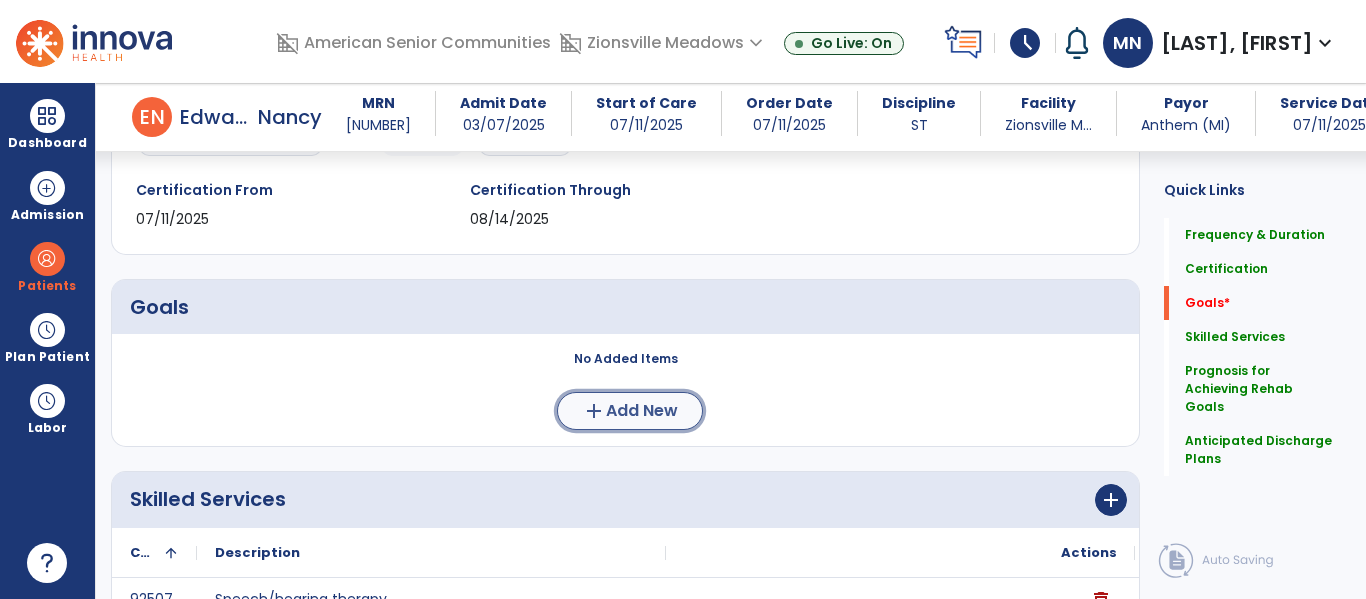click on "Add New" at bounding box center (642, 411) 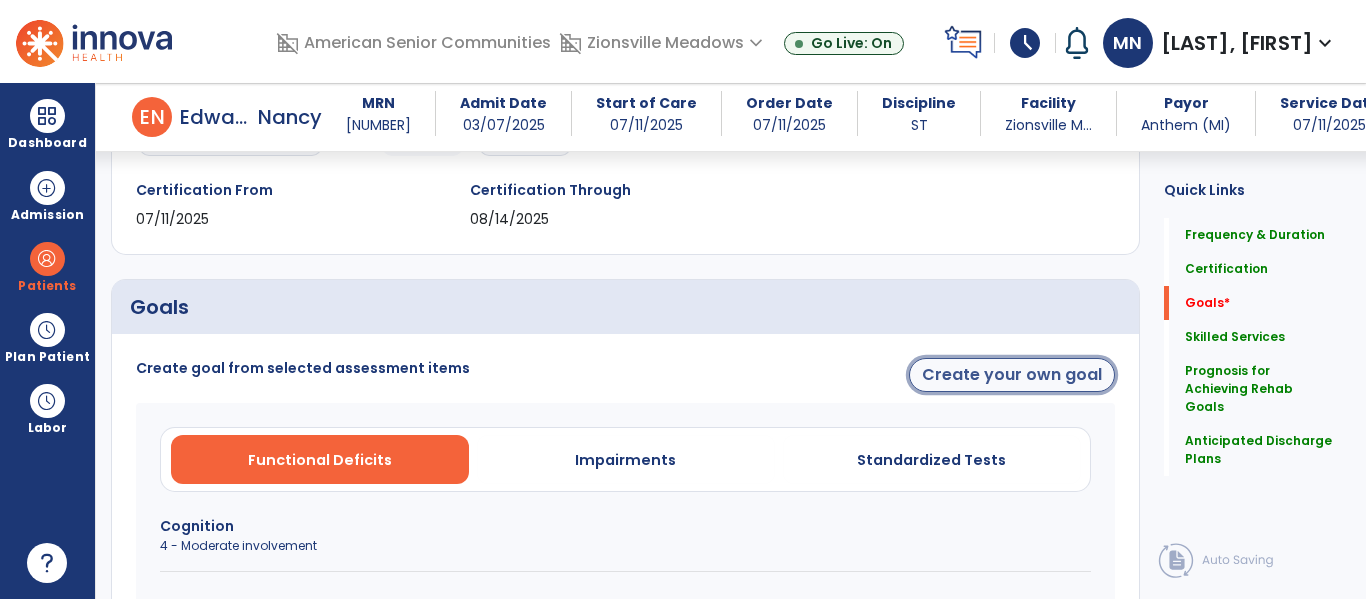 click on "Create your own goal" at bounding box center [1012, 375] 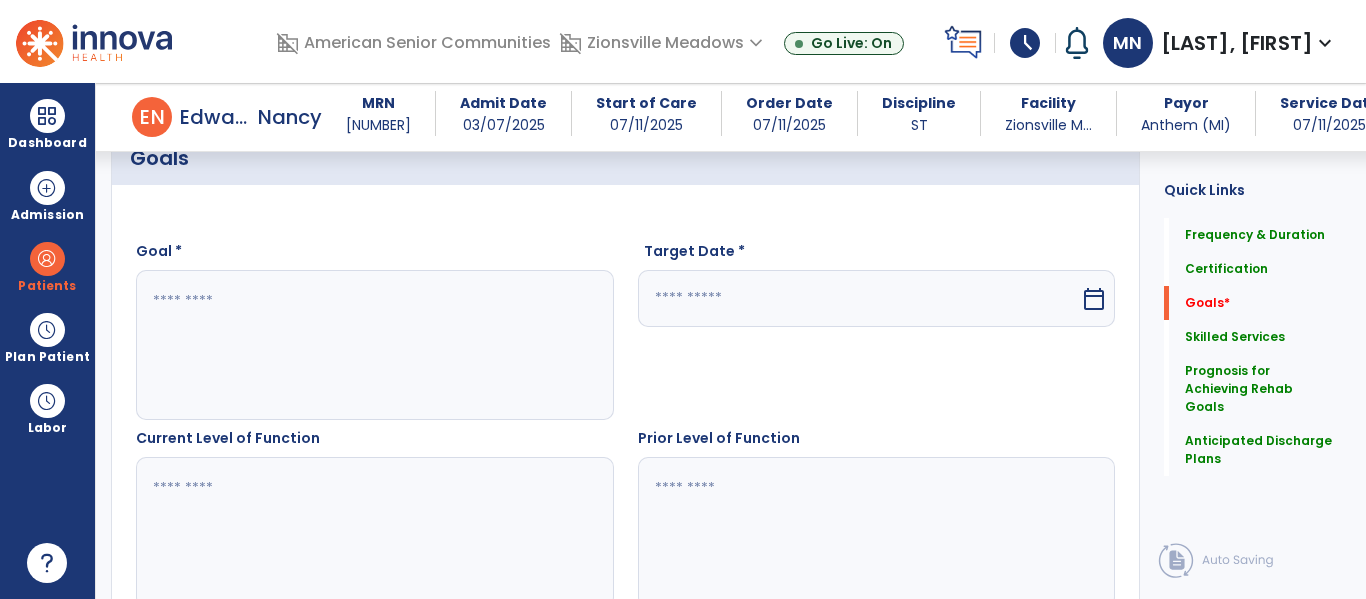 scroll, scrollTop: 496, scrollLeft: 0, axis: vertical 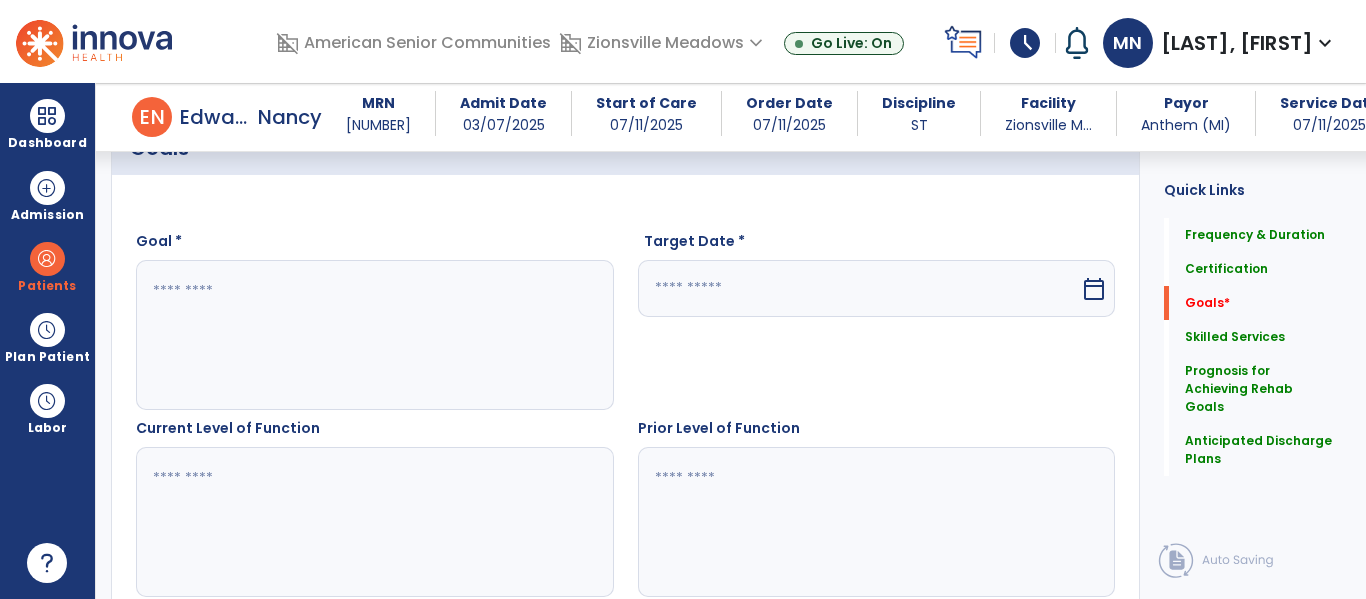click at bounding box center [374, 335] 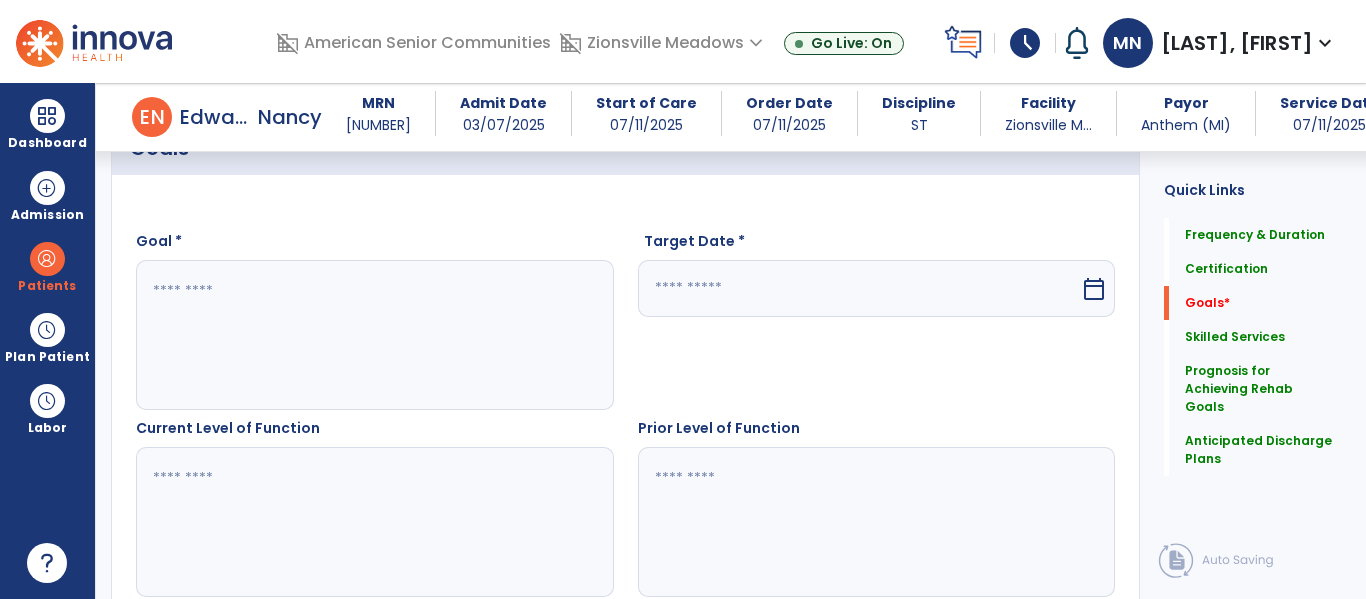 paste on "**********" 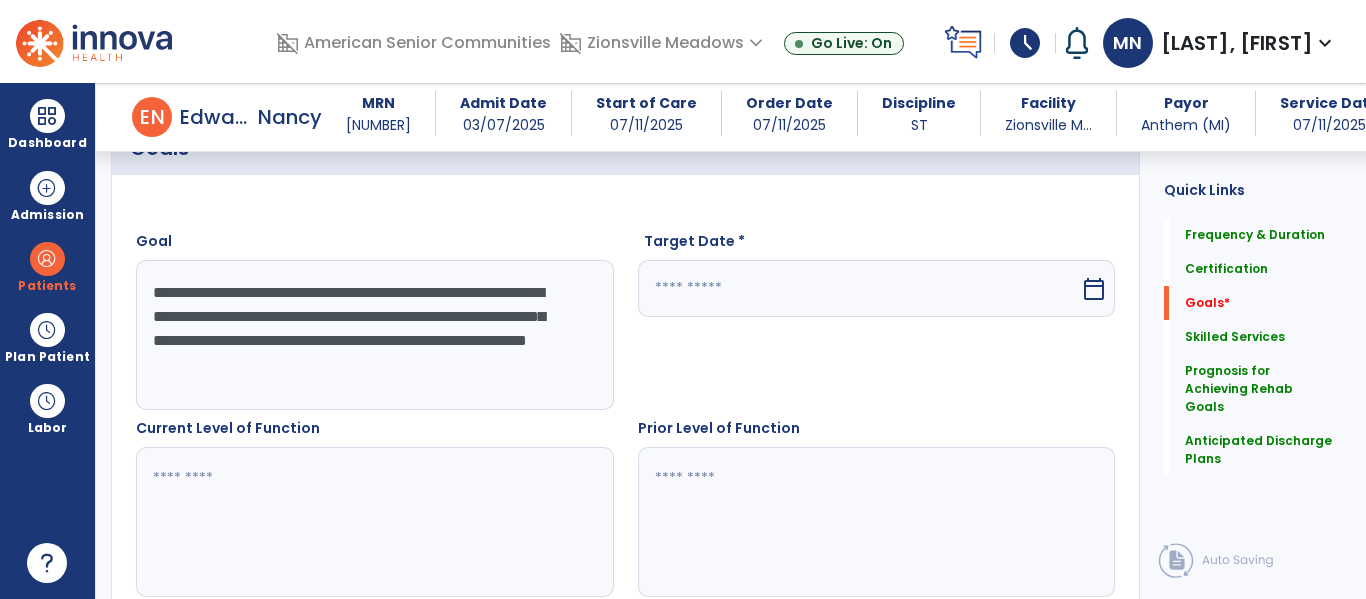 type on "**********" 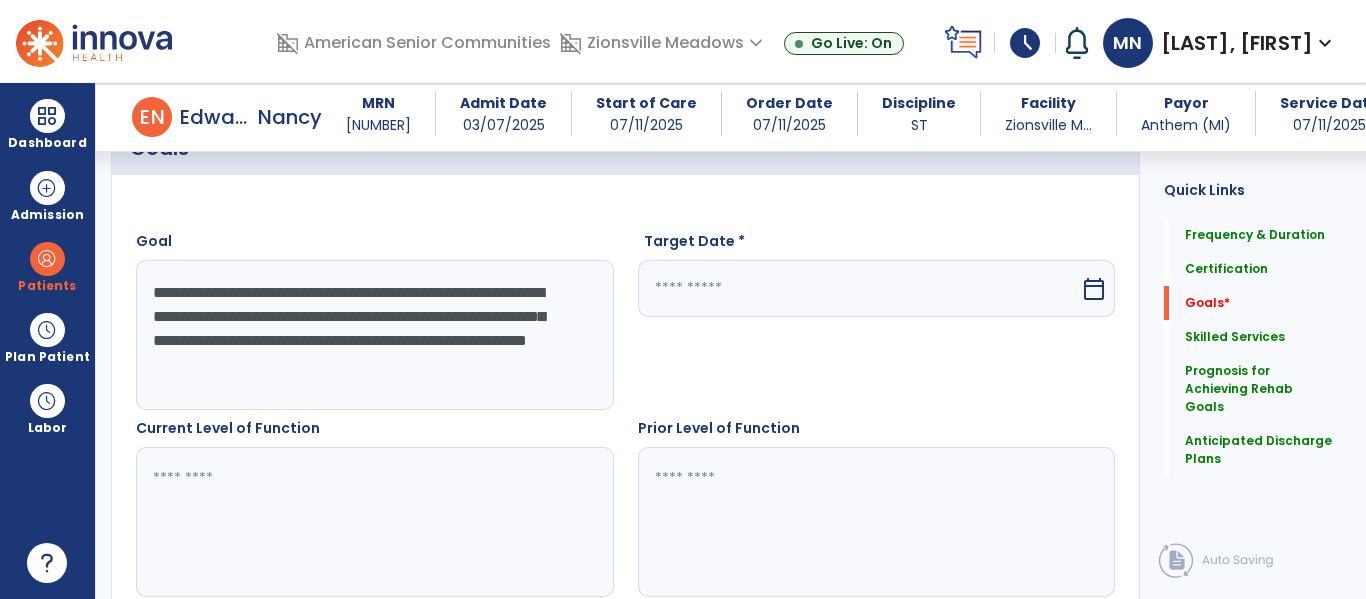 click at bounding box center (859, 288) 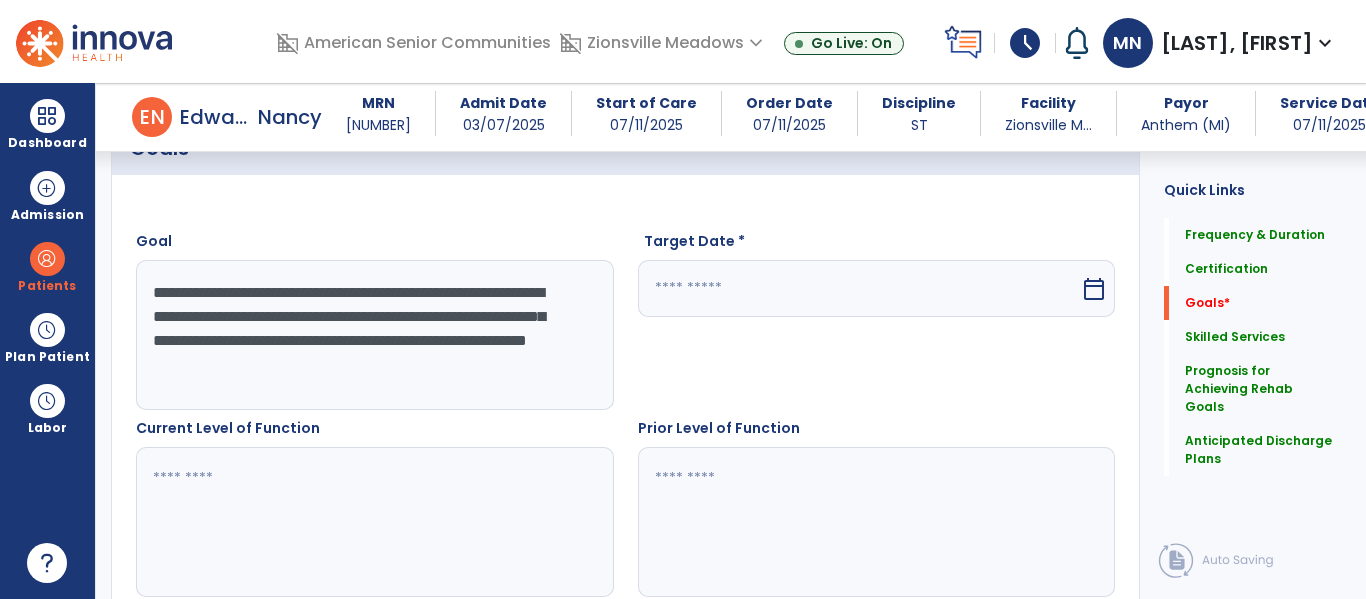 select on "*" 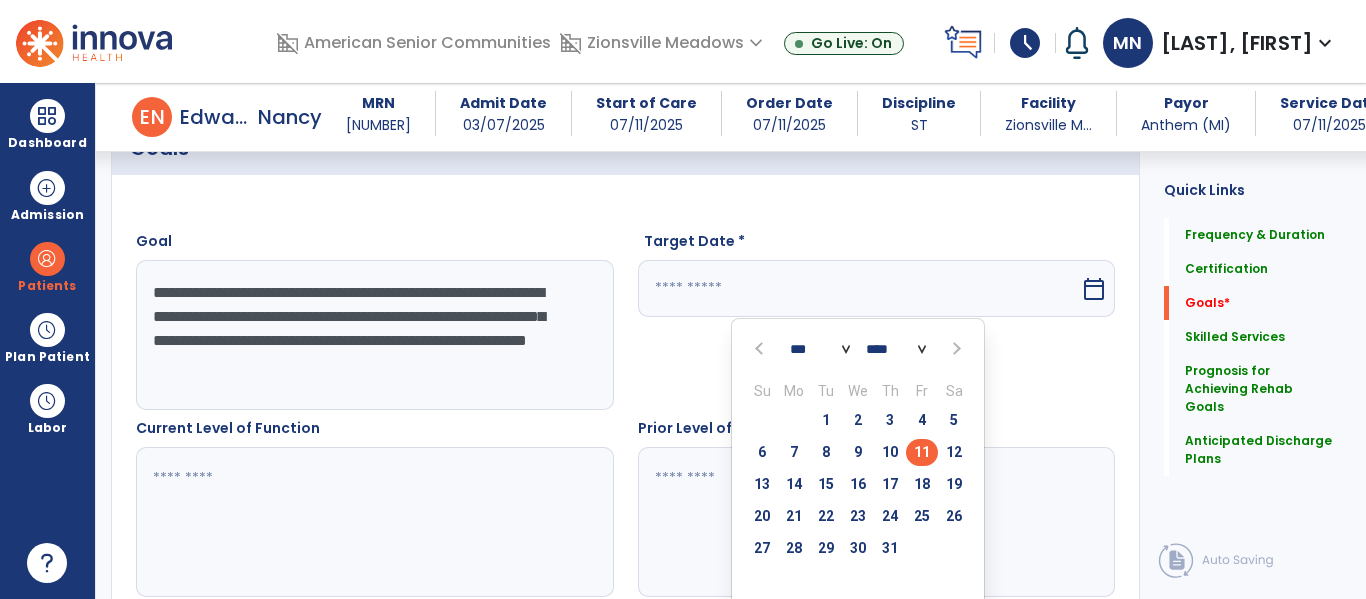click at bounding box center (954, 349) 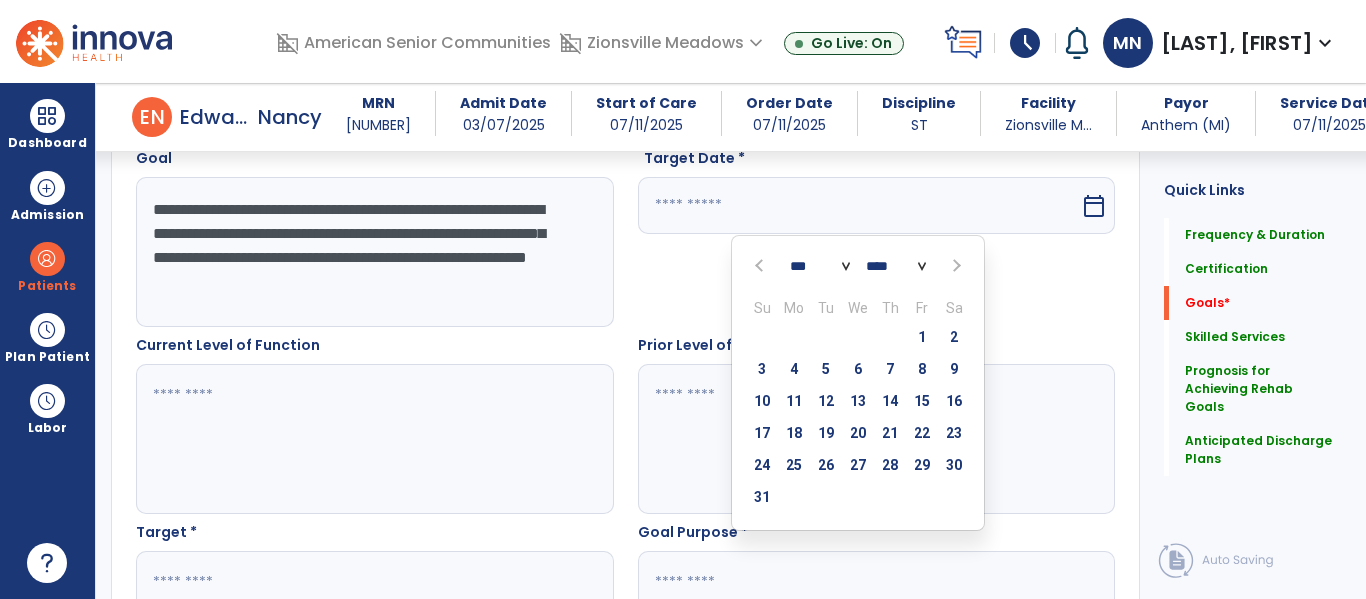 scroll, scrollTop: 574, scrollLeft: 0, axis: vertical 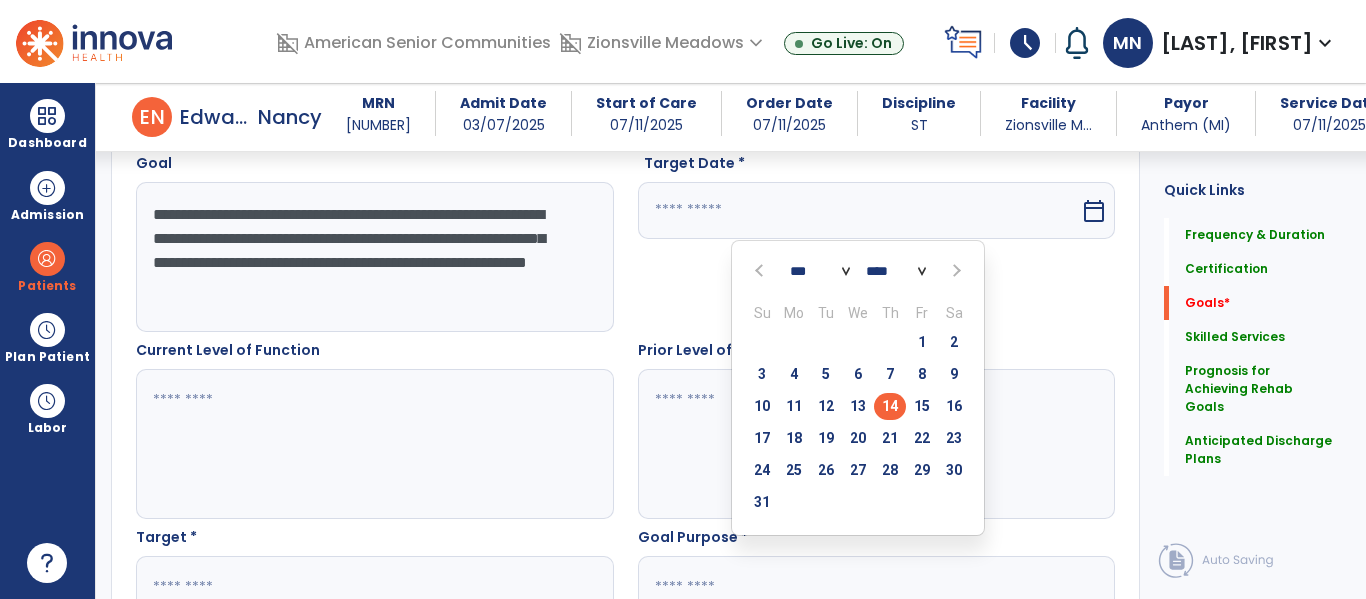 click on "14" at bounding box center [890, 406] 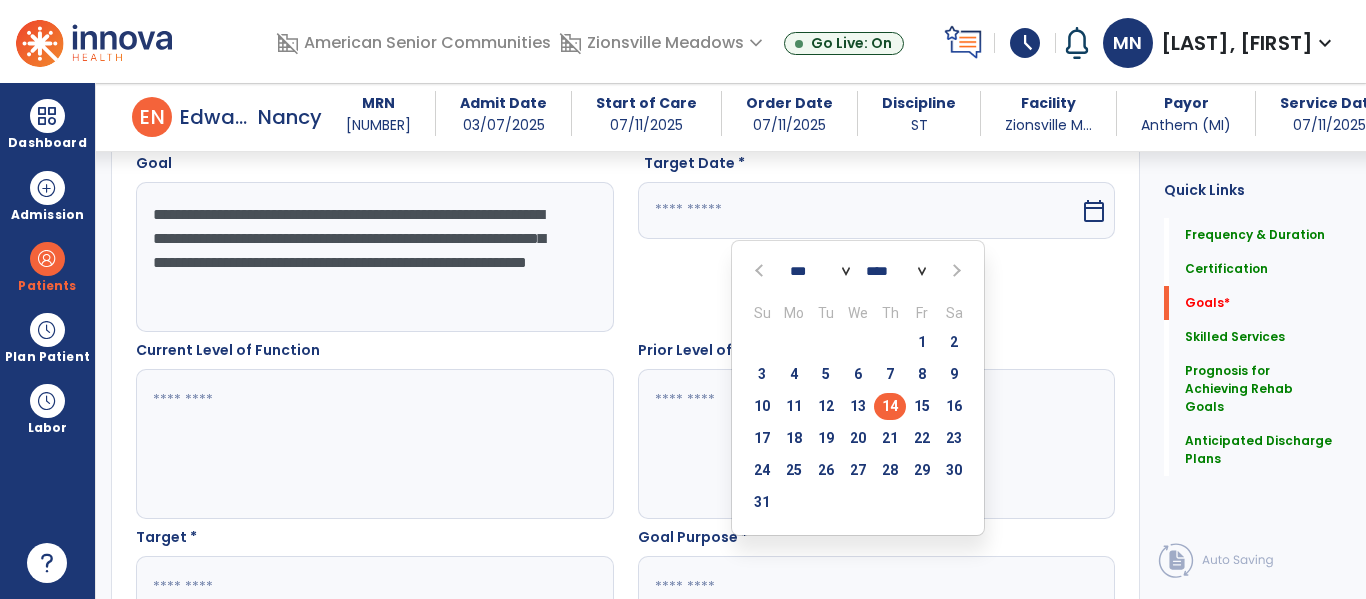 type on "*********" 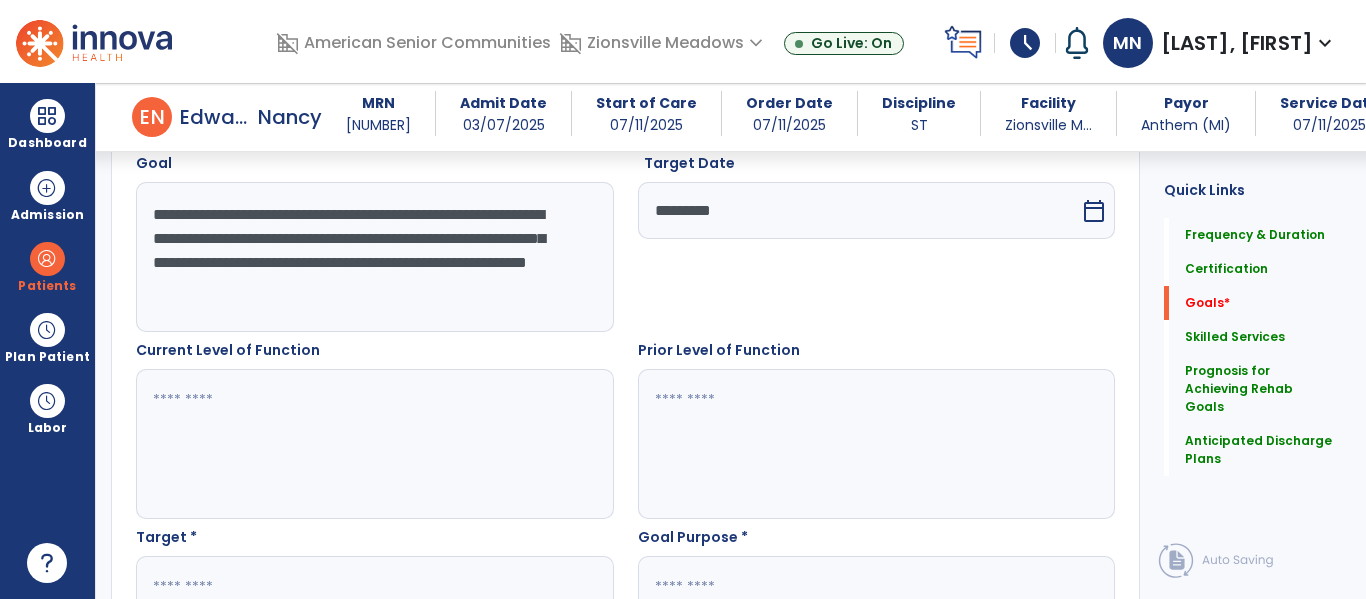 click at bounding box center (374, 444) 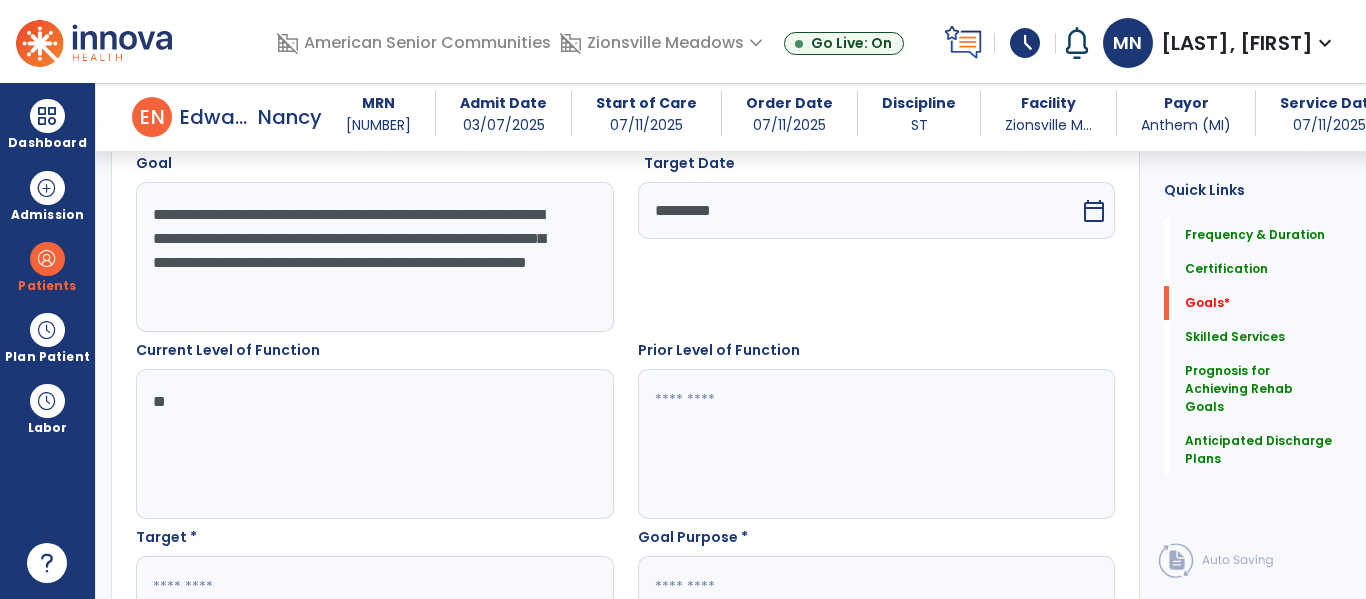 type on "*" 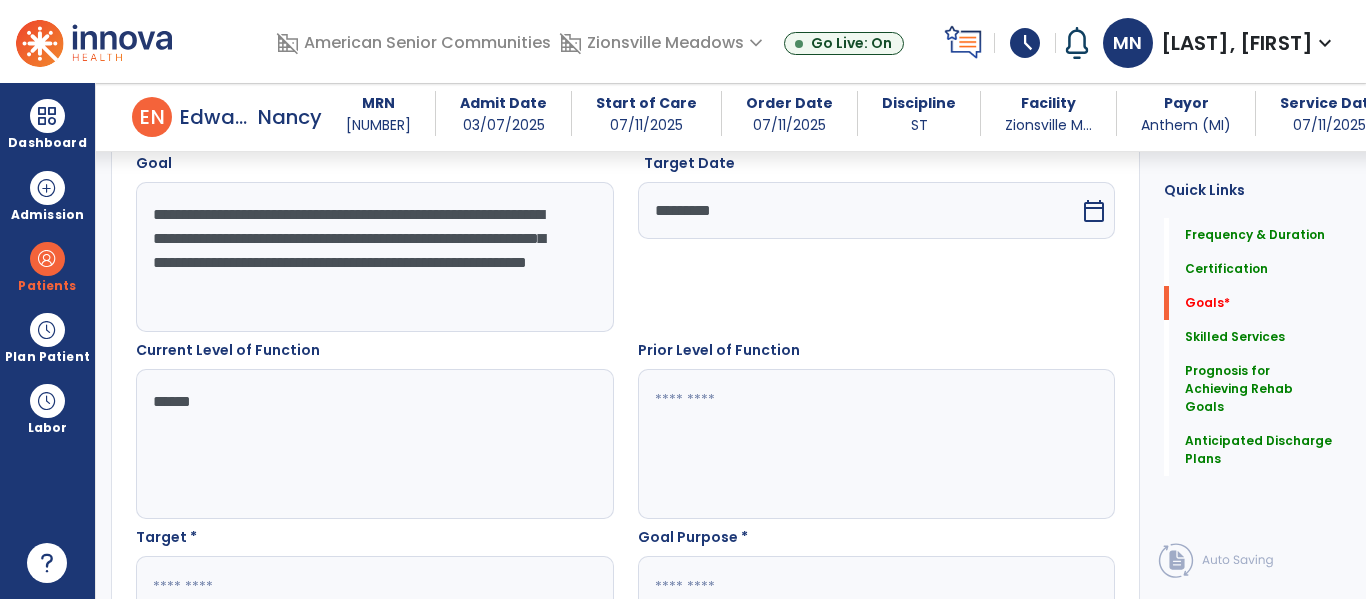 type on "******" 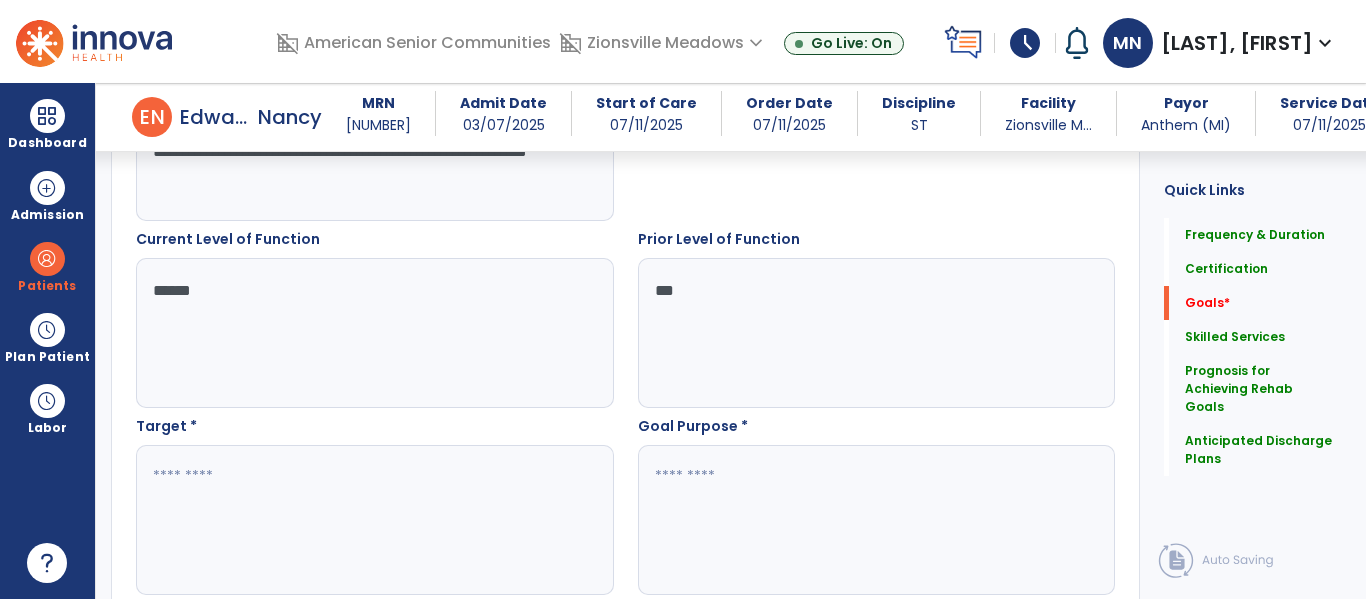 scroll, scrollTop: 684, scrollLeft: 0, axis: vertical 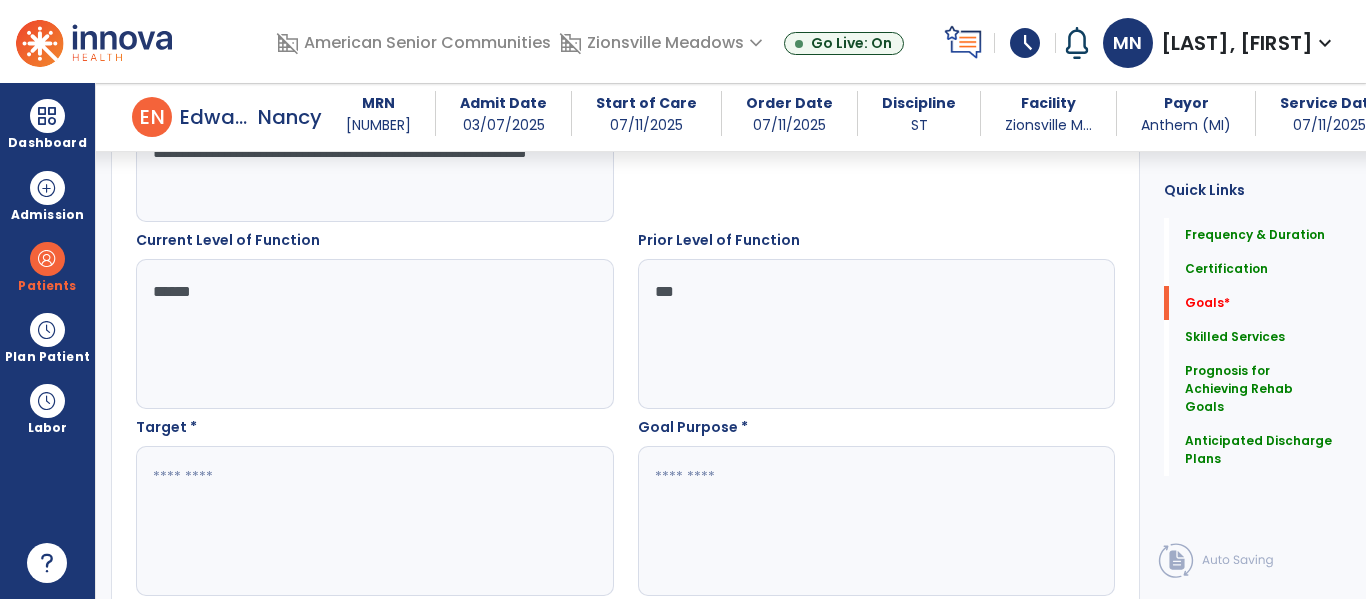 type on "***" 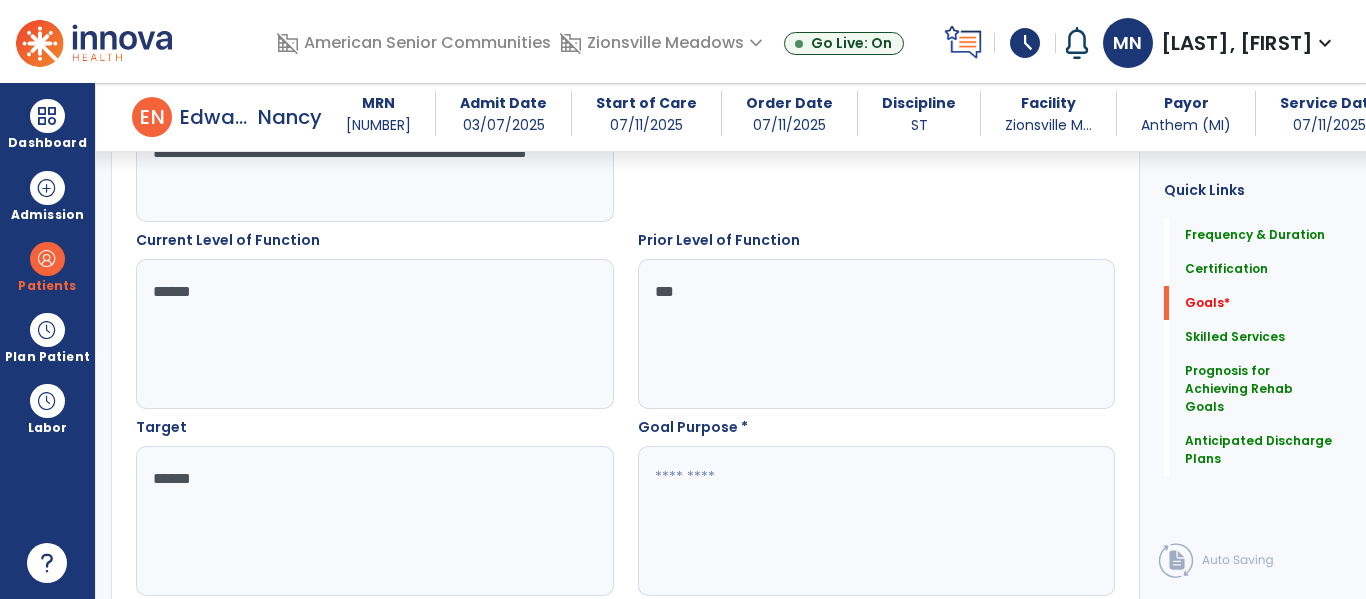 type on "******" 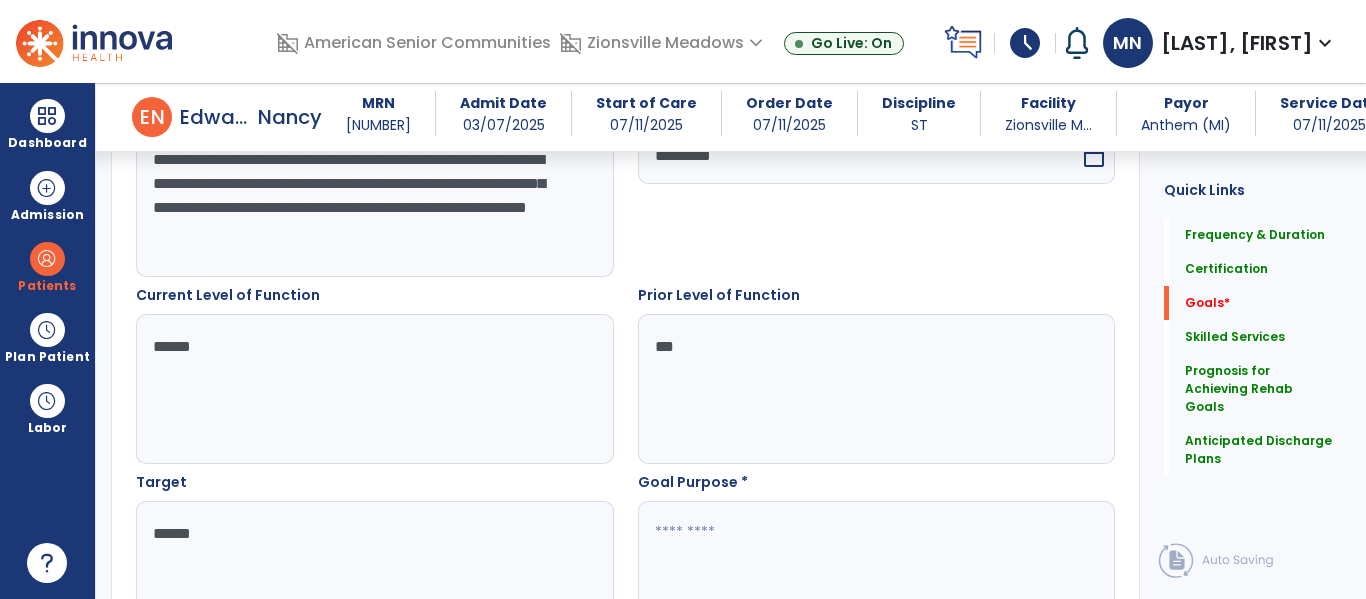 scroll, scrollTop: 632, scrollLeft: 0, axis: vertical 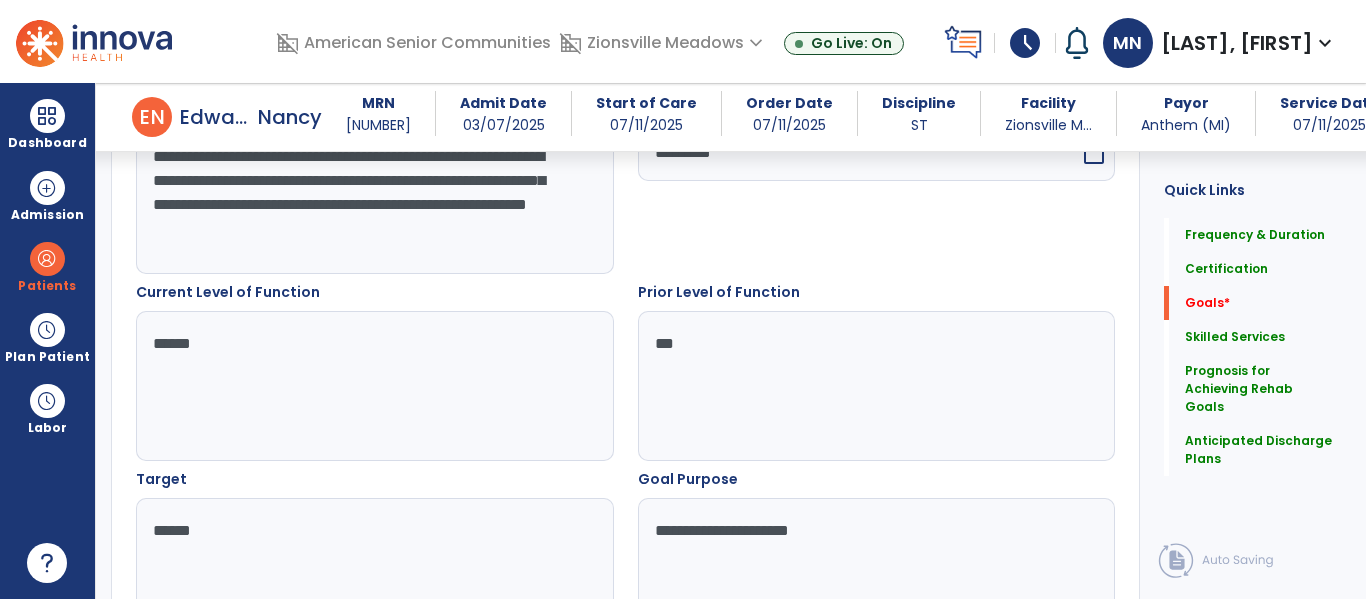 type on "**********" 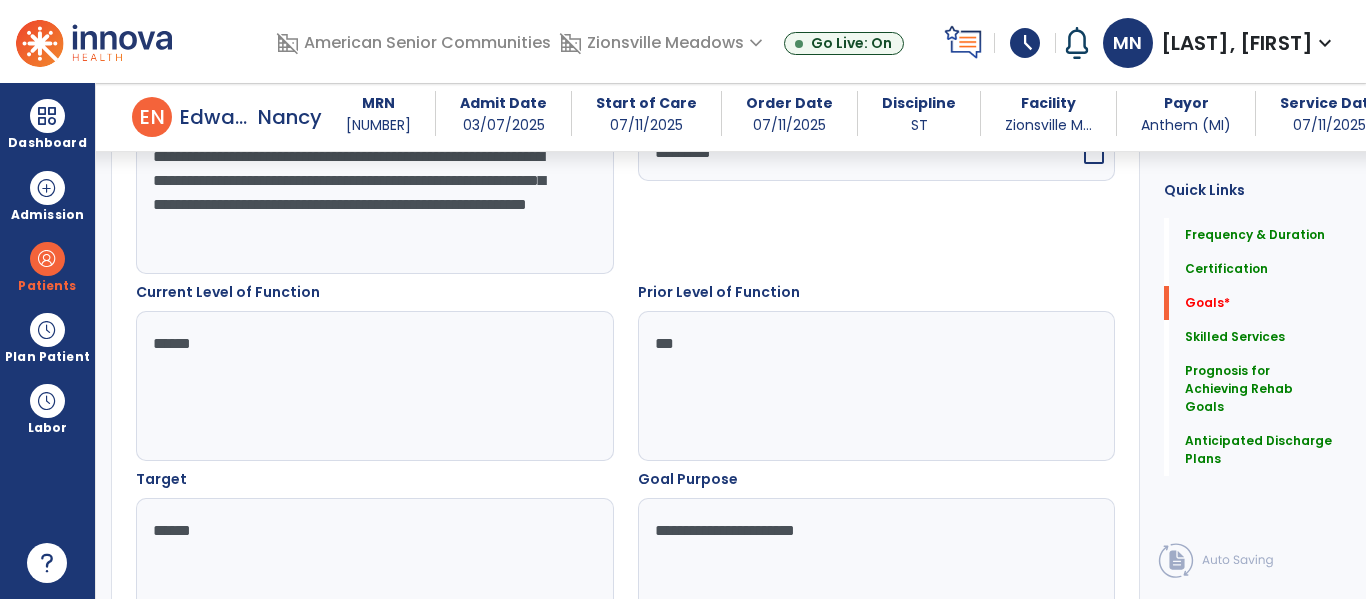 scroll, scrollTop: 740, scrollLeft: 0, axis: vertical 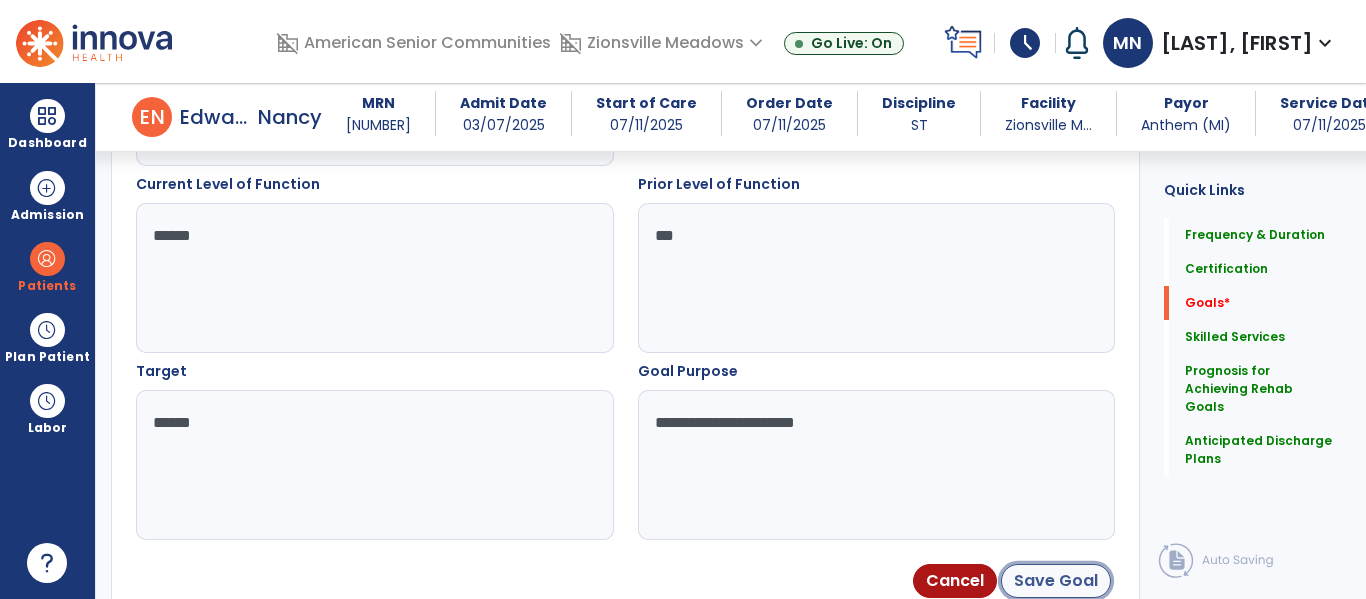 click on "Save Goal" at bounding box center (1056, 581) 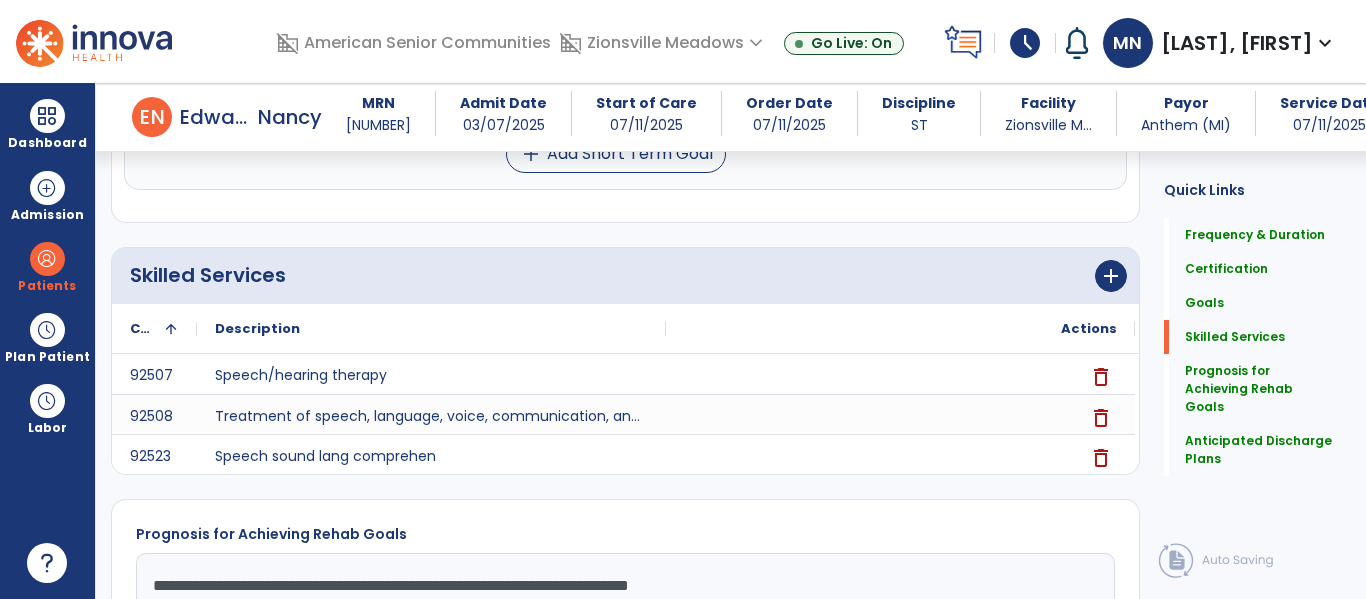 scroll, scrollTop: 463, scrollLeft: 0, axis: vertical 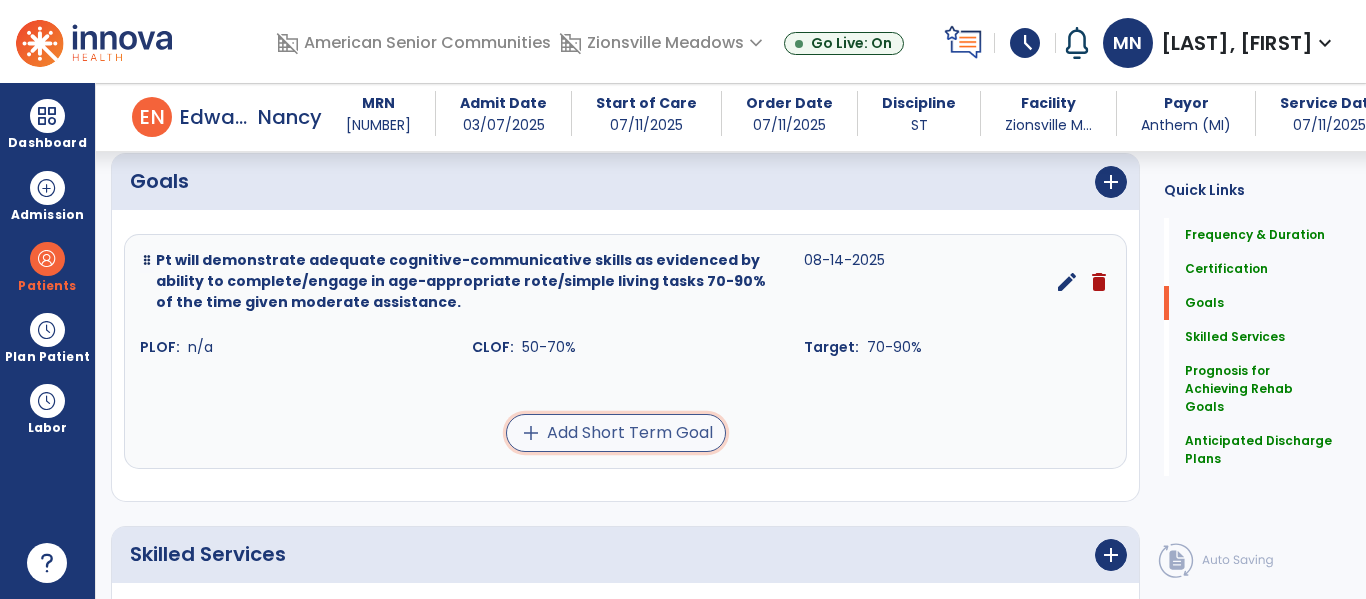 click on "add  Add Short Term Goal" at bounding box center (616, 433) 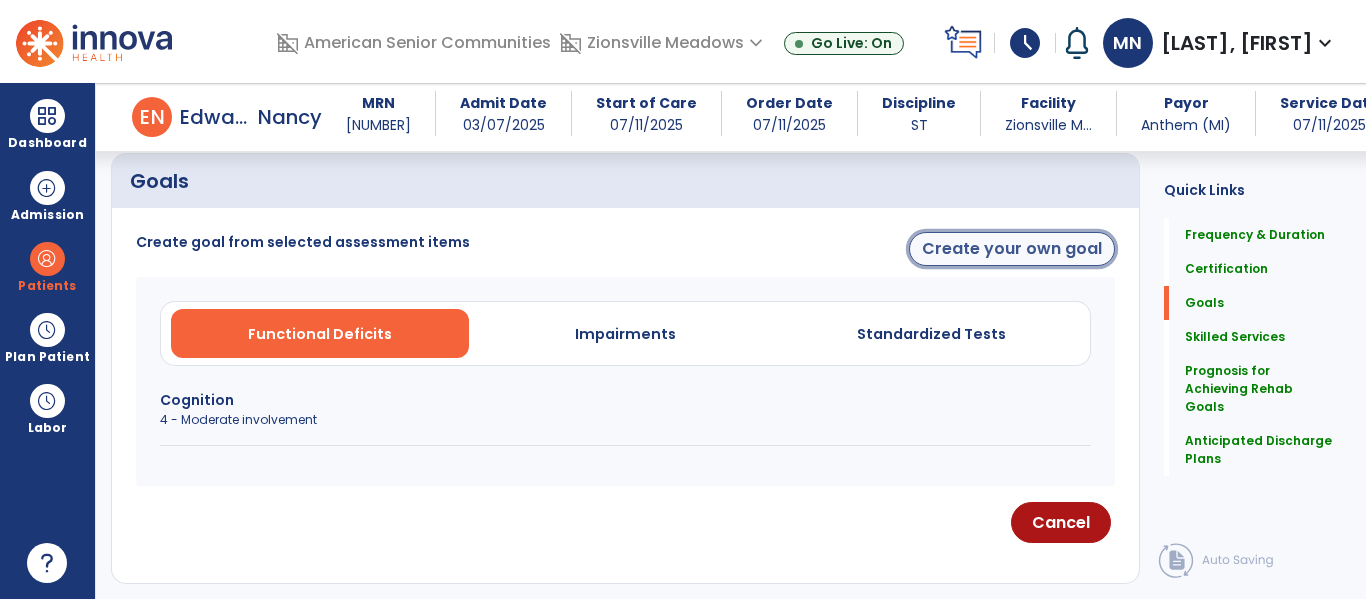 click on "Create your own goal" at bounding box center (1012, 249) 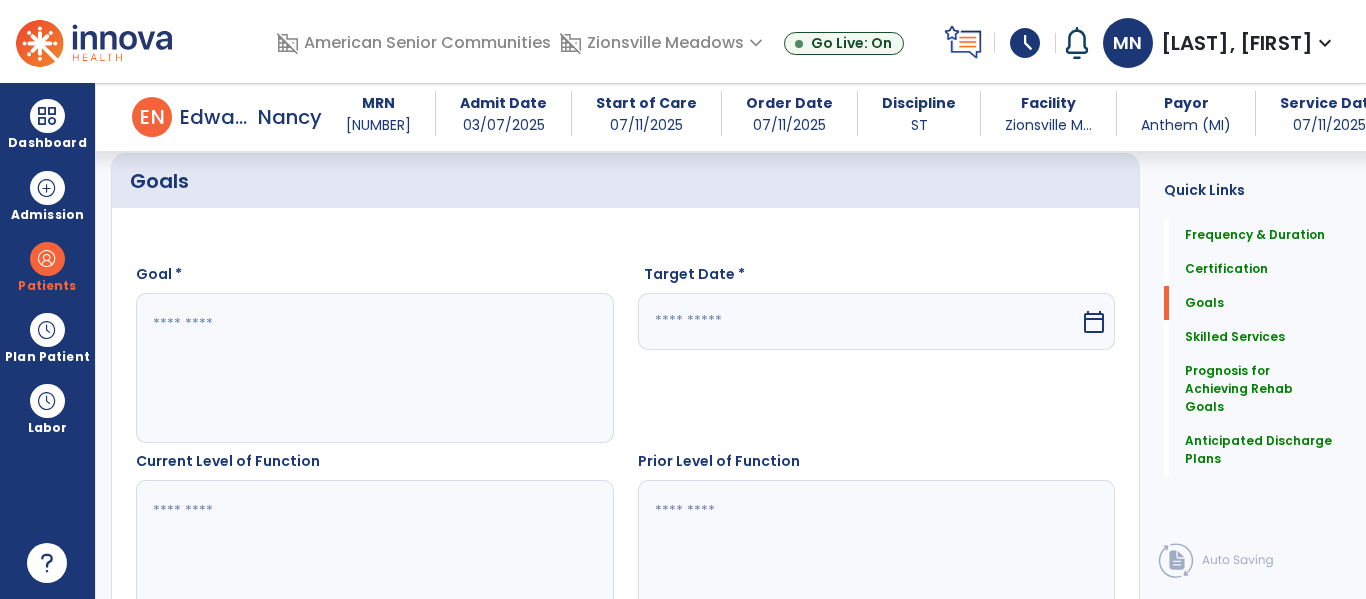 click at bounding box center (374, 368) 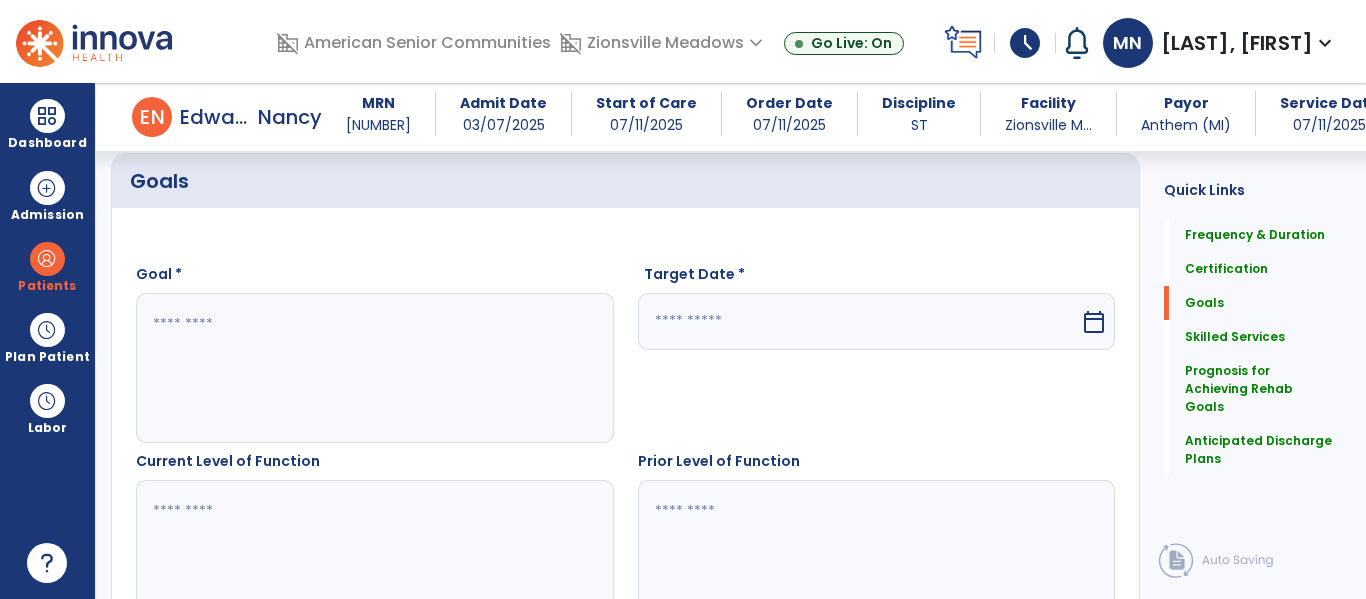 paste on "**********" 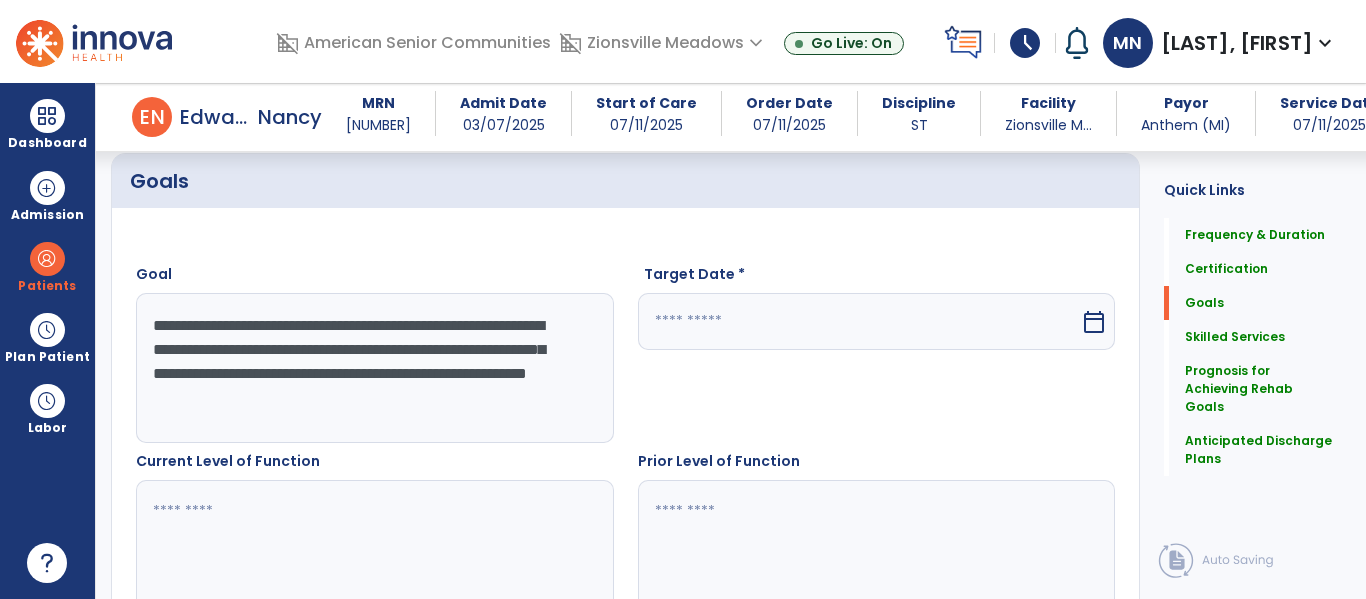 click on "**********" at bounding box center (374, 368) 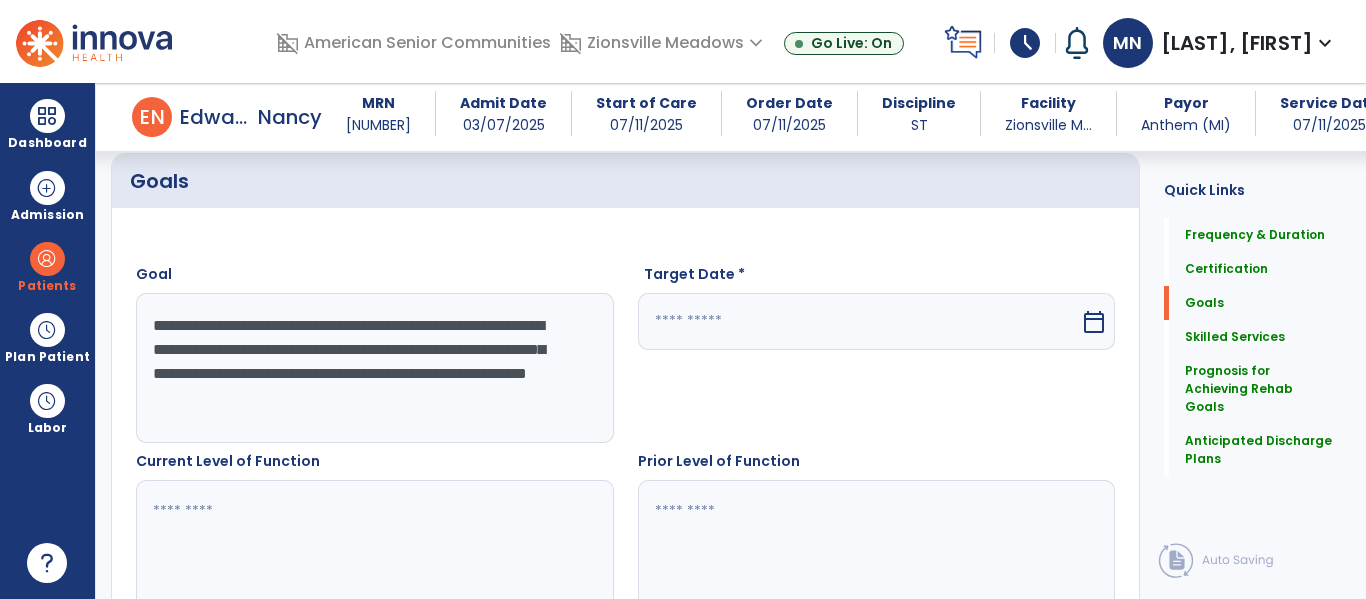click at bounding box center [859, 321] 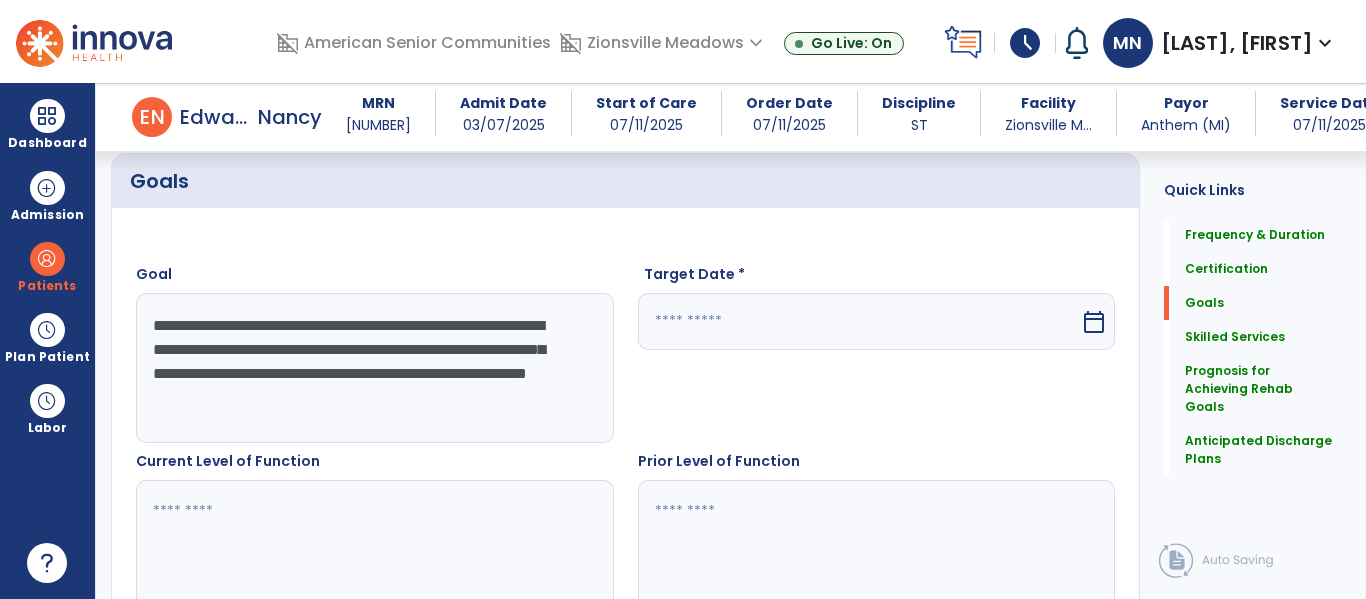 select on "*" 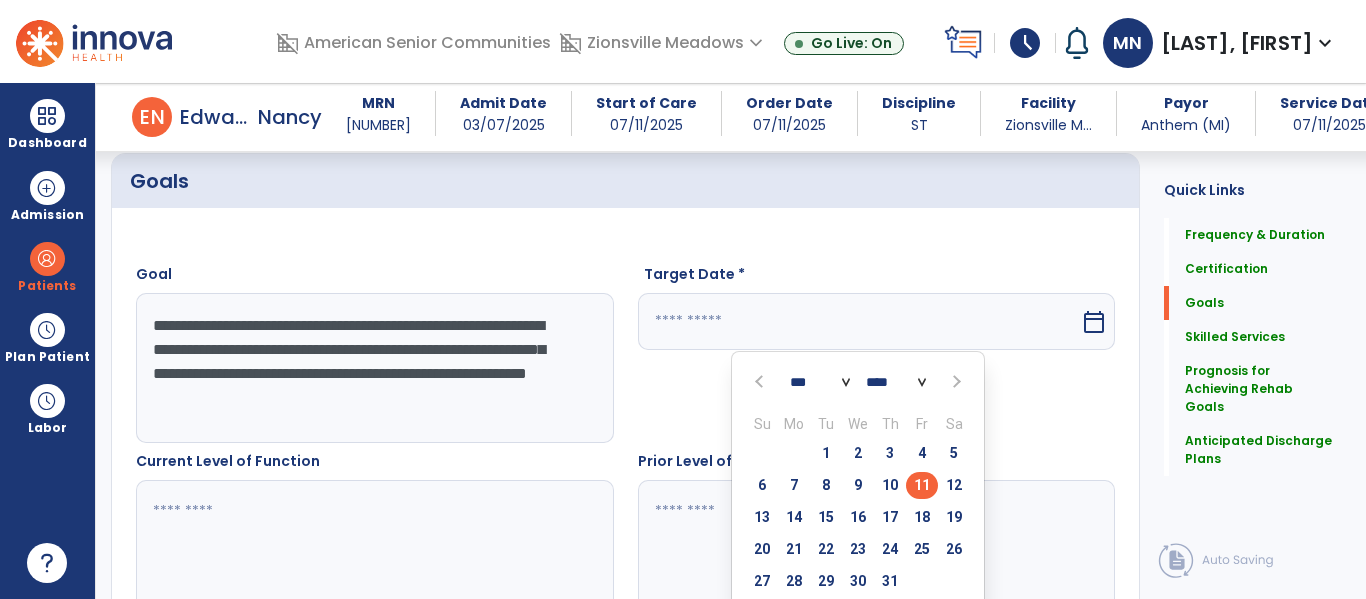 click at bounding box center (955, 382) 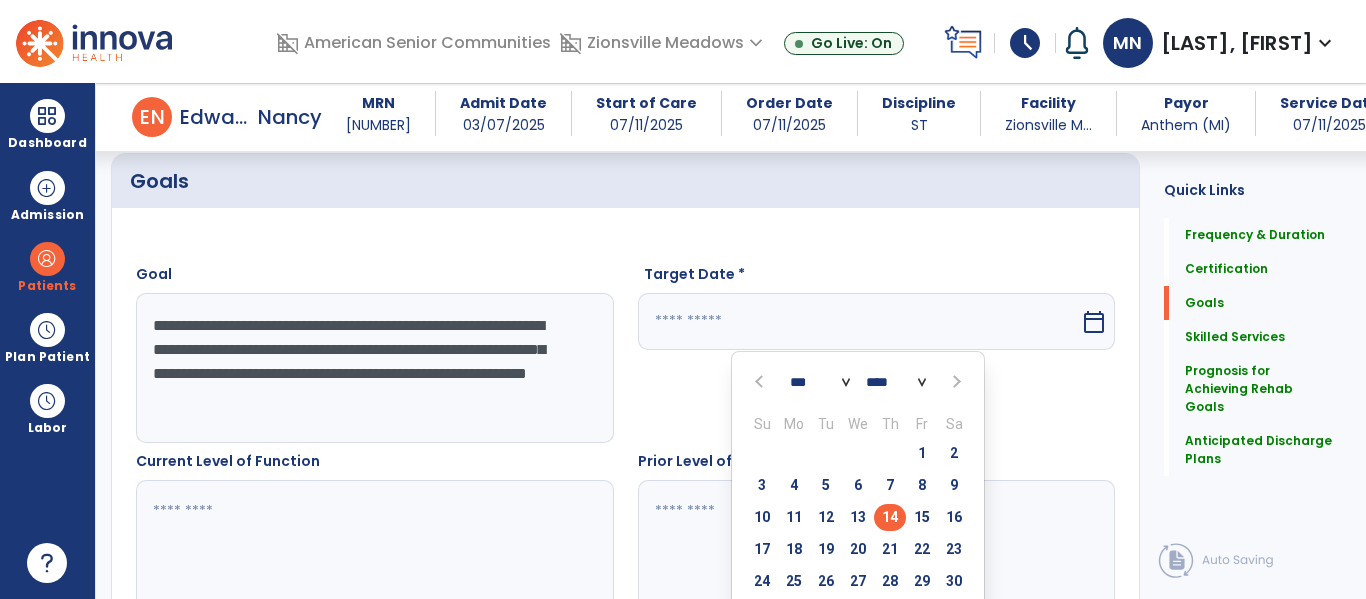 click on "14" at bounding box center (890, 517) 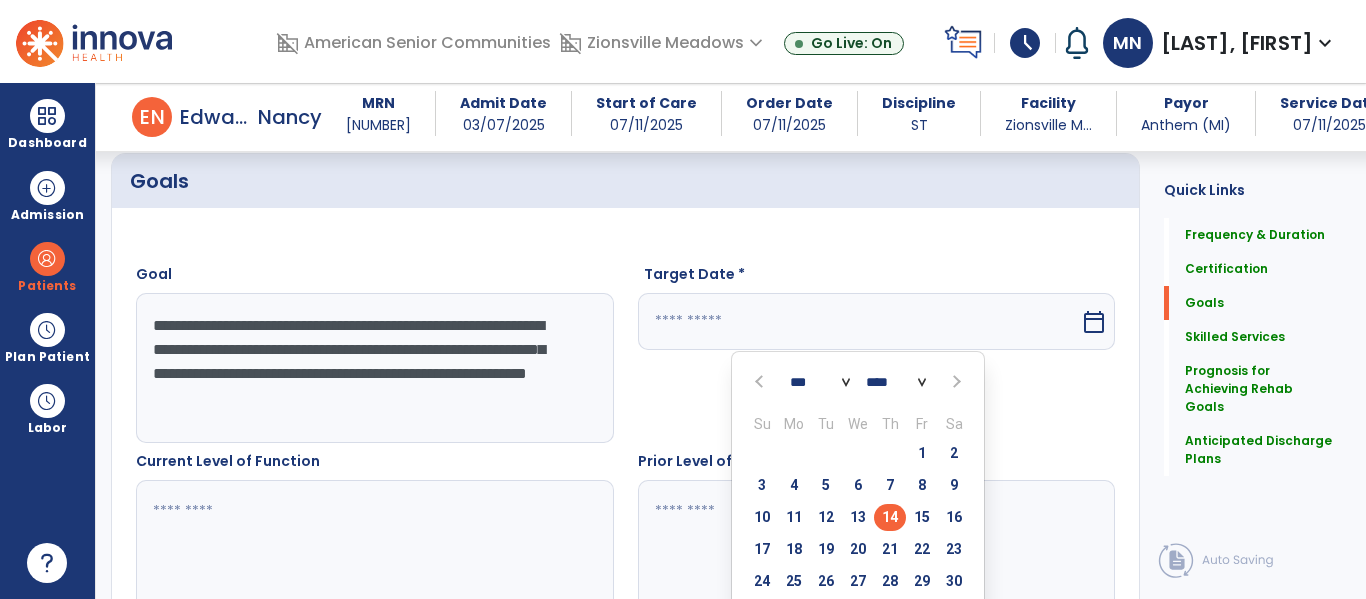 type on "*********" 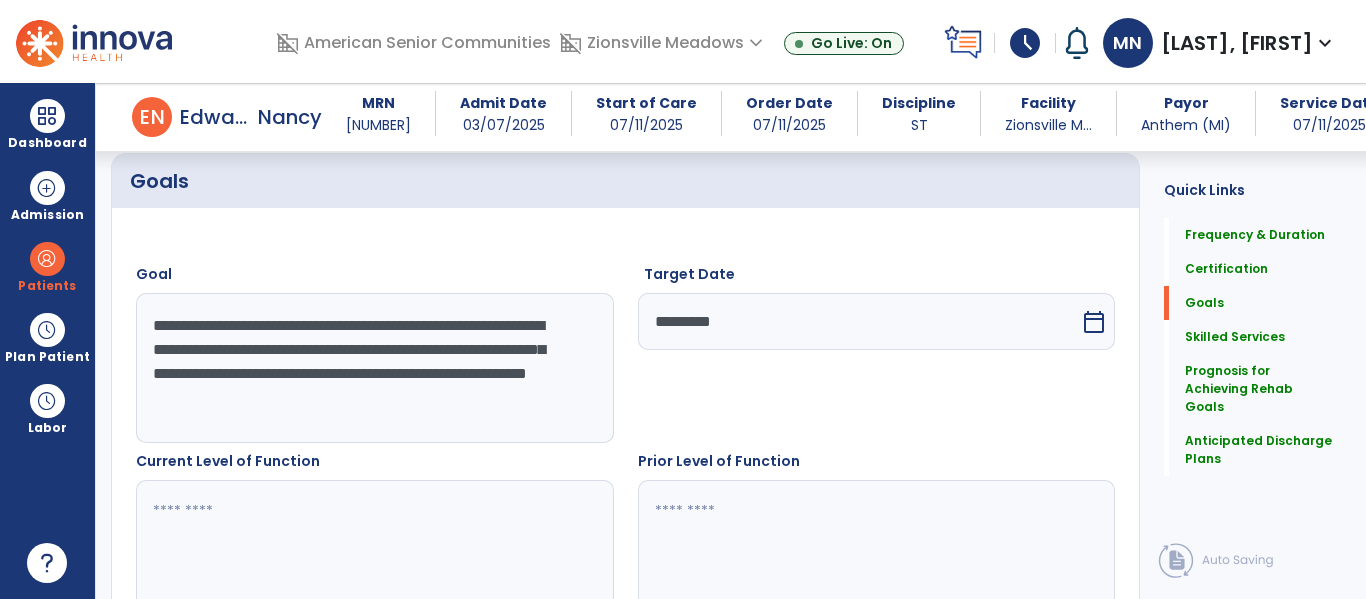 scroll, scrollTop: 598, scrollLeft: 0, axis: vertical 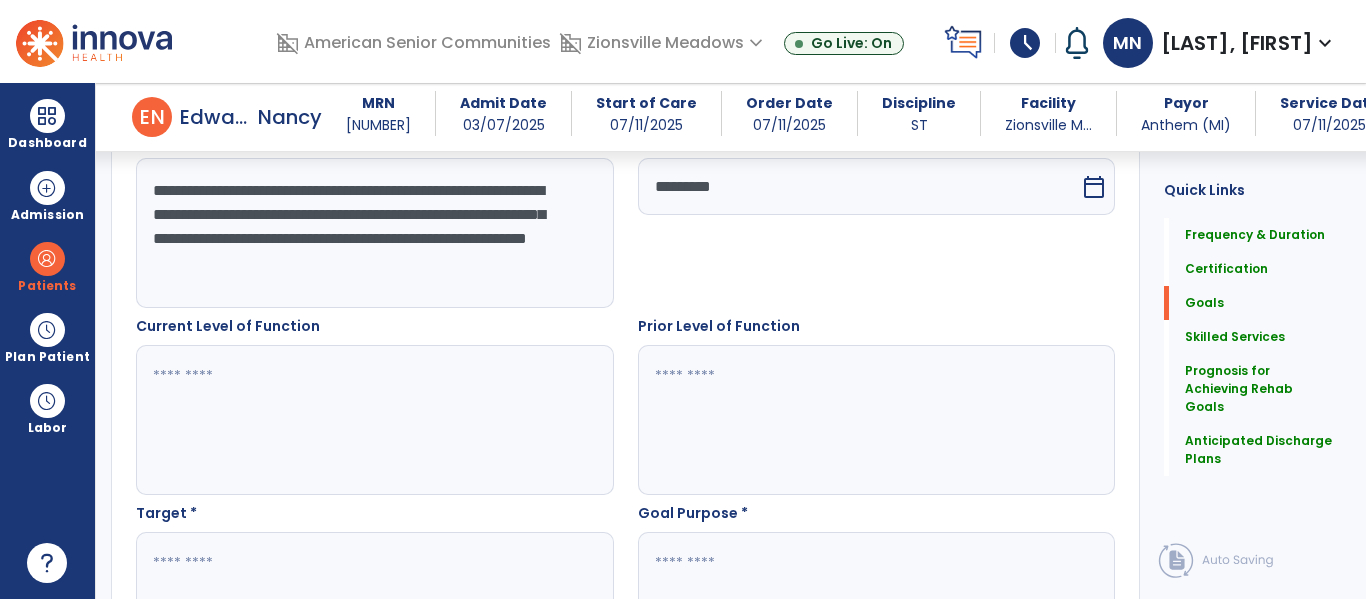 click at bounding box center (374, 420) 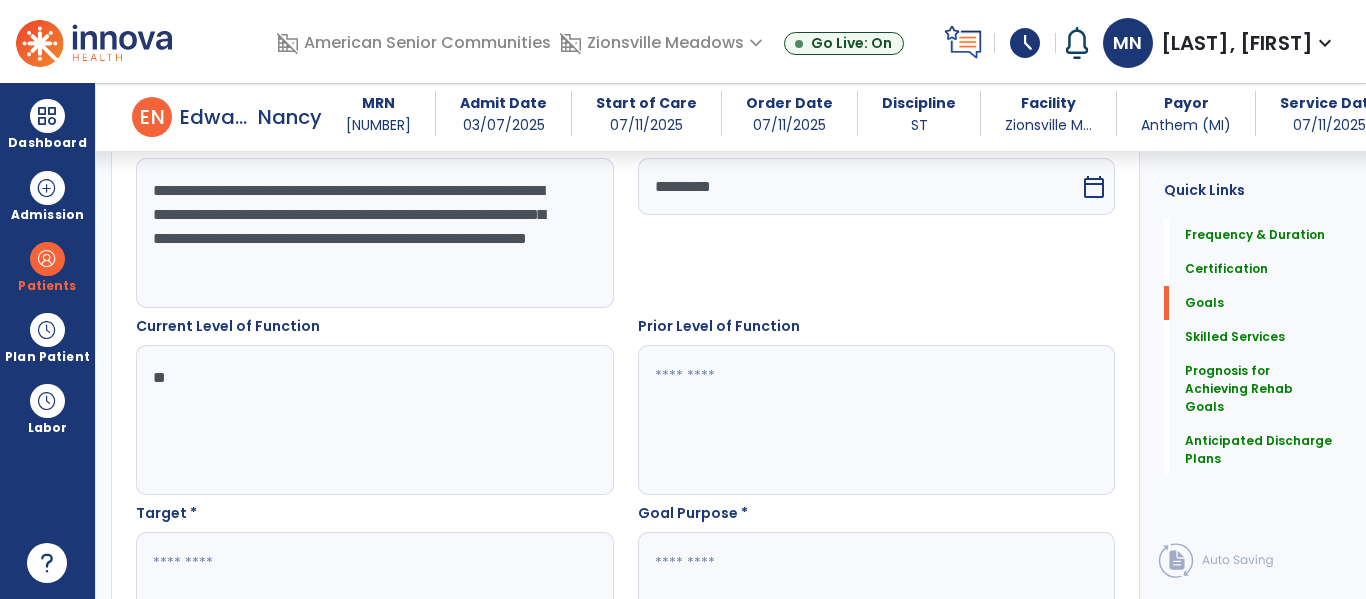 type on "*" 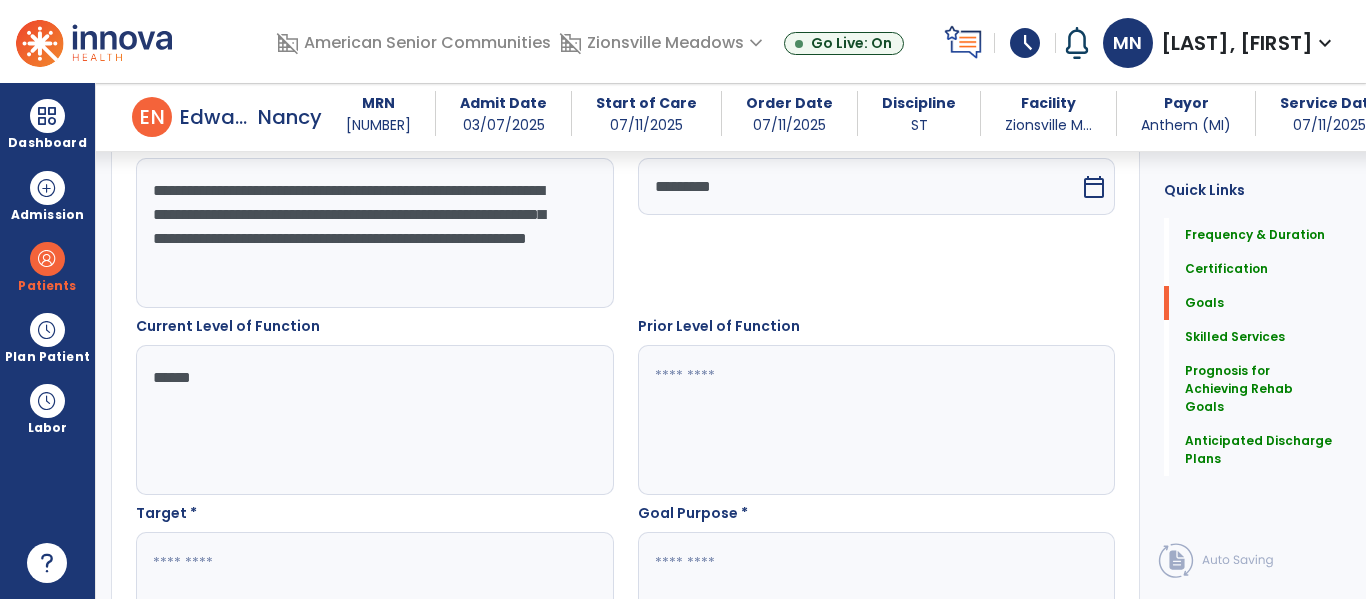 type on "******" 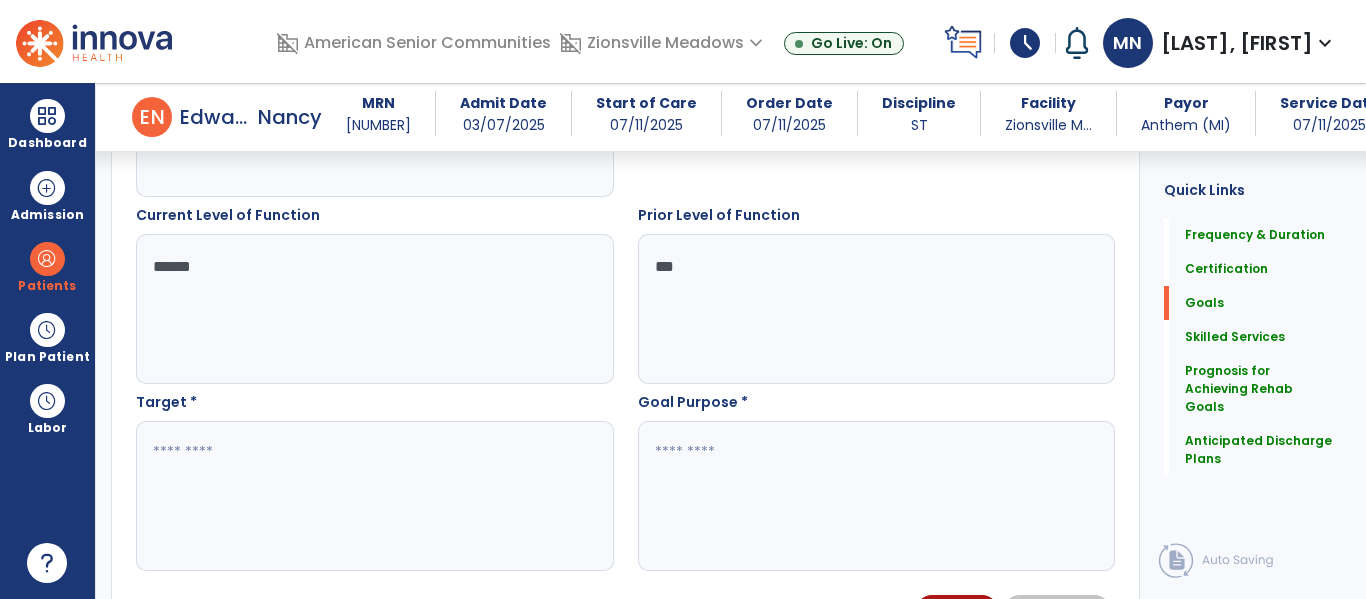 scroll, scrollTop: 712, scrollLeft: 0, axis: vertical 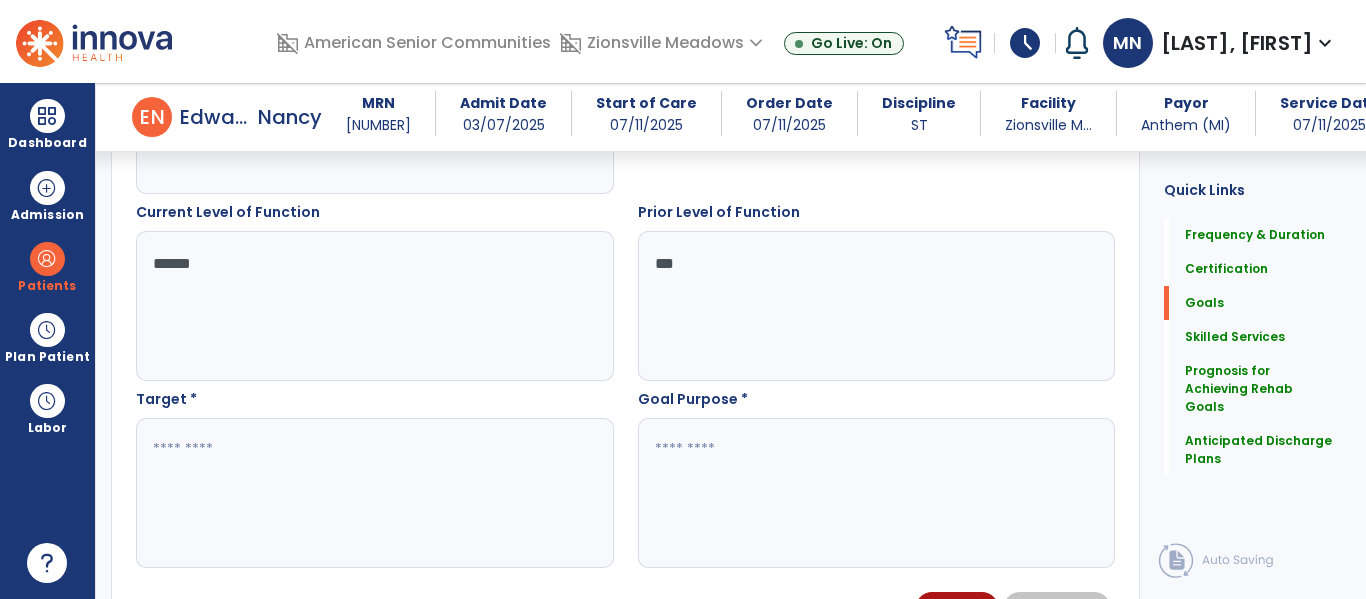 type on "***" 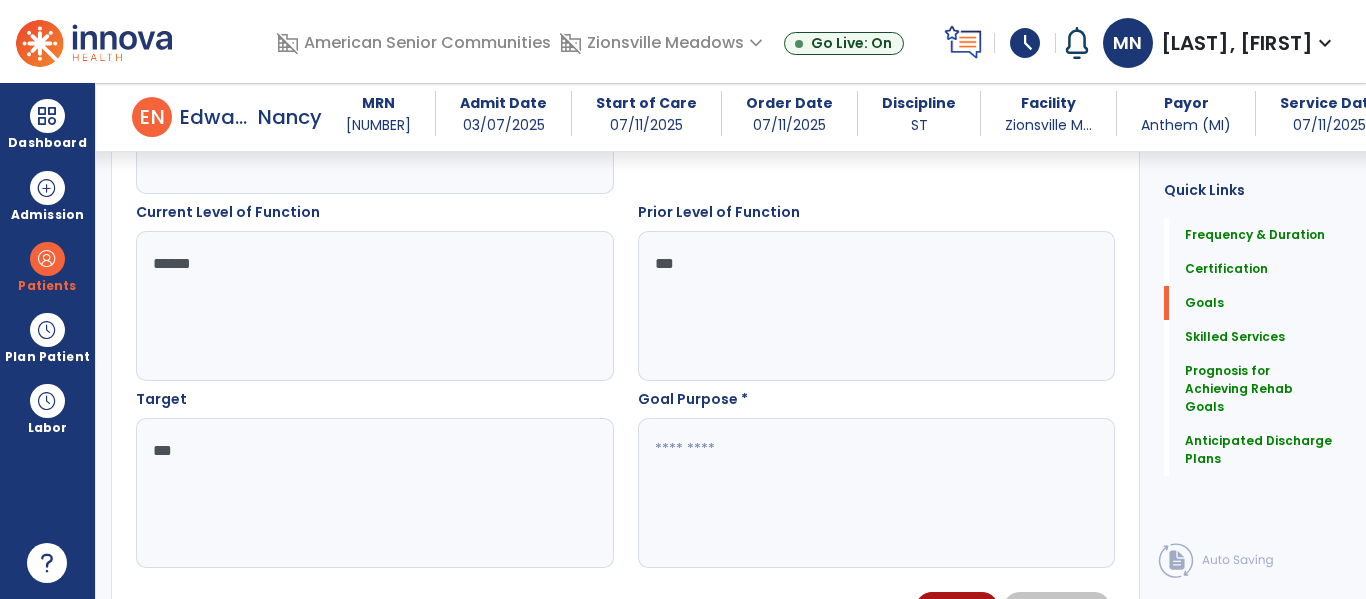type on "***" 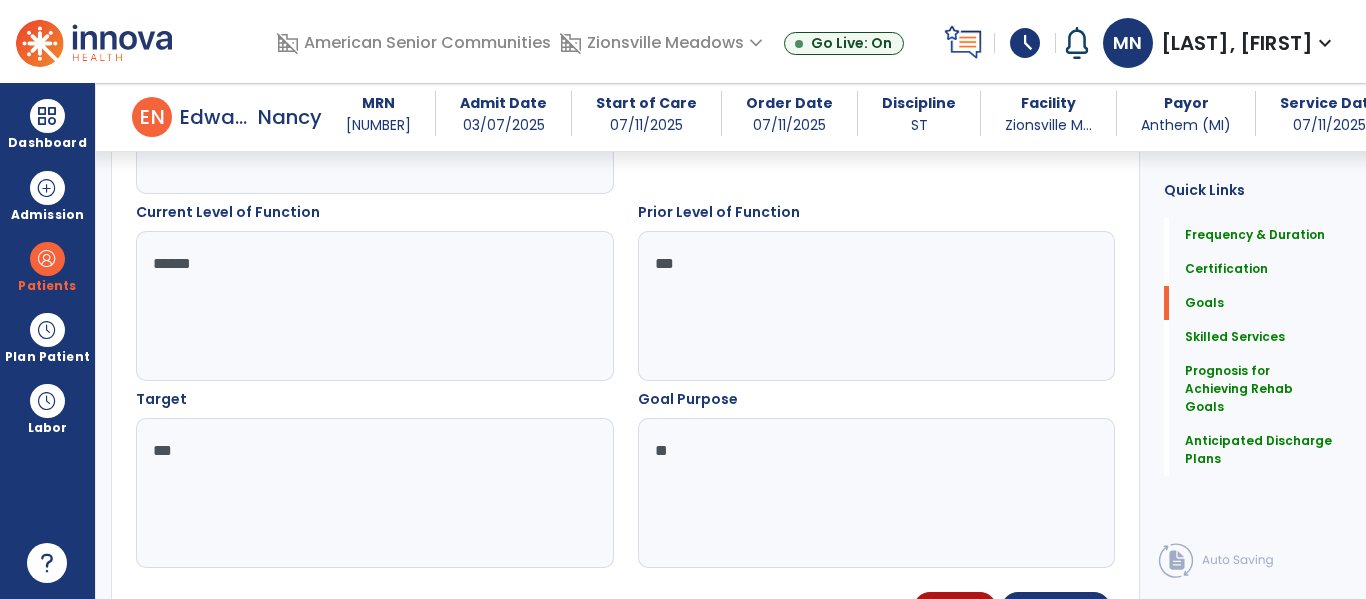 type on "*" 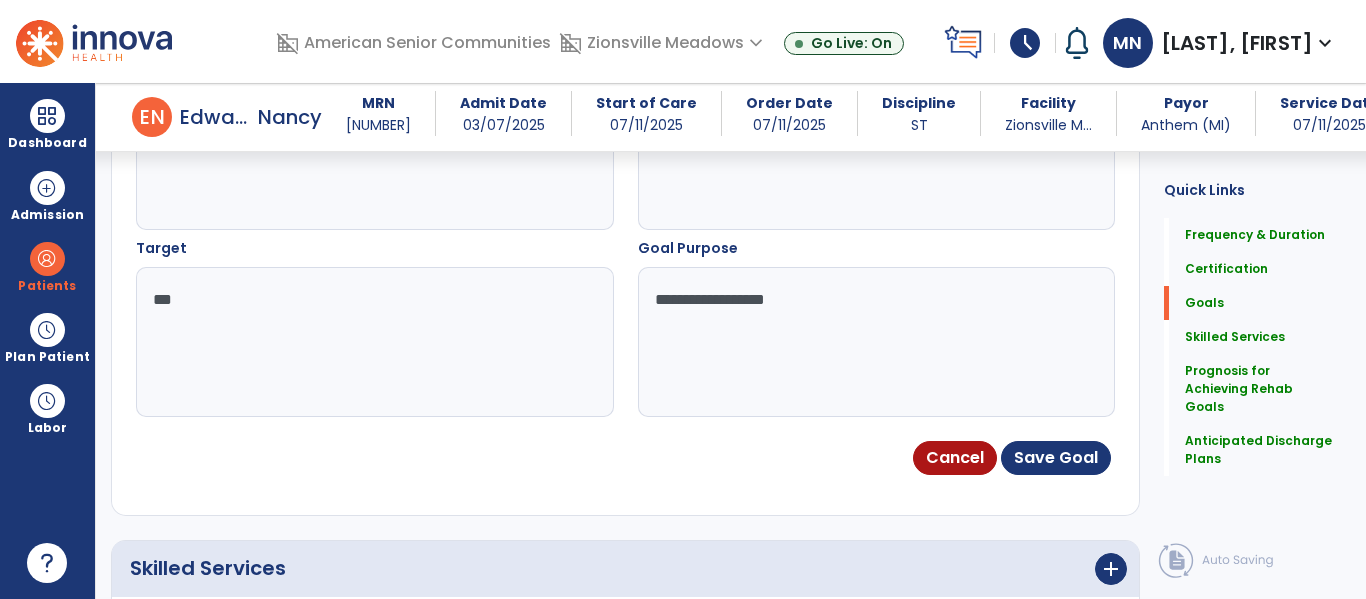 scroll, scrollTop: 853, scrollLeft: 0, axis: vertical 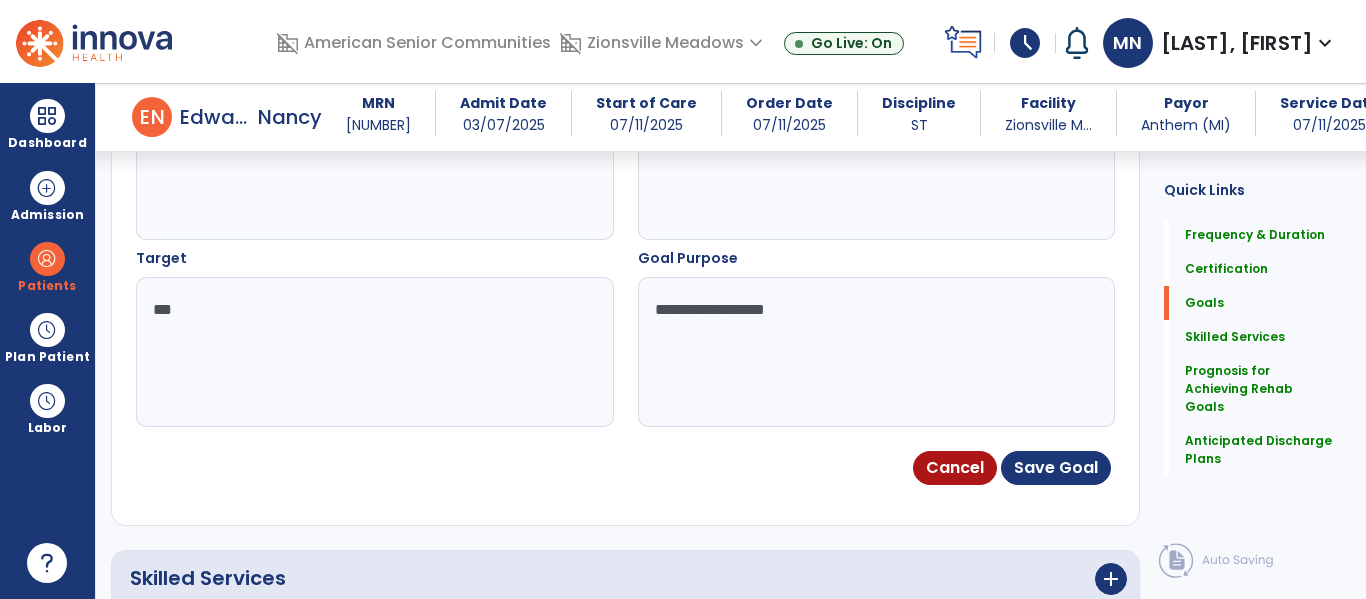 type on "**********" 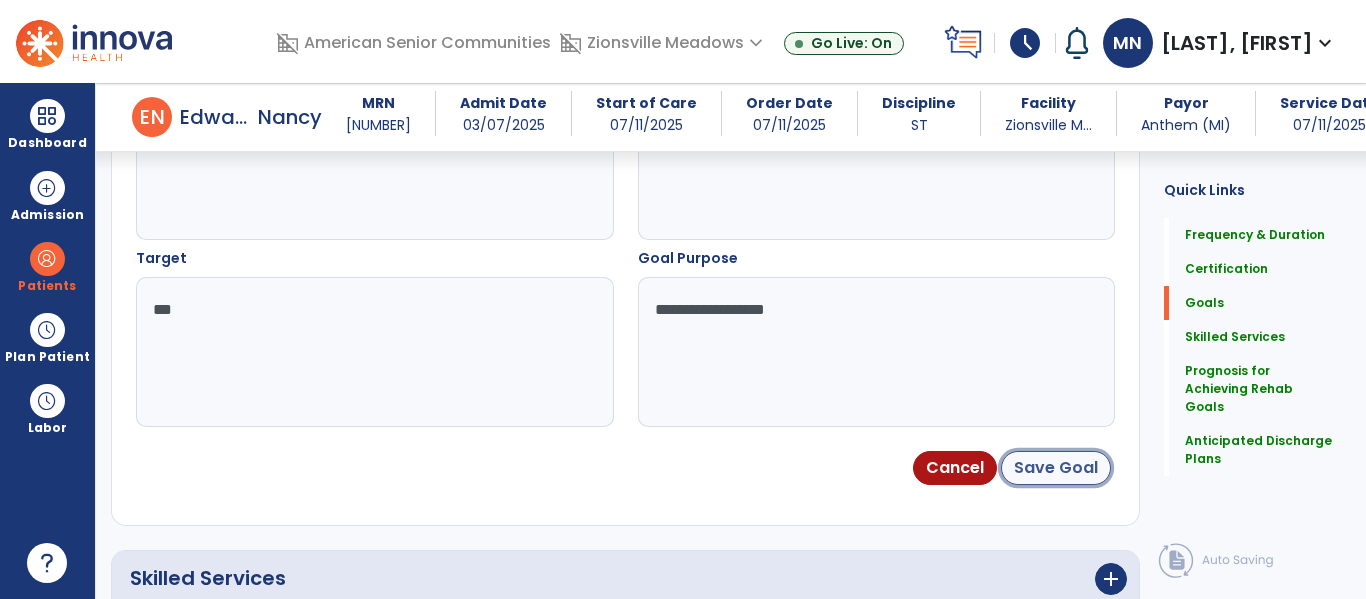 click on "Save Goal" at bounding box center (1056, 468) 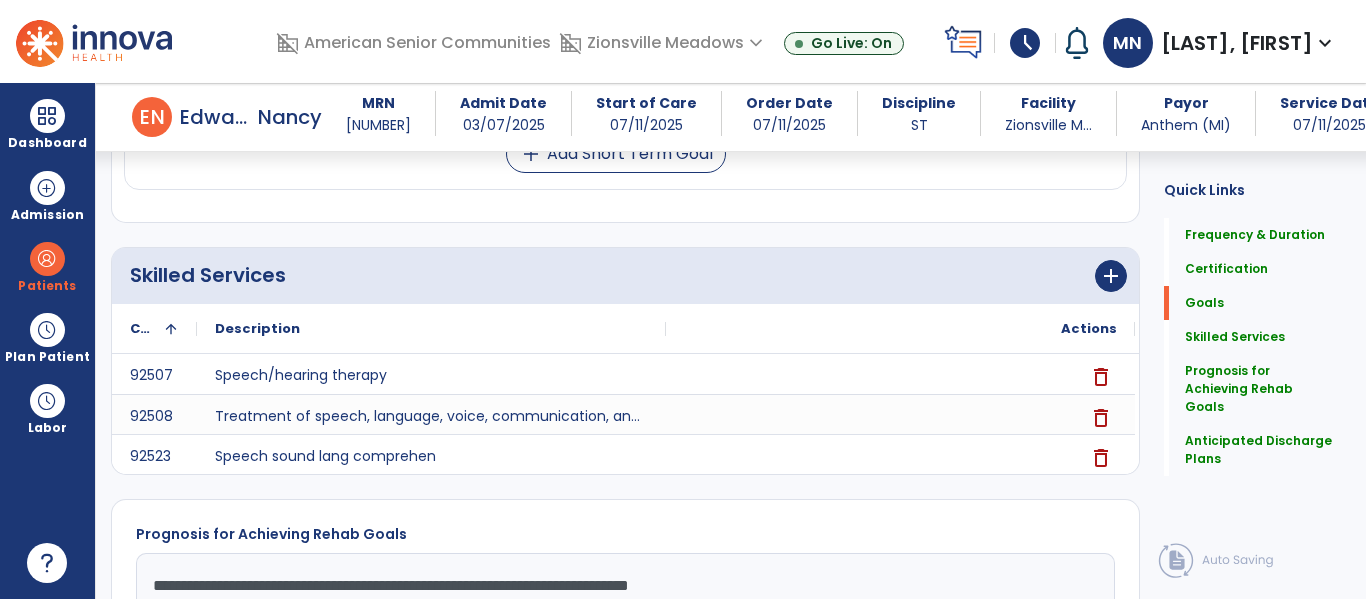 scroll, scrollTop: 515, scrollLeft: 0, axis: vertical 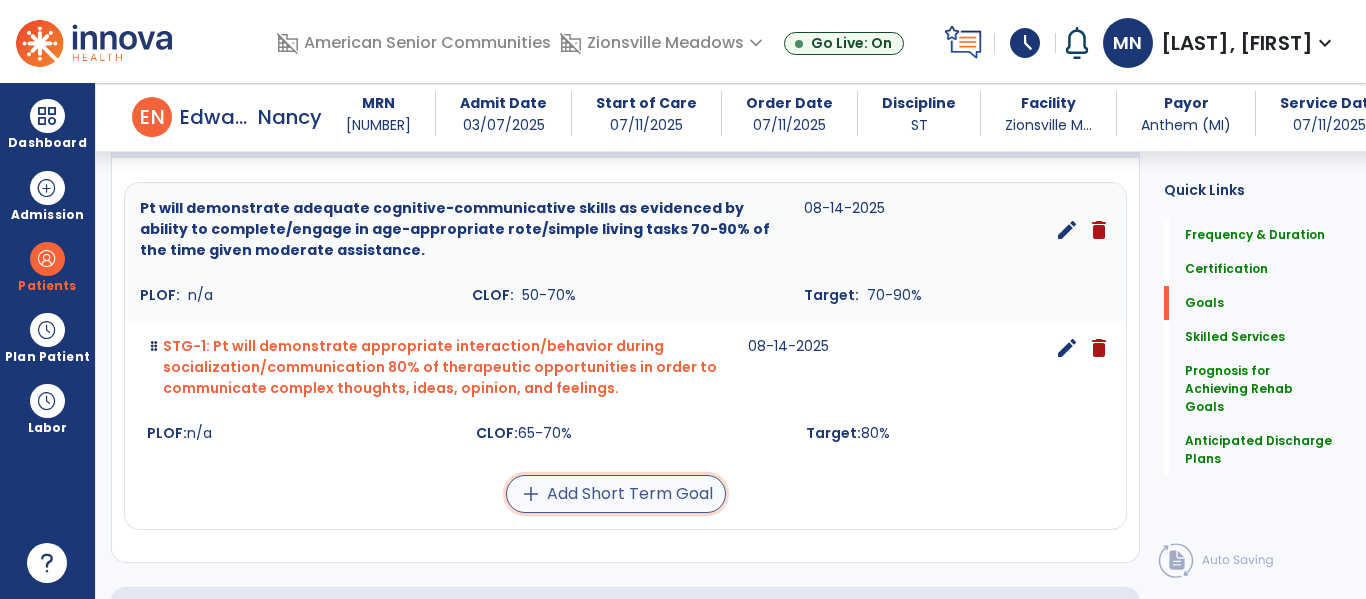 click on "add  Add Short Term Goal" at bounding box center (616, 494) 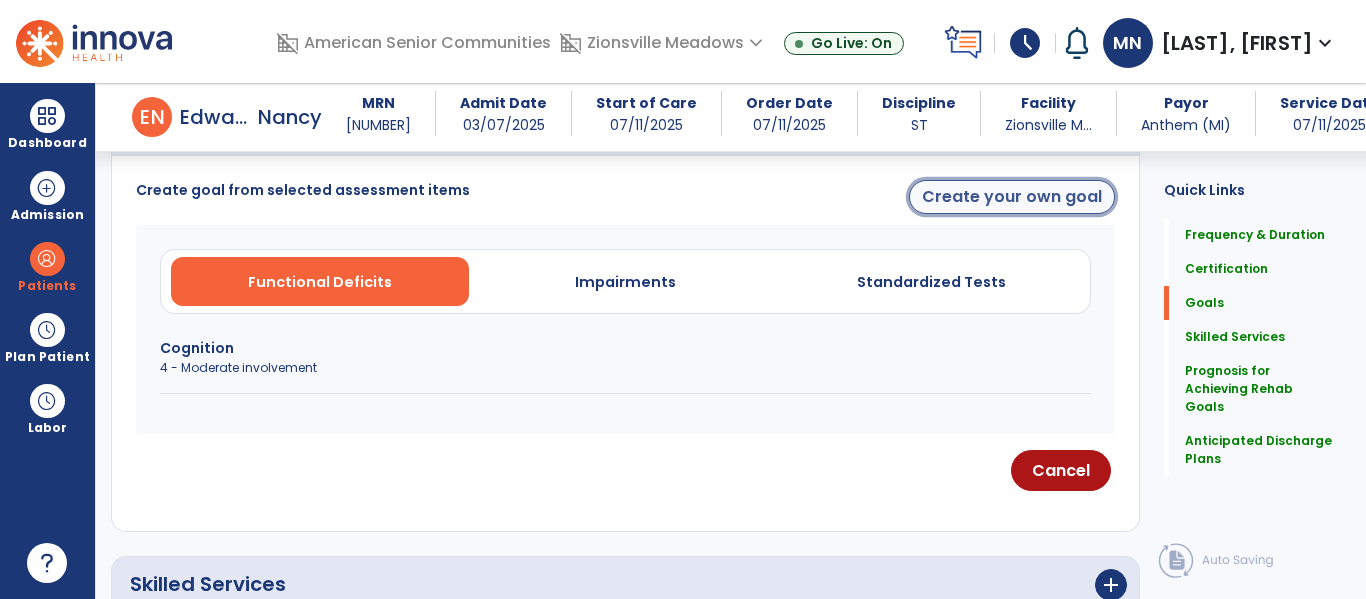 click on "Create your own goal" at bounding box center (1012, 197) 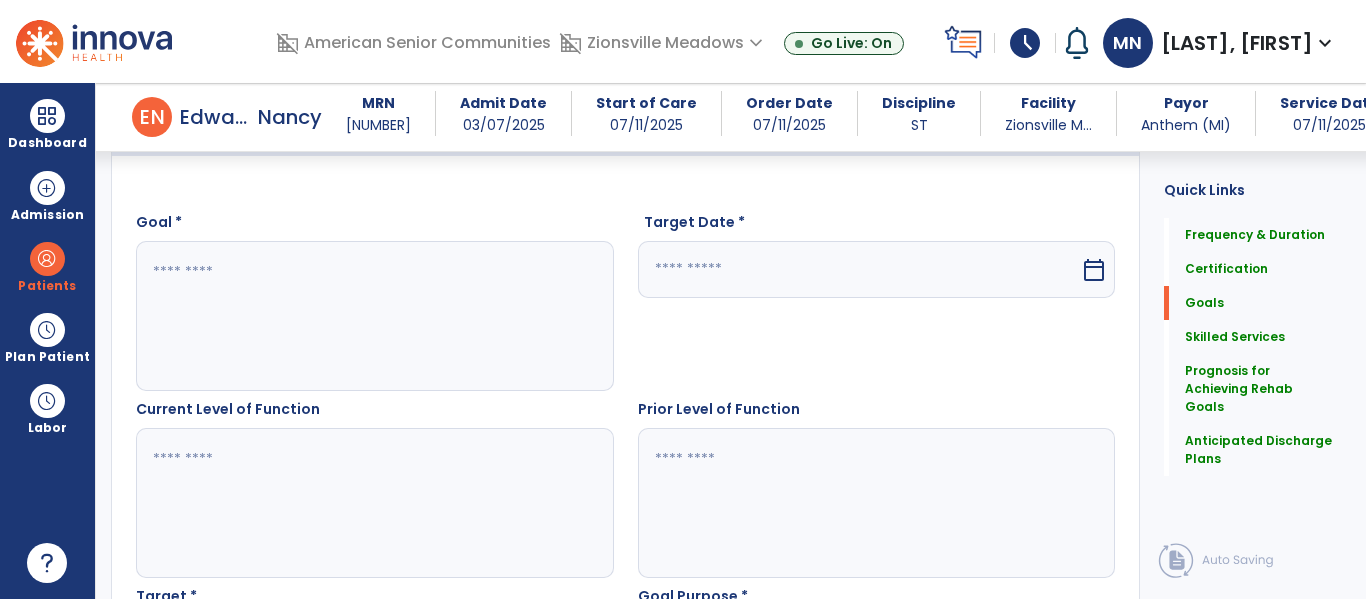 click at bounding box center [374, 316] 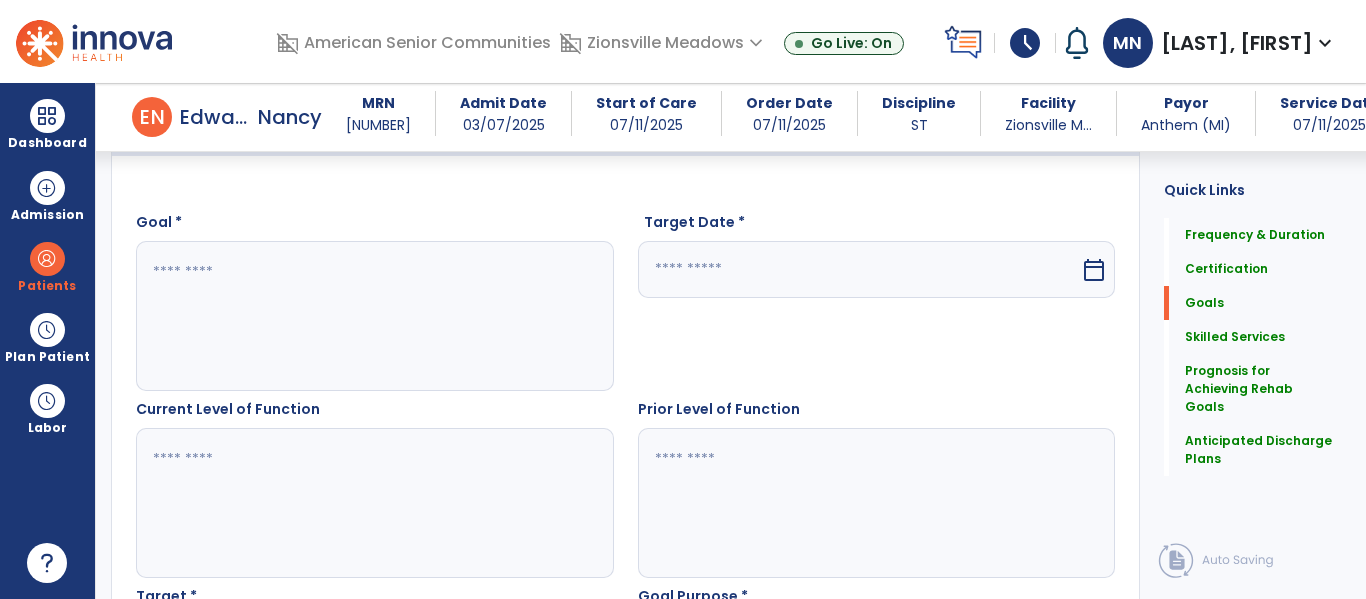 paste on "**********" 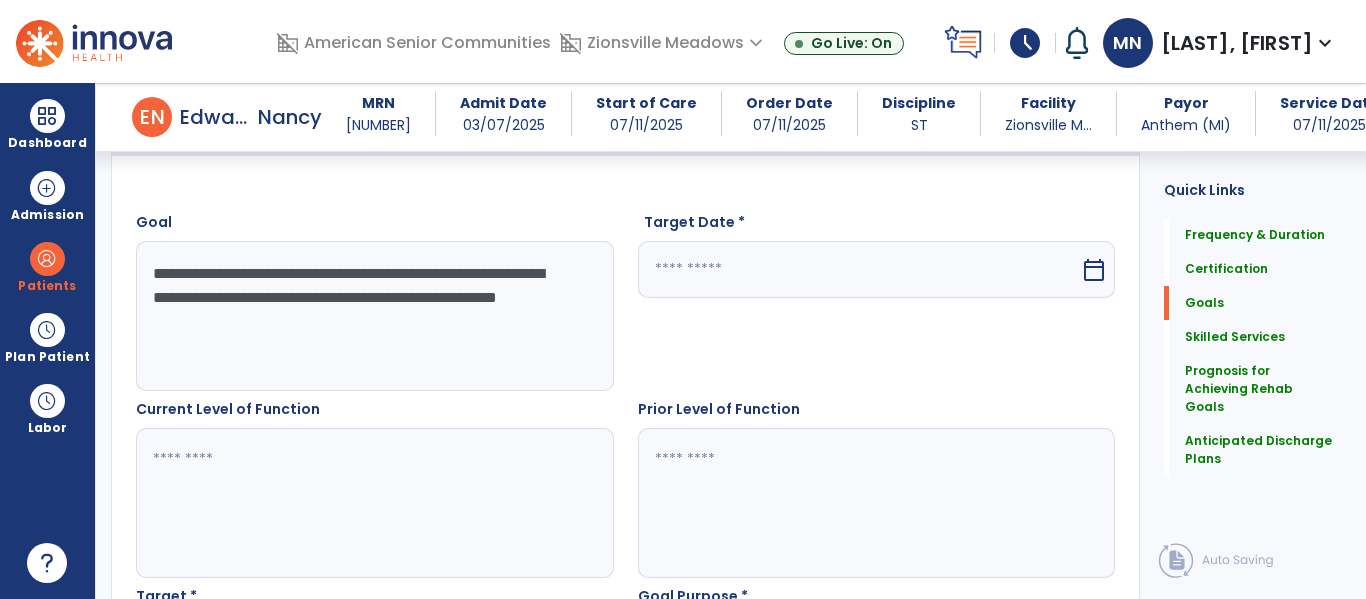 click on "**********" at bounding box center (374, 316) 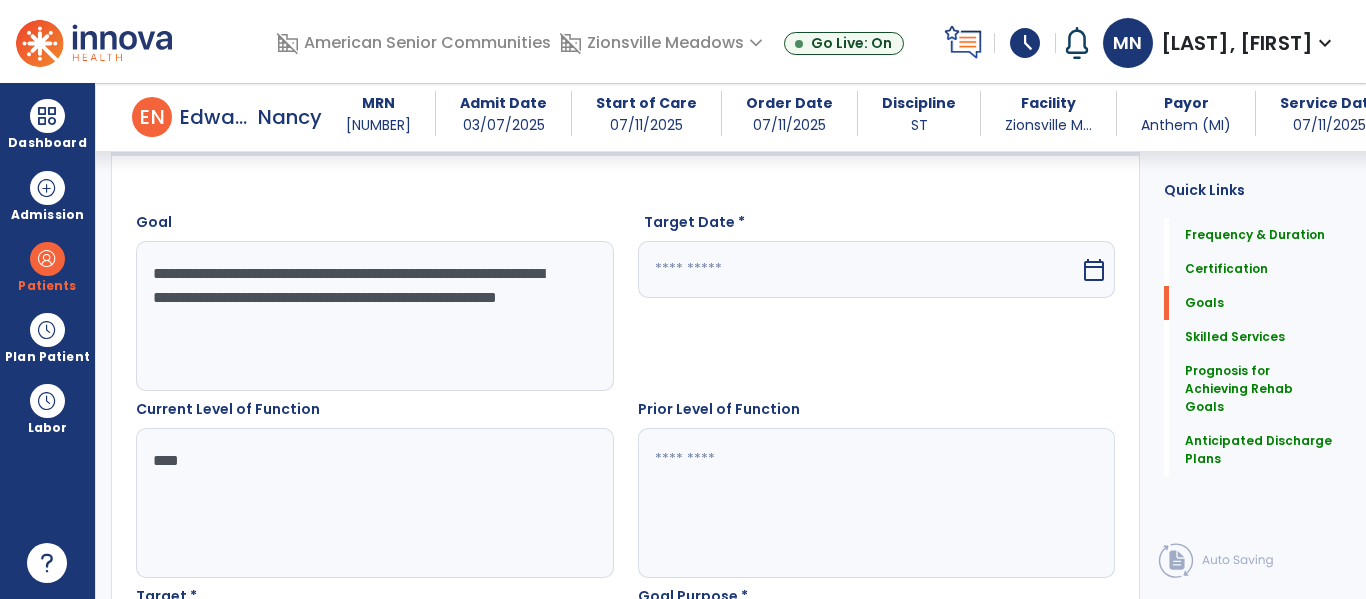 type on "****" 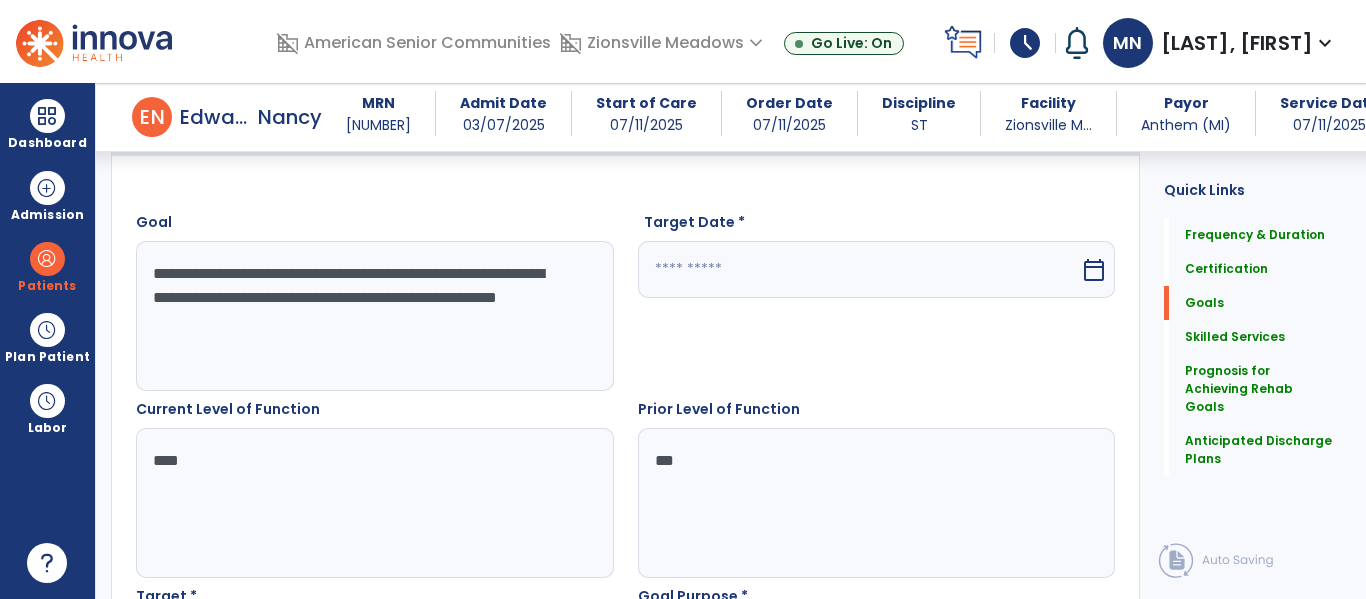 type on "***" 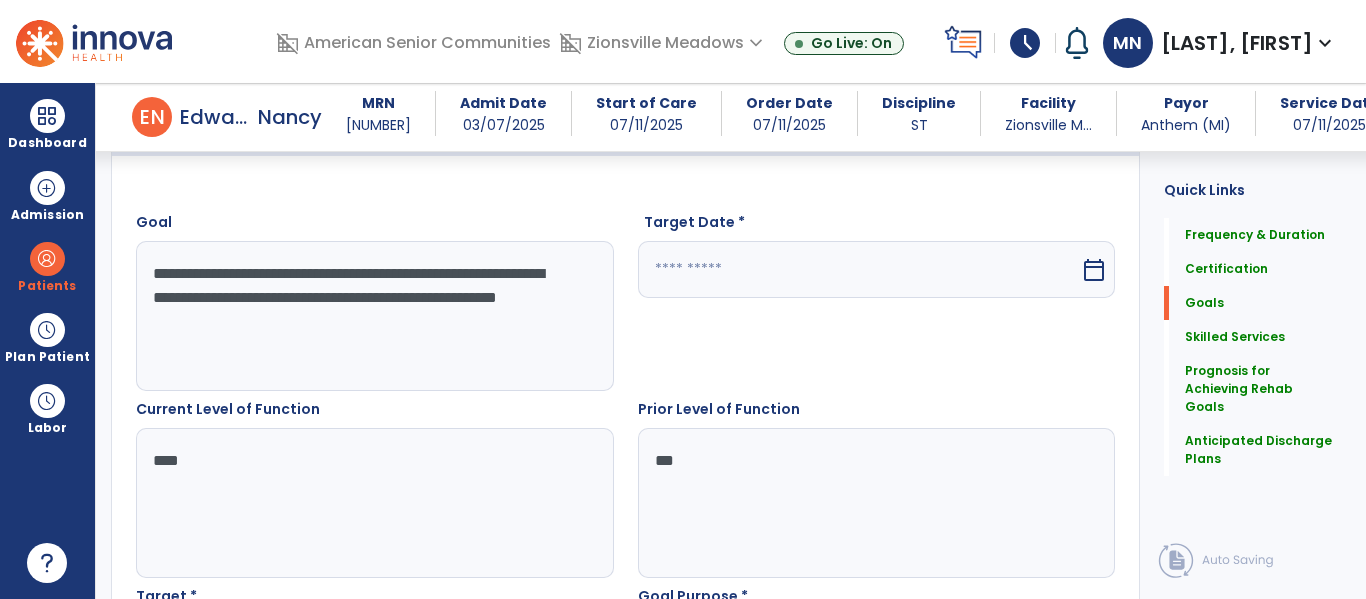 click at bounding box center (859, 269) 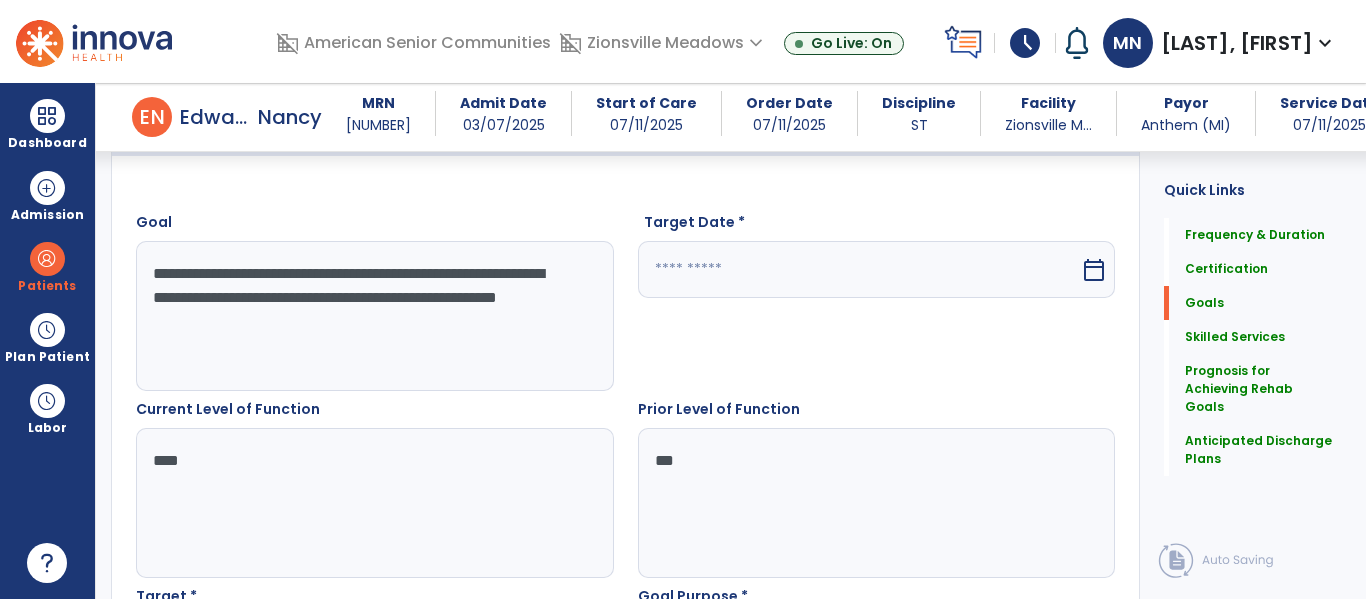 select on "*" 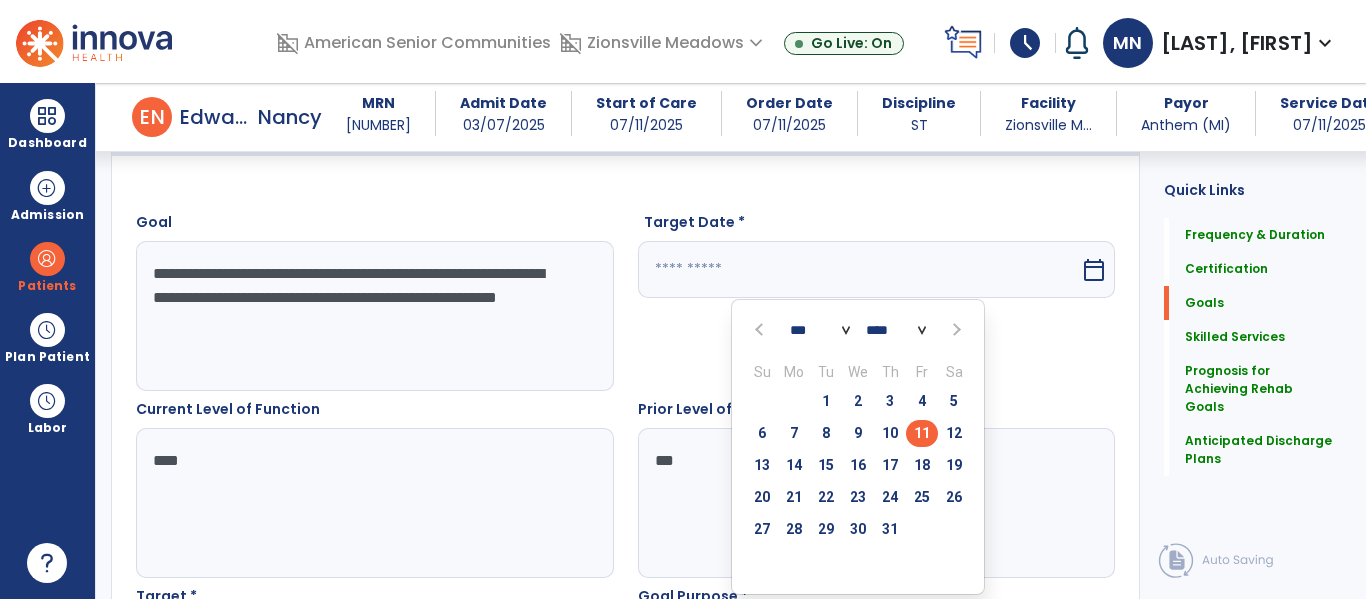 click at bounding box center (955, 330) 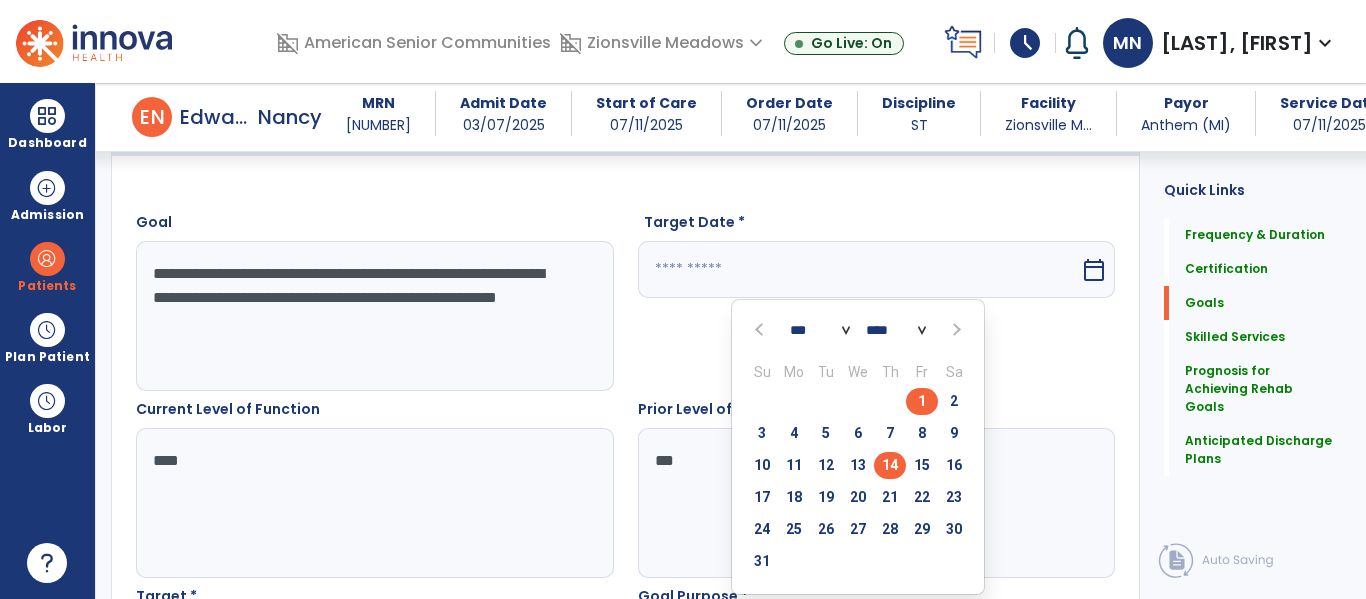 click on "14" at bounding box center (890, 465) 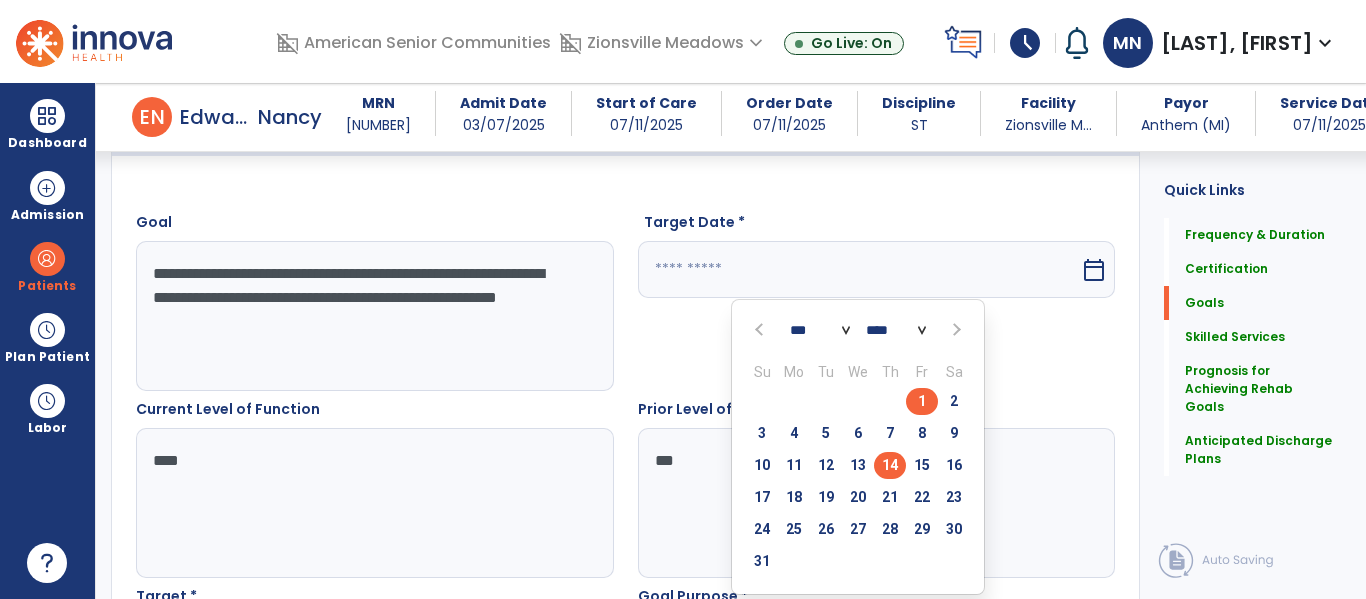 type on "*********" 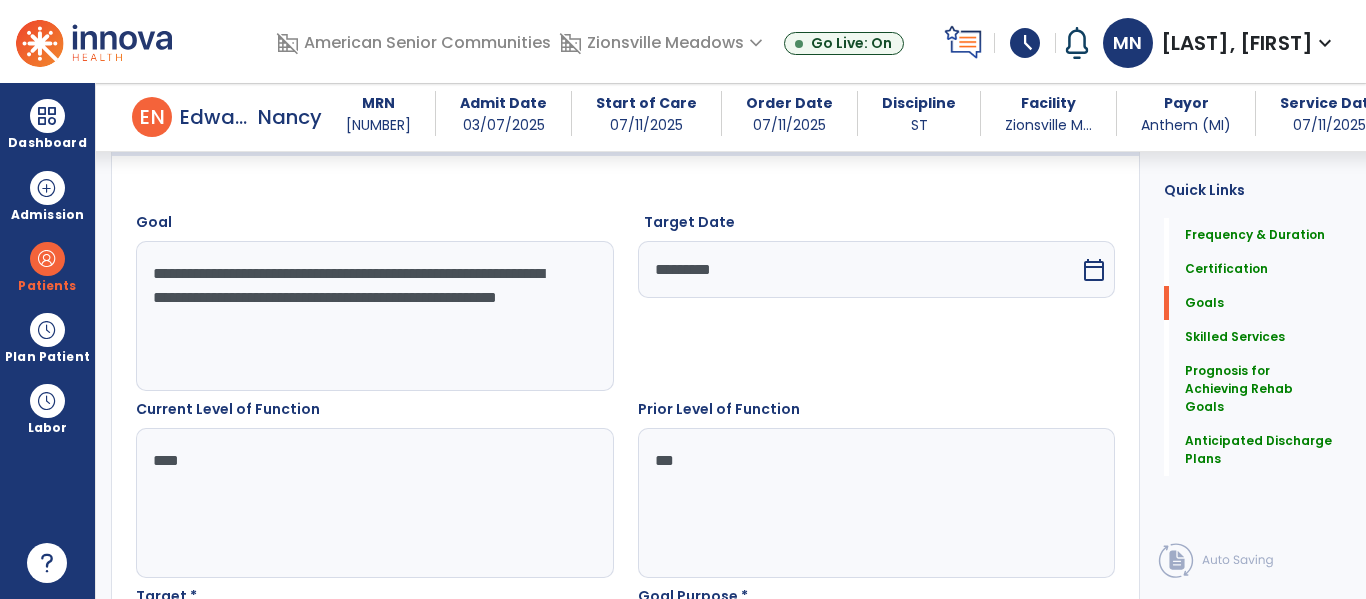 scroll, scrollTop: 721, scrollLeft: 0, axis: vertical 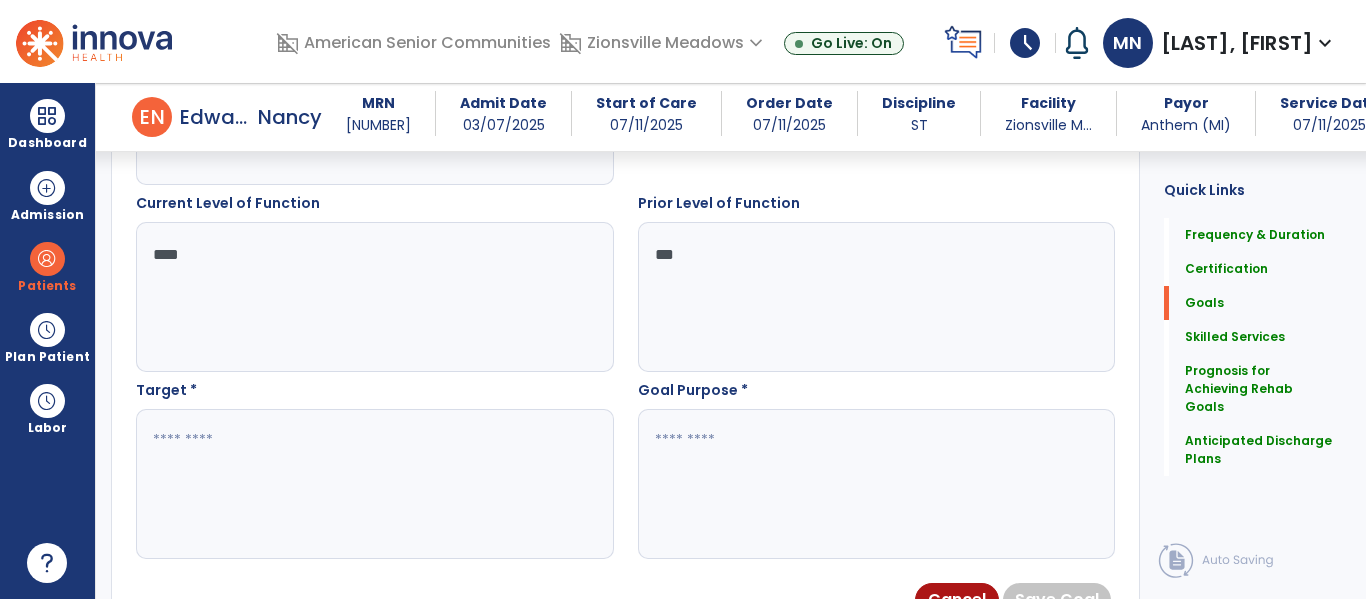 click at bounding box center (374, 484) 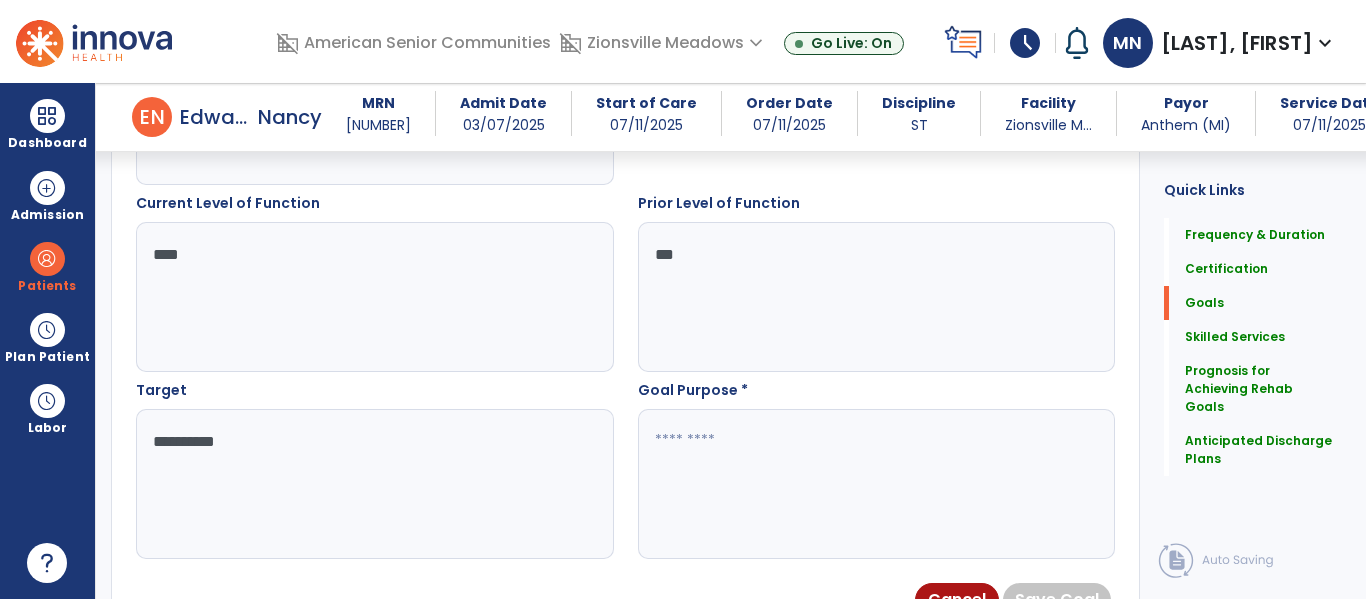 type on "**********" 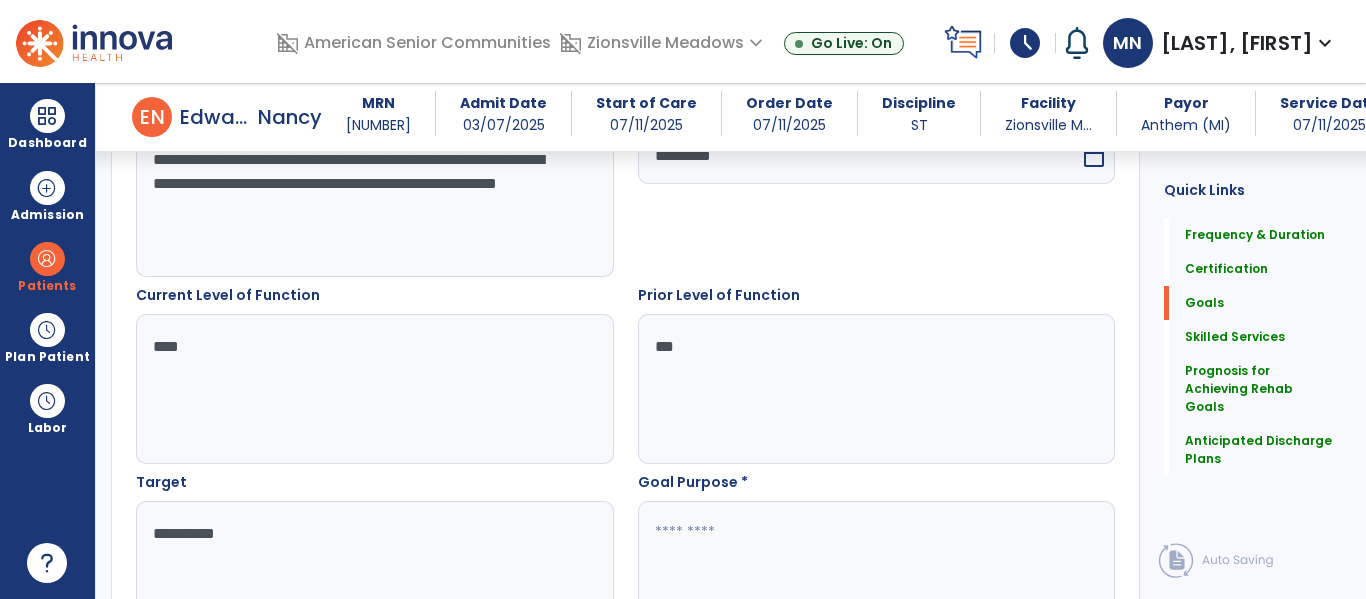 scroll, scrollTop: 634, scrollLeft: 0, axis: vertical 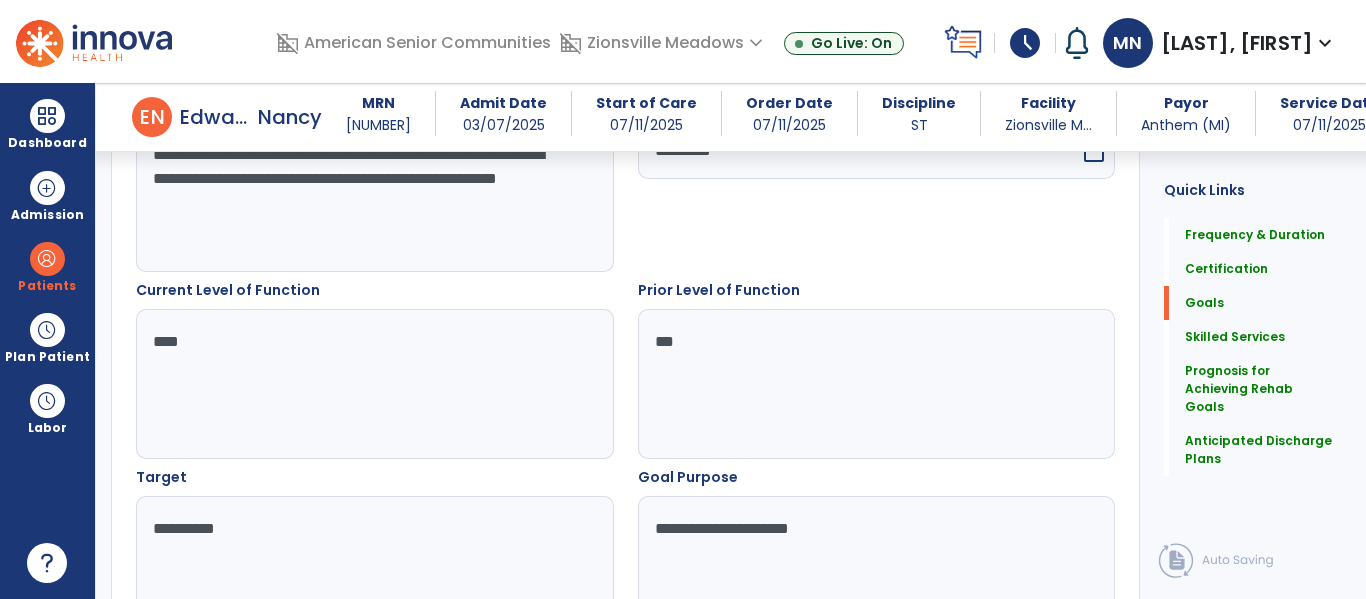 type on "**********" 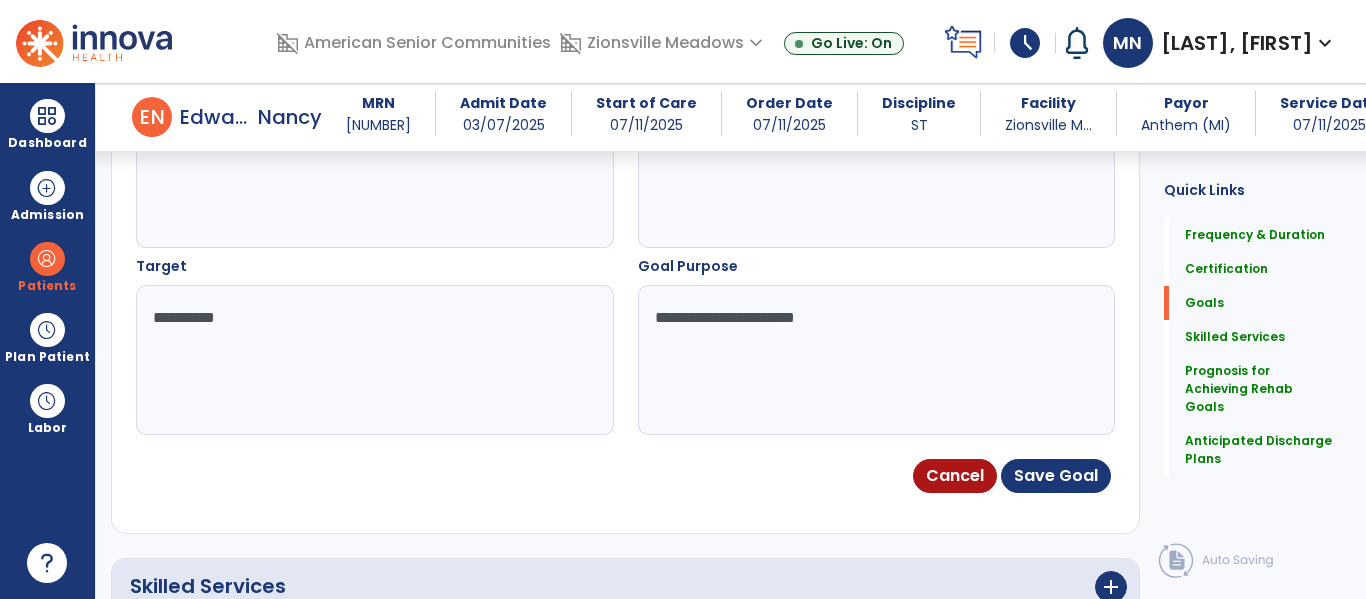 scroll, scrollTop: 853, scrollLeft: 0, axis: vertical 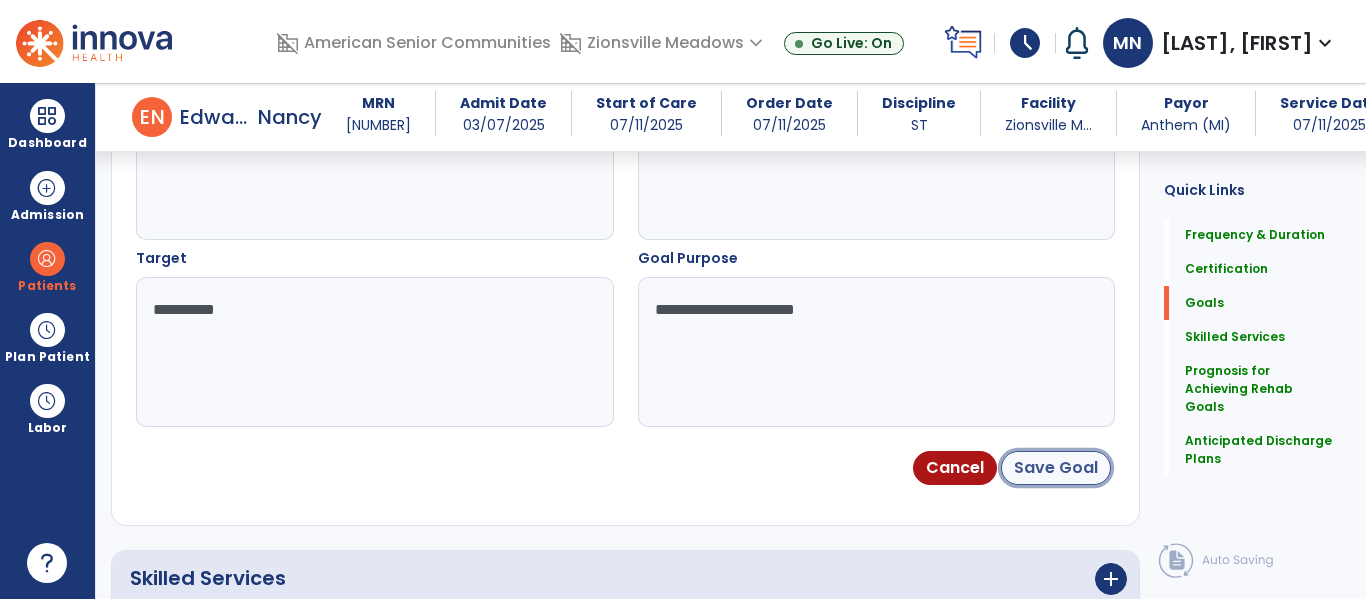 click on "Save Goal" at bounding box center [1056, 468] 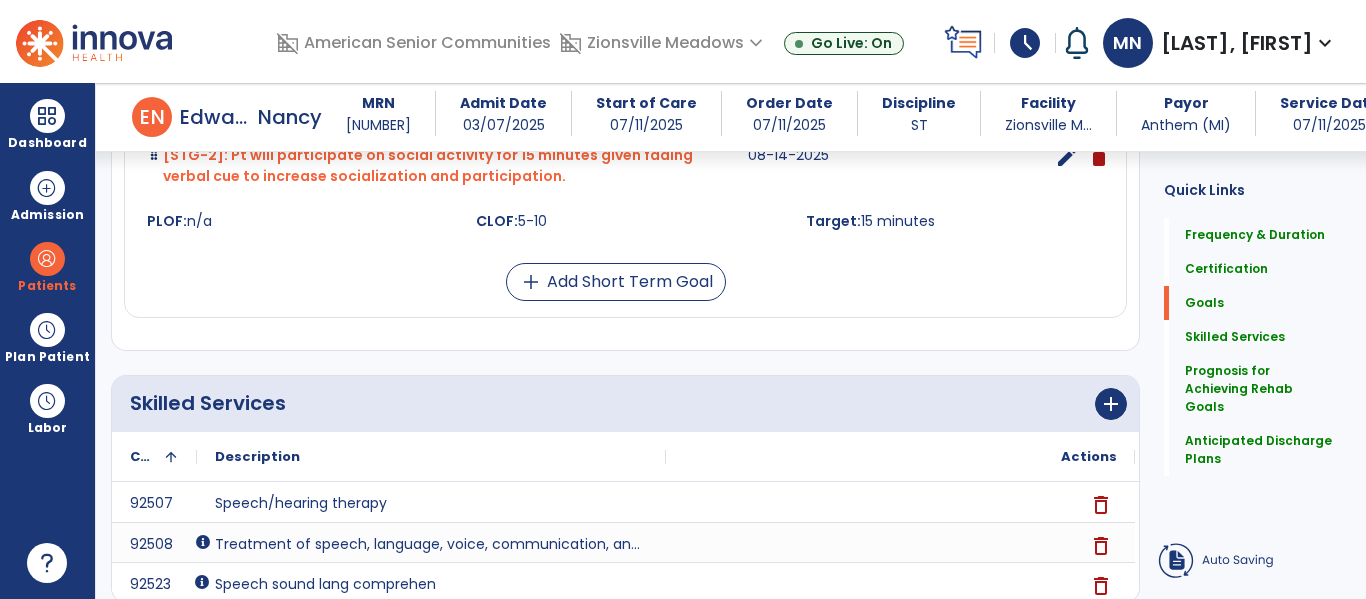 scroll, scrollTop: 855, scrollLeft: 0, axis: vertical 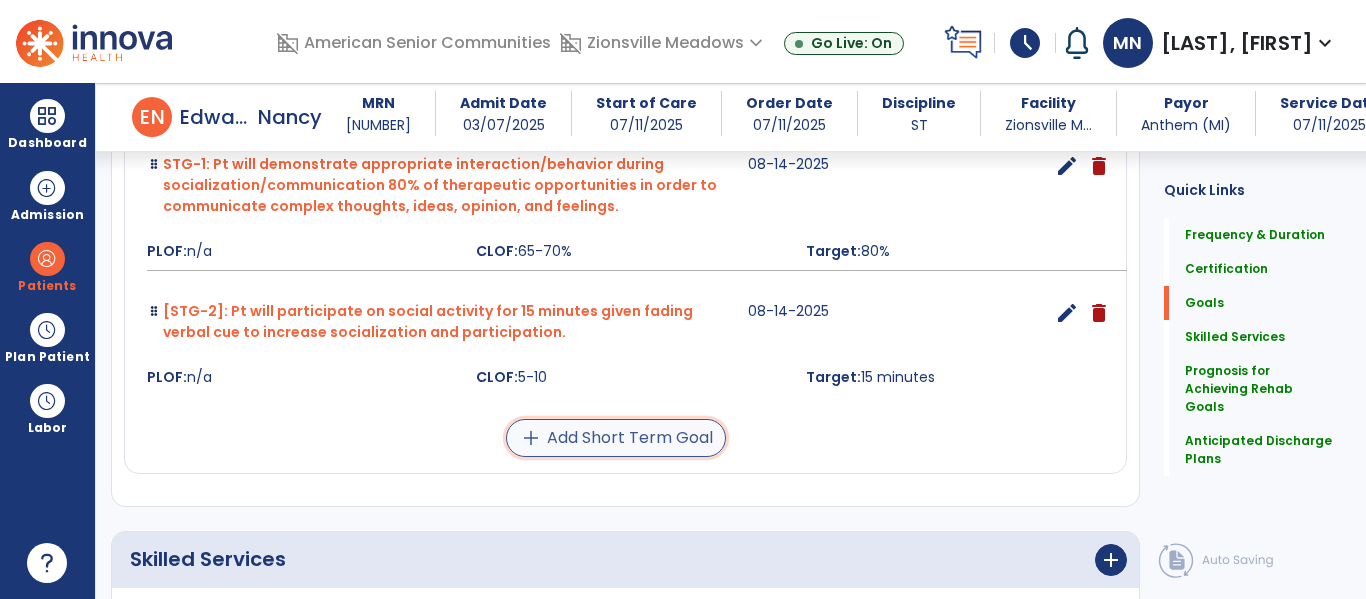click on "add  Add Short Term Goal" at bounding box center [616, 438] 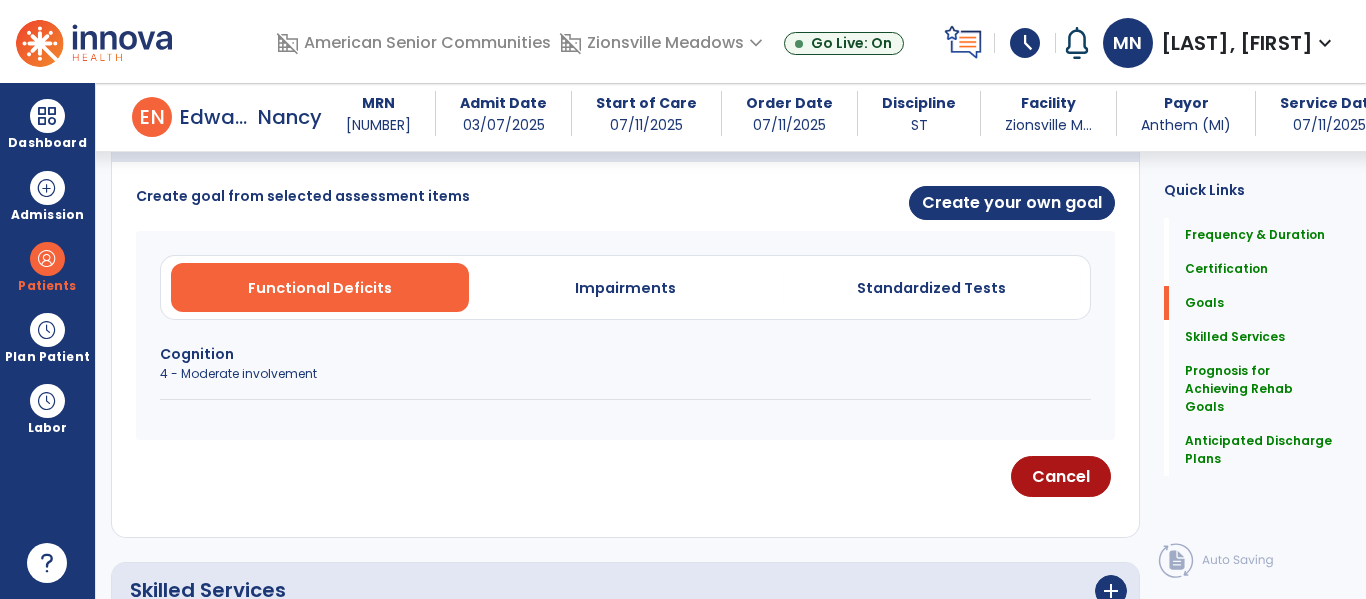 scroll, scrollTop: 504, scrollLeft: 0, axis: vertical 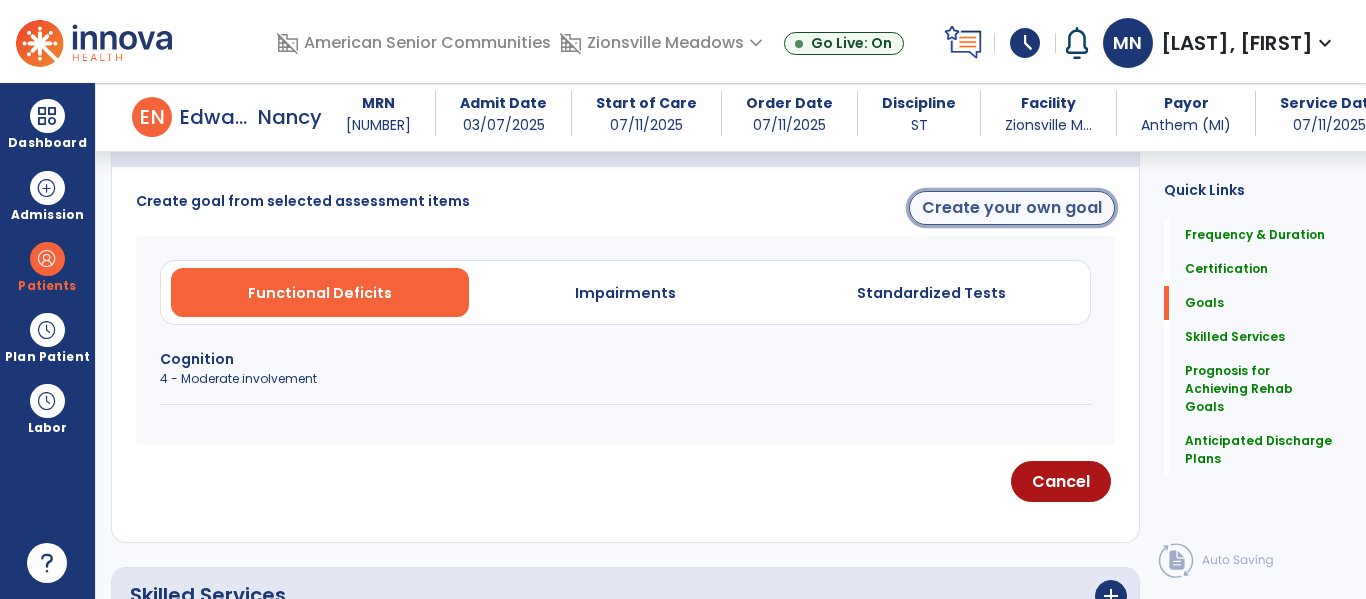 click on "Create your own goal" at bounding box center [1012, 208] 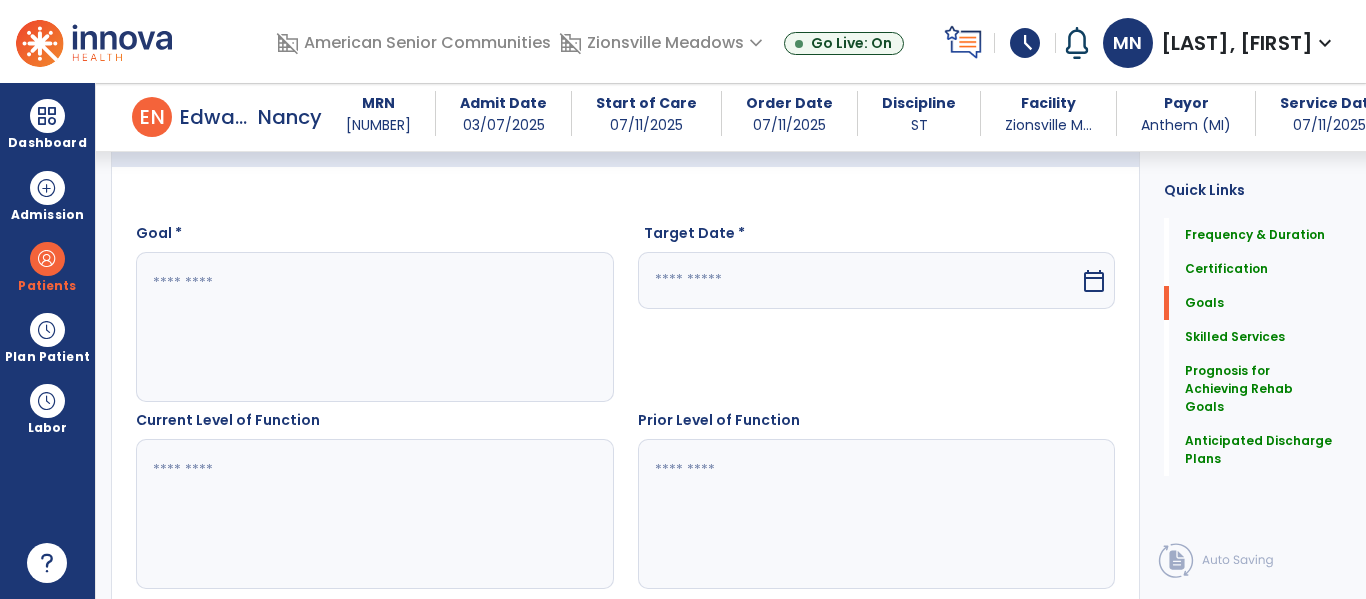 click at bounding box center (374, 327) 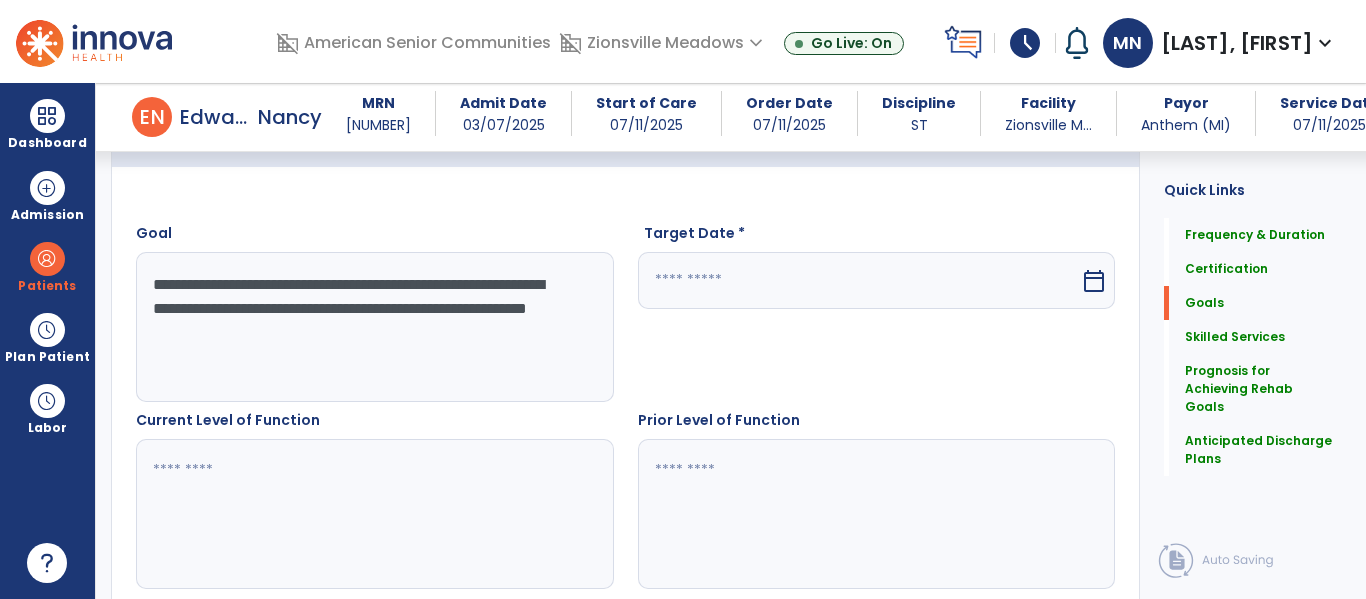 type on "**********" 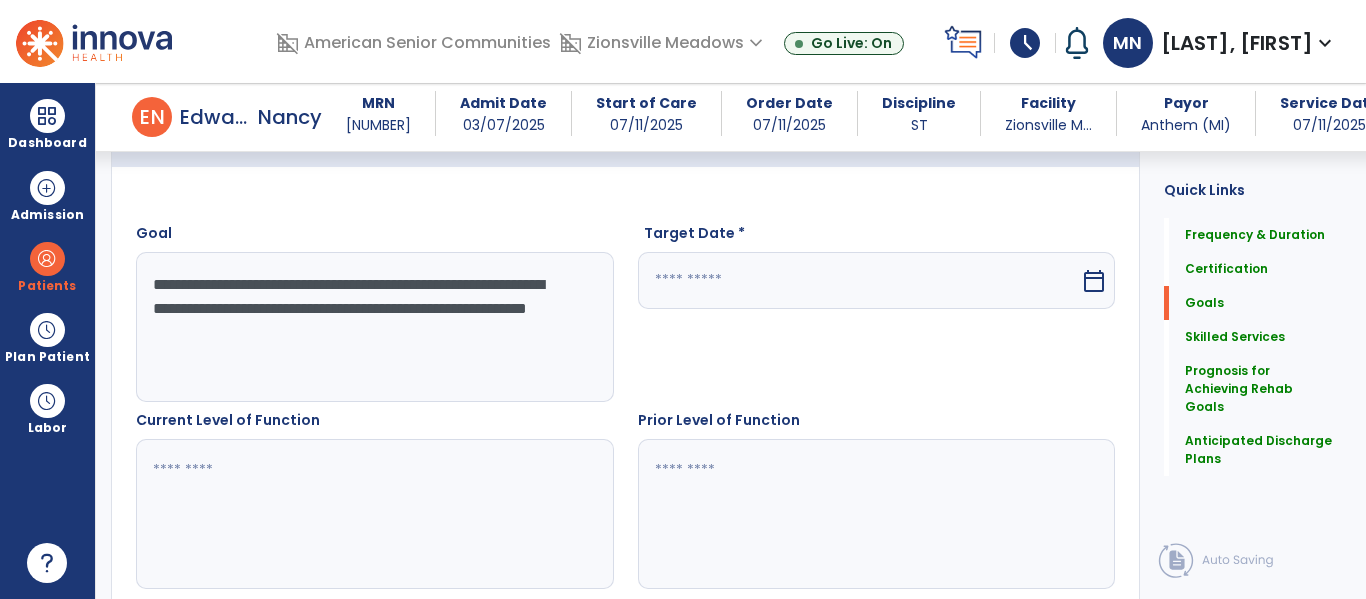 click at bounding box center (859, 280) 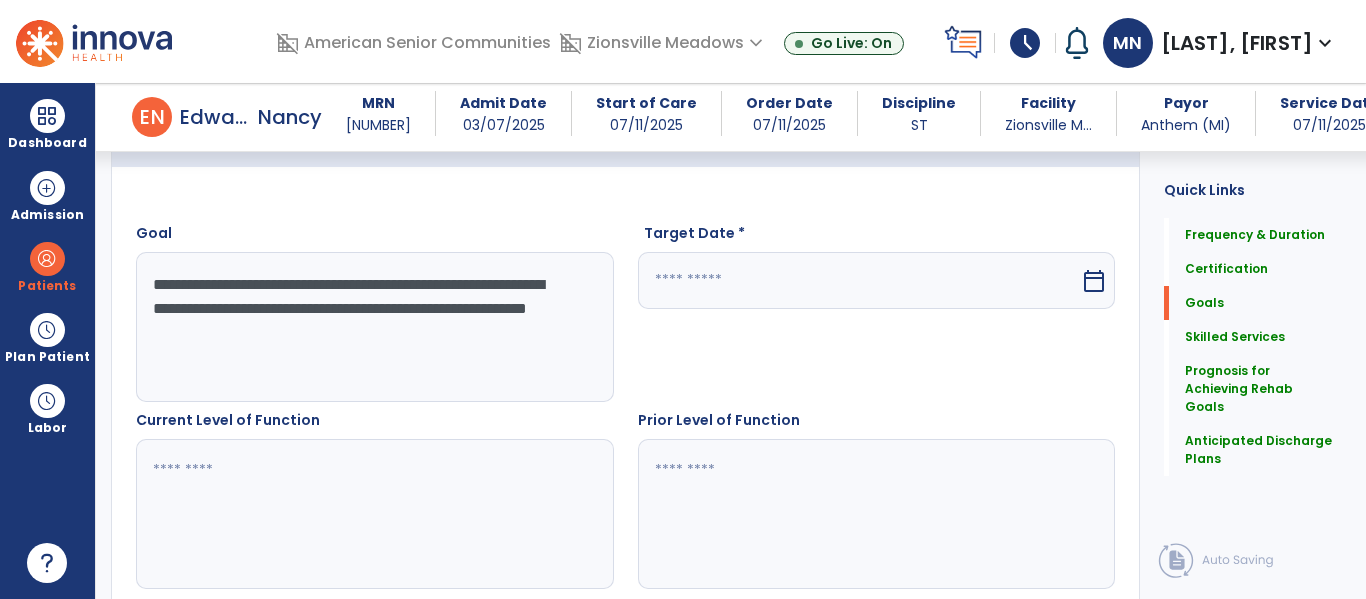 select on "*" 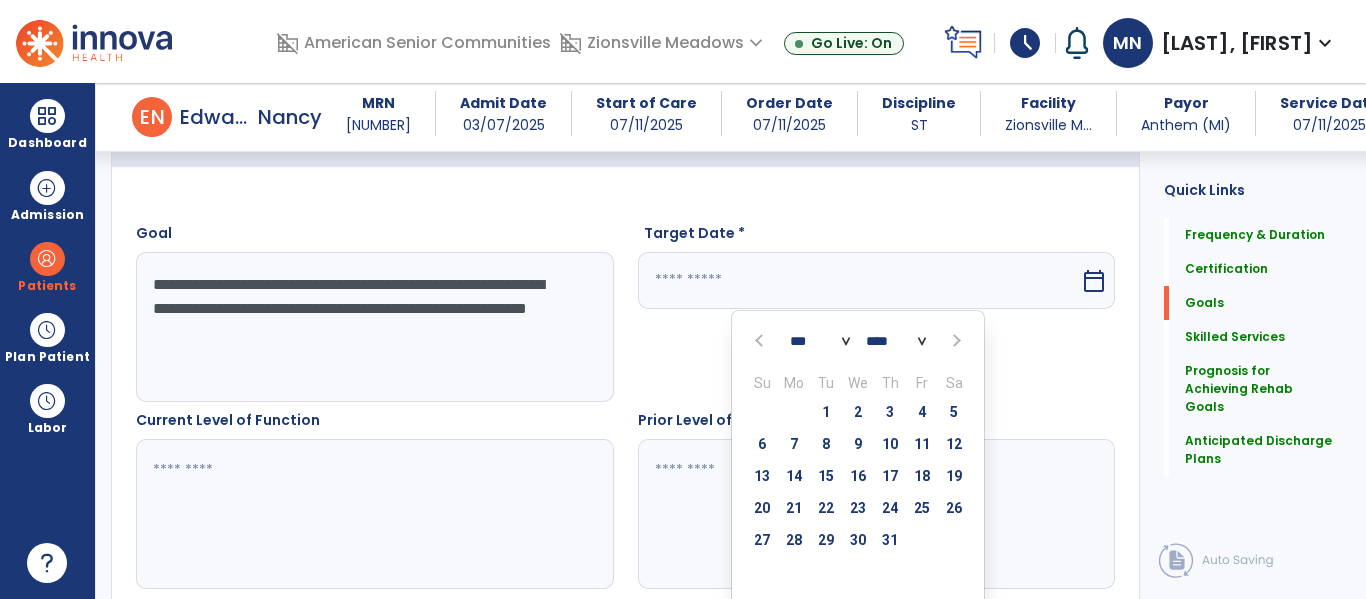 click at bounding box center (954, 341) 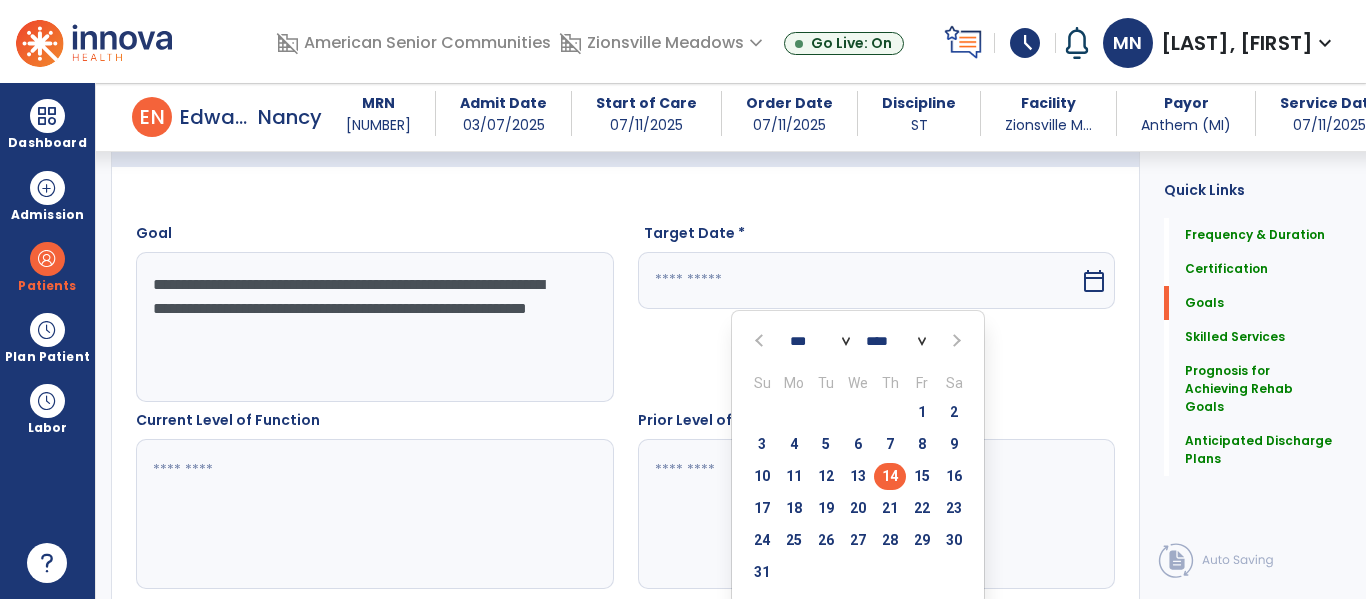 click on "14" at bounding box center (890, 476) 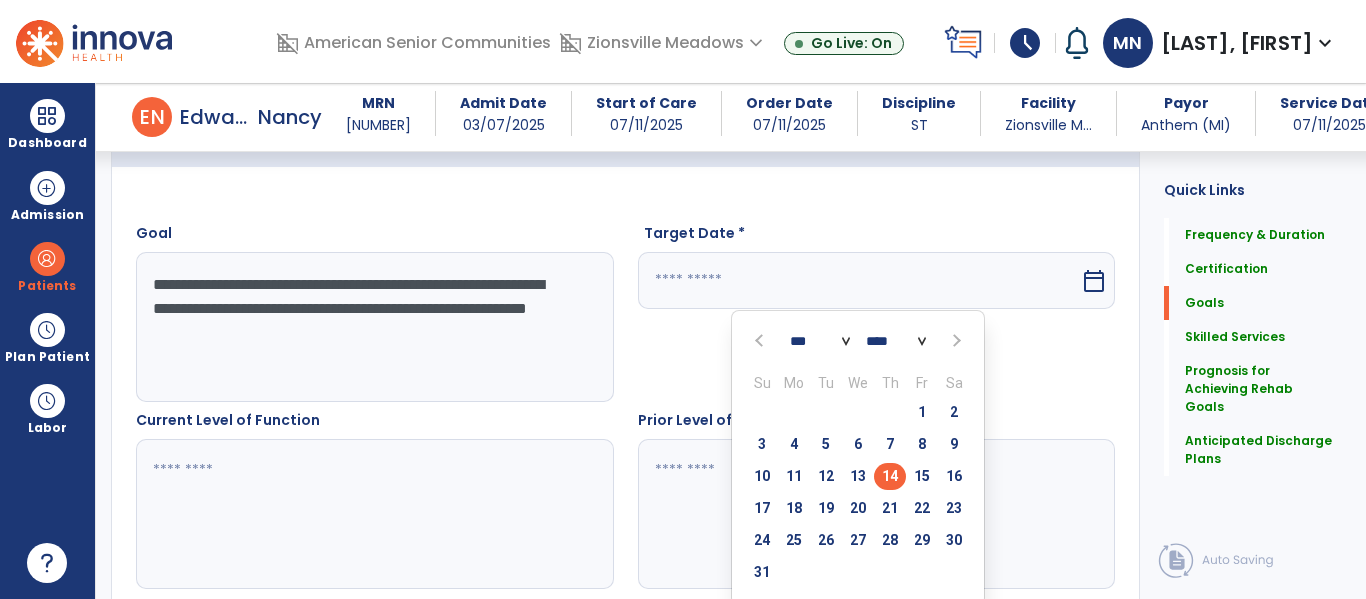 type on "*********" 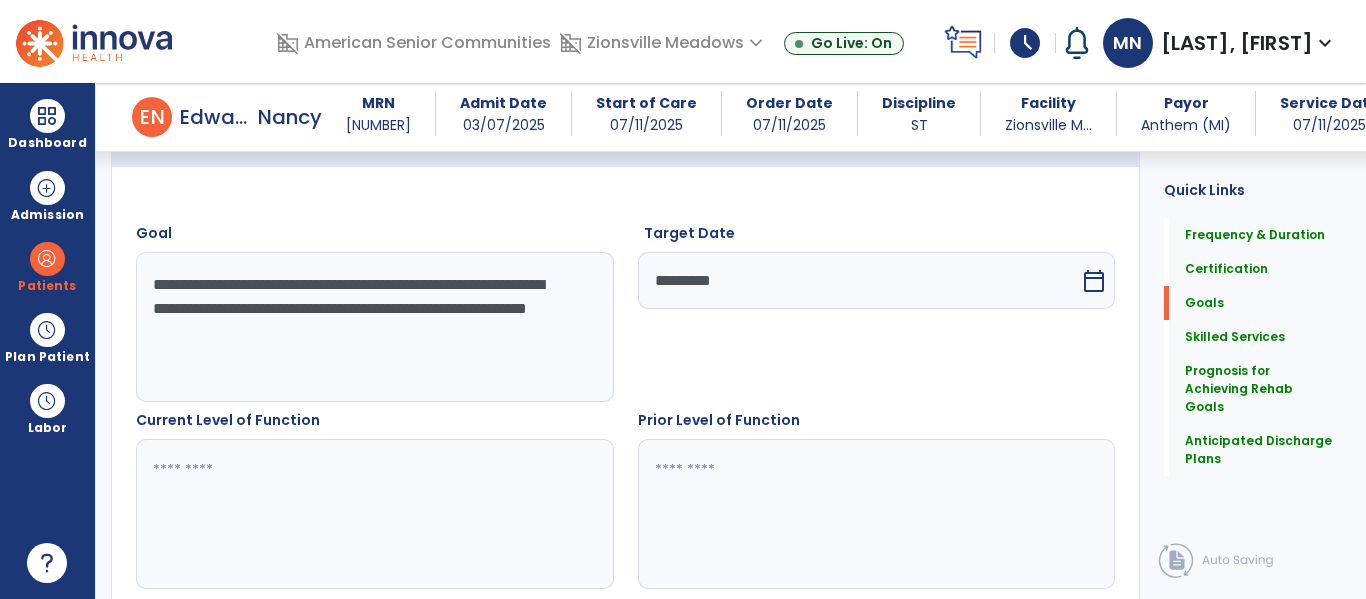 click at bounding box center [374, 514] 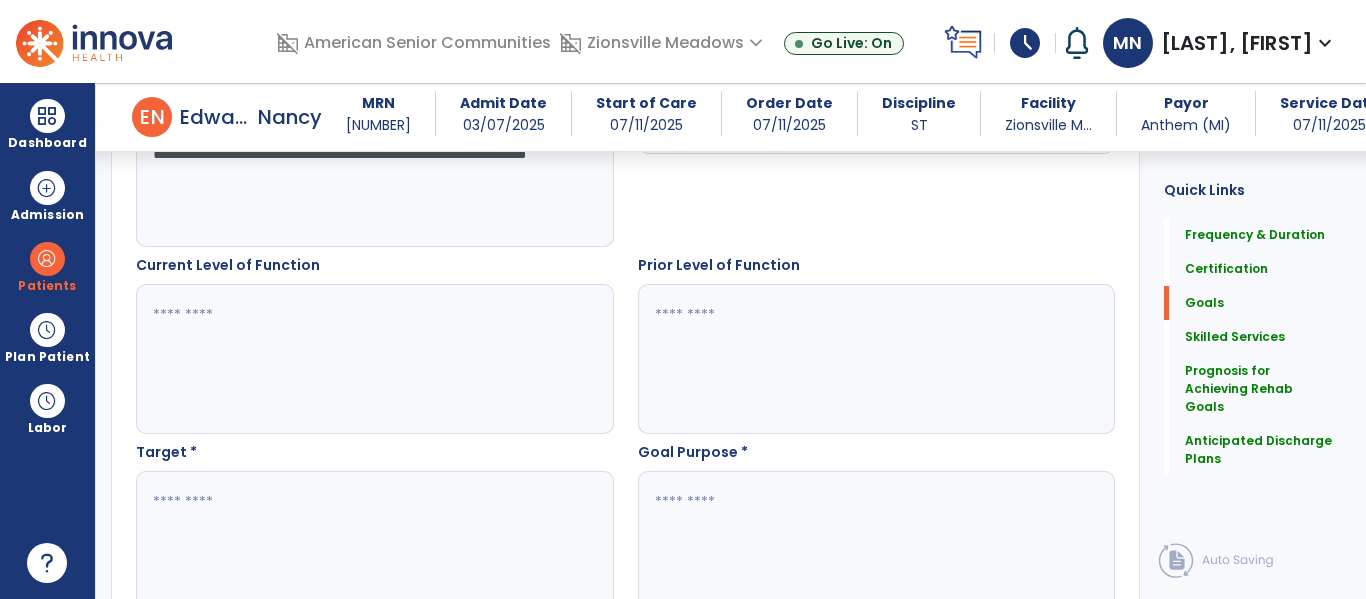 click at bounding box center (374, 546) 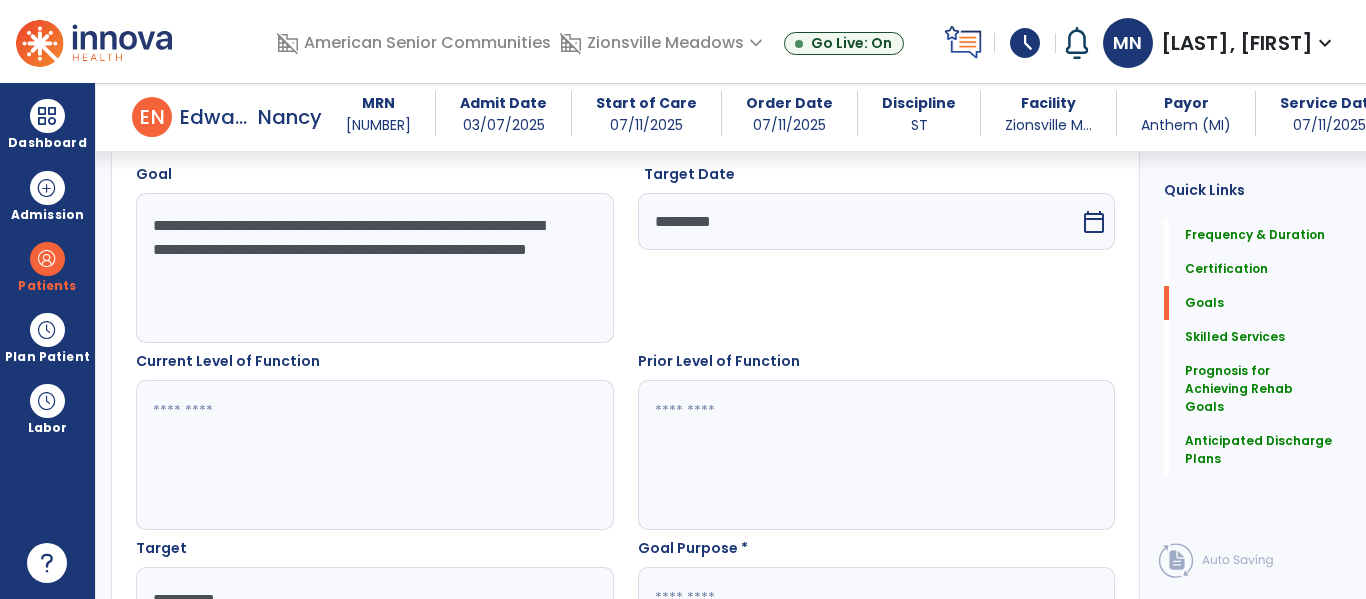 scroll, scrollTop: 558, scrollLeft: 0, axis: vertical 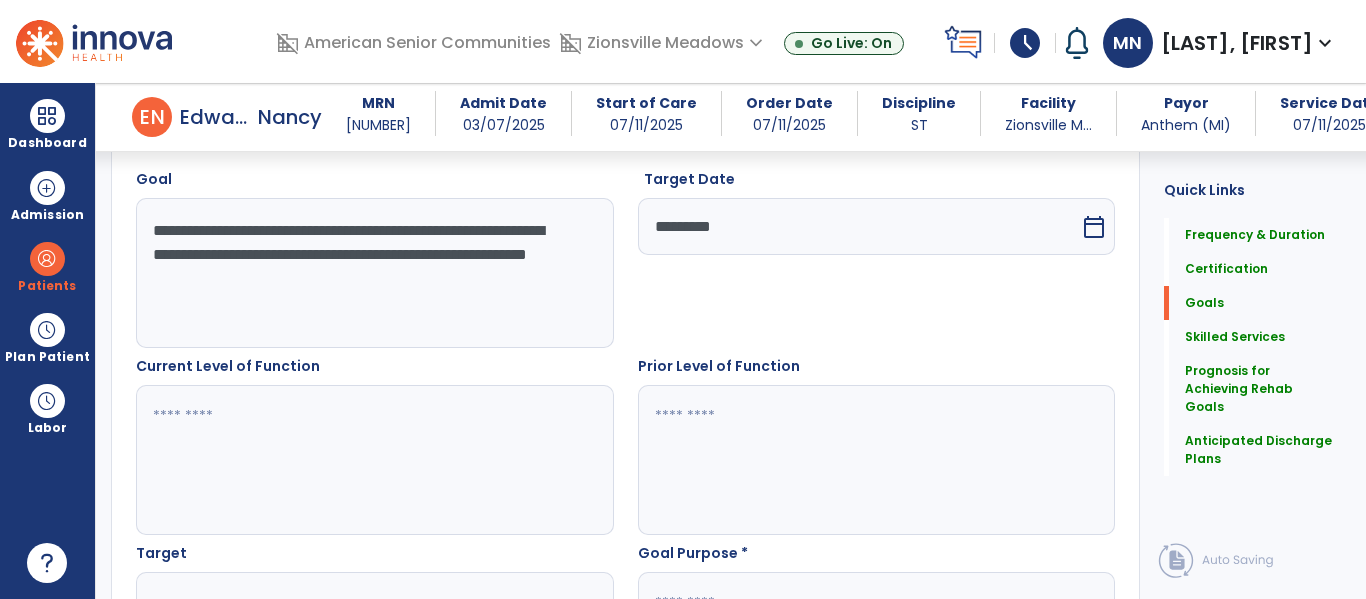 type on "**********" 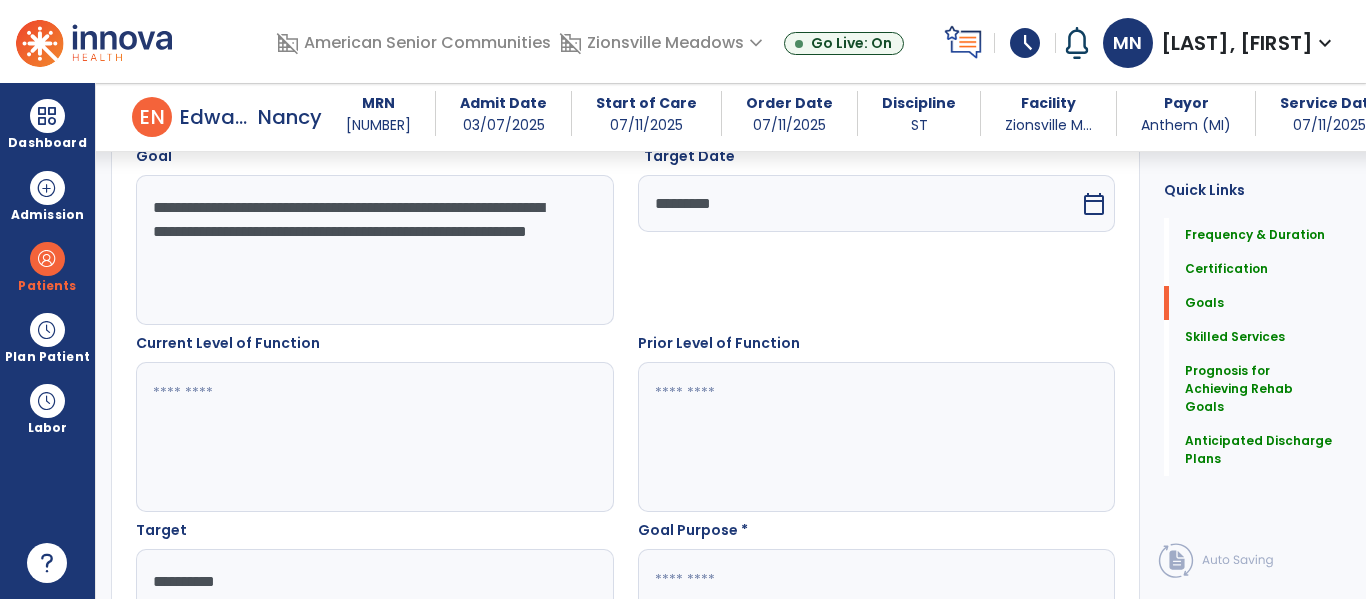 click at bounding box center [876, 624] 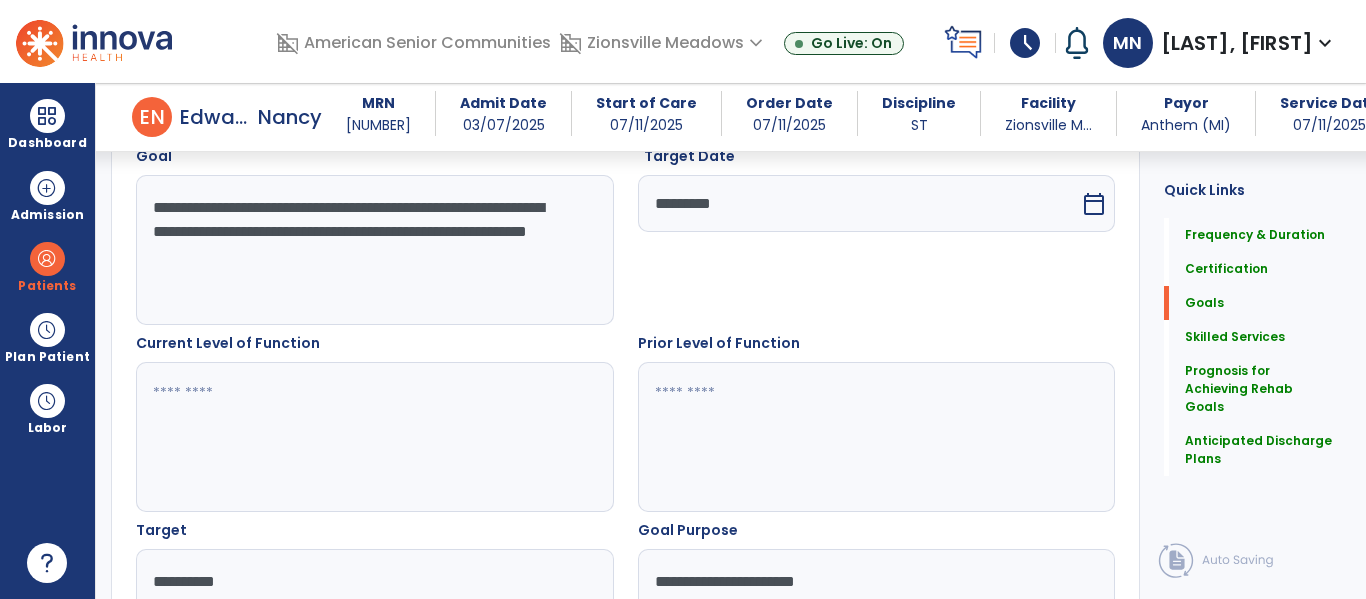 type on "**********" 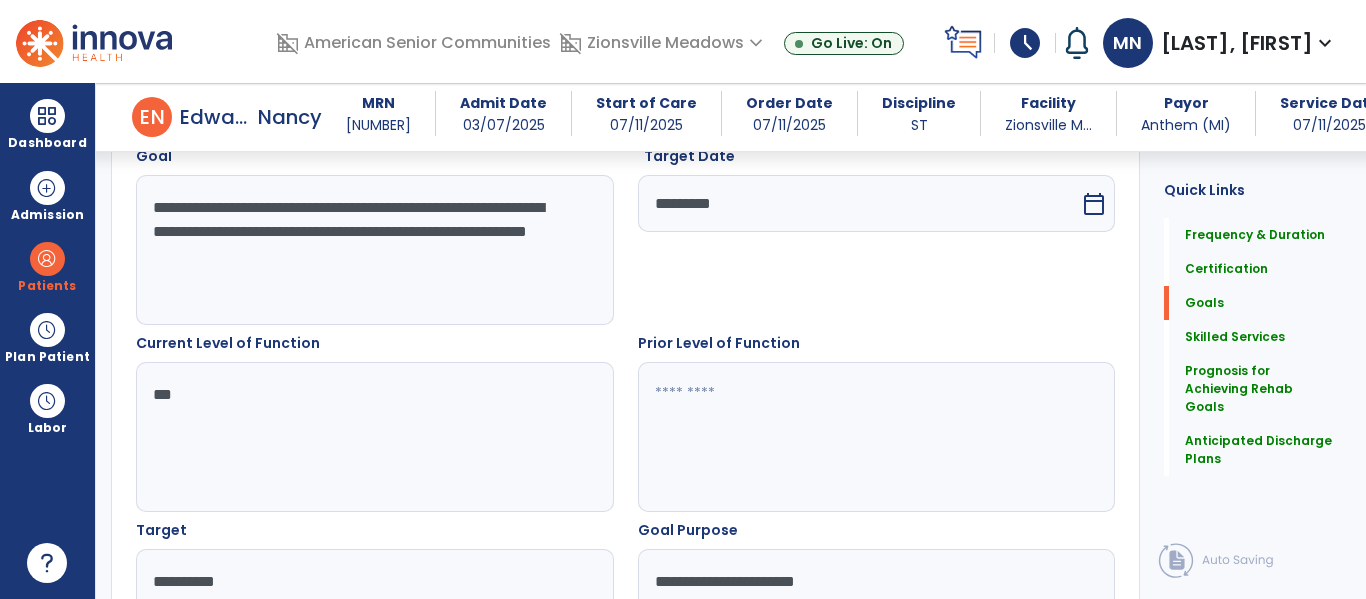 type on "***" 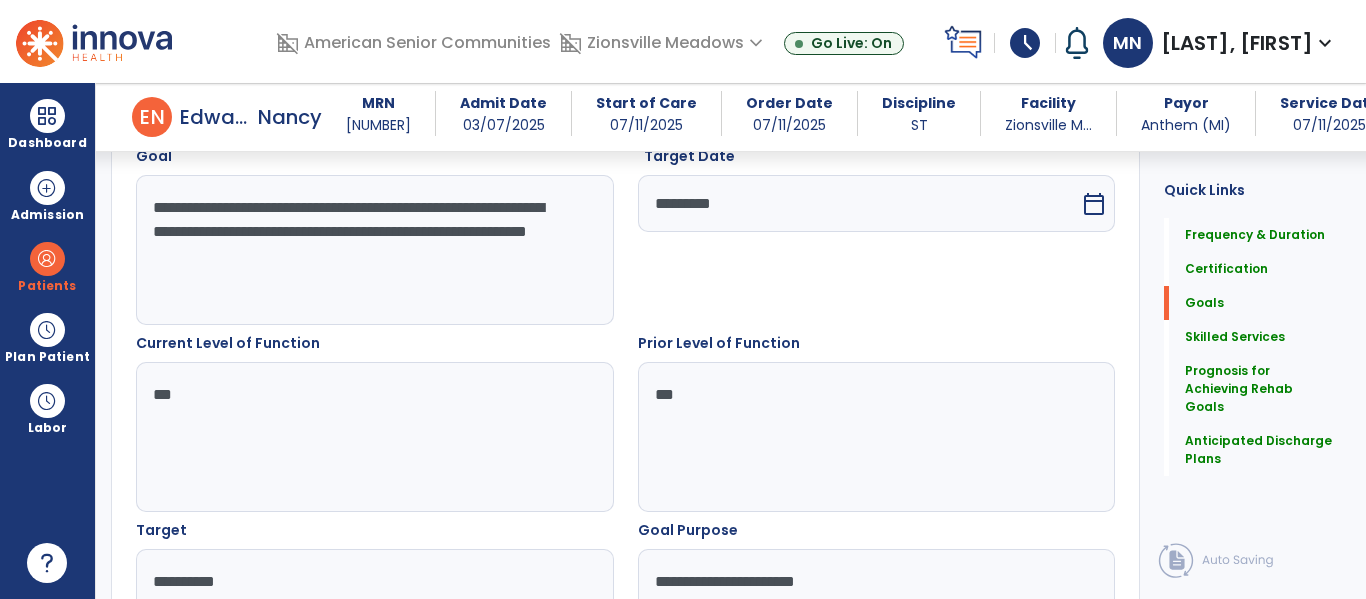 type on "***" 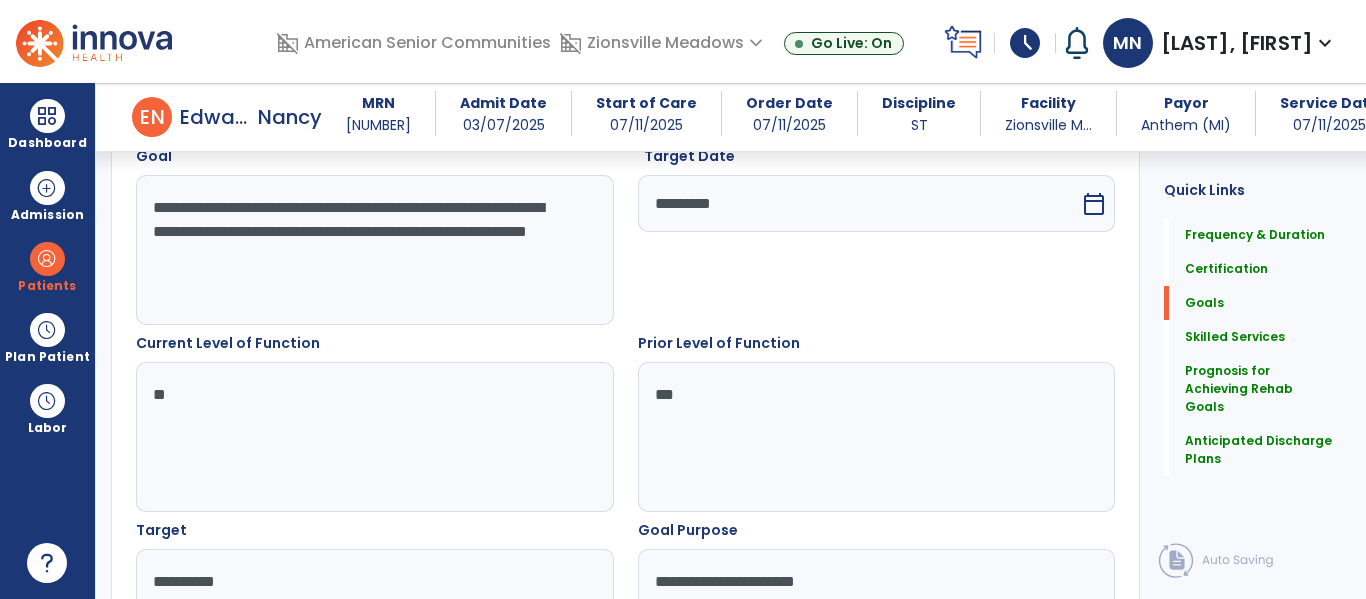 type on "*" 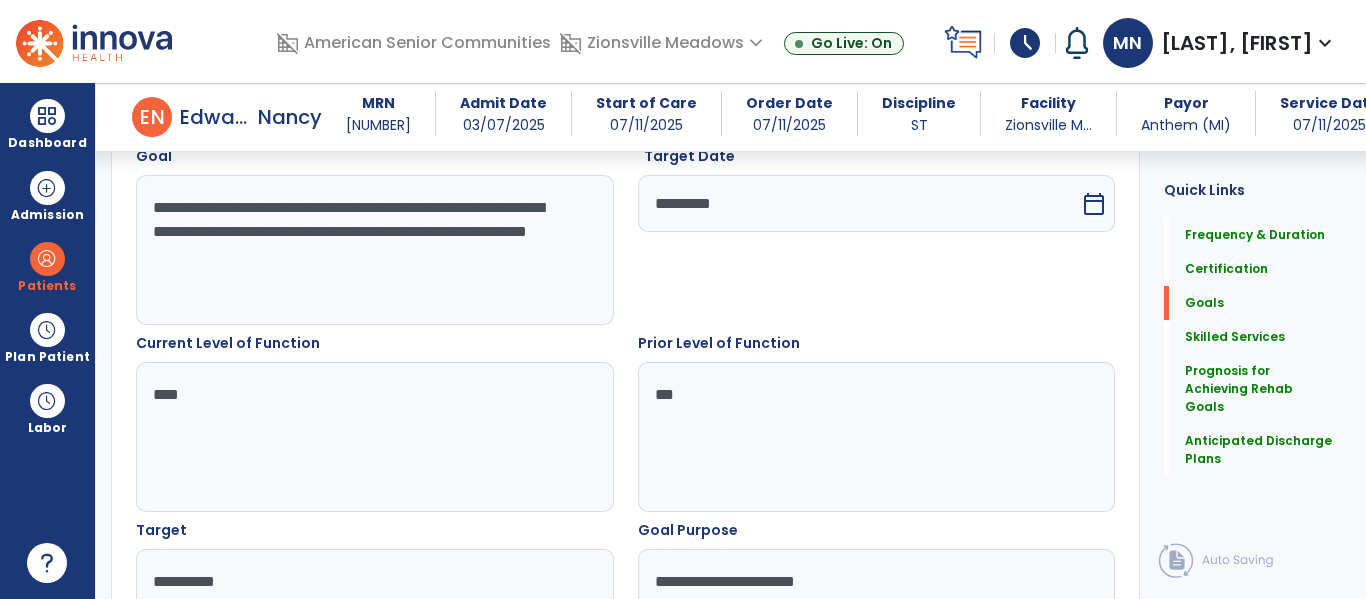 scroll, scrollTop: 818, scrollLeft: 0, axis: vertical 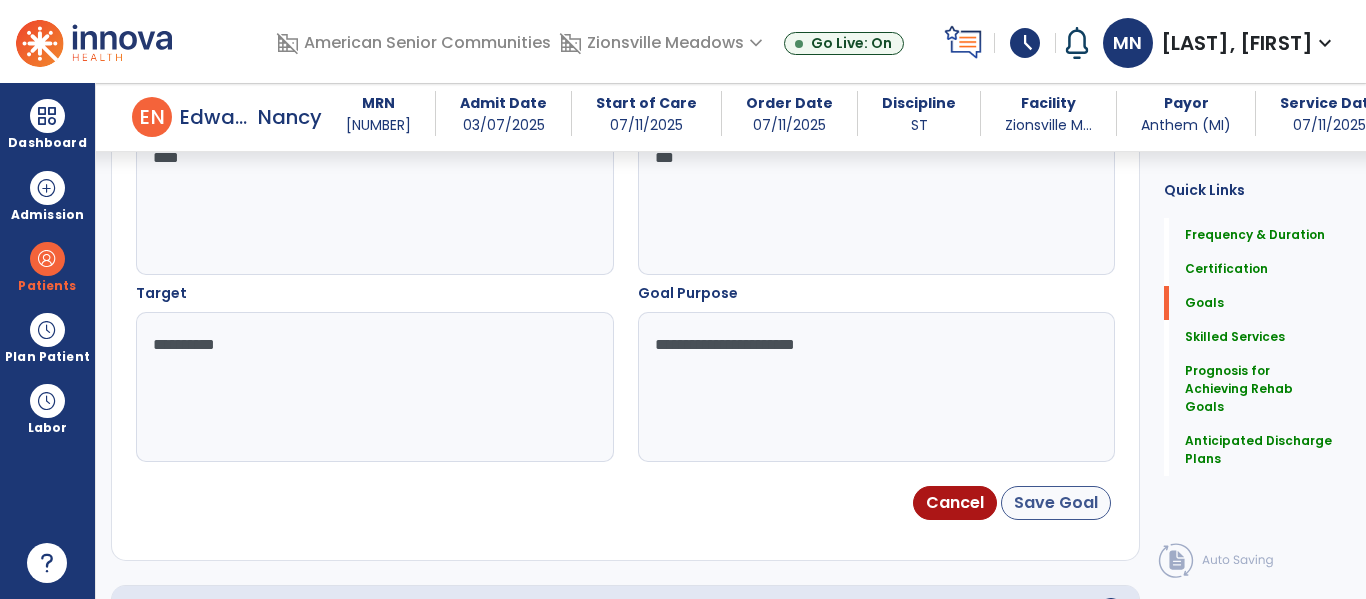 type on "****" 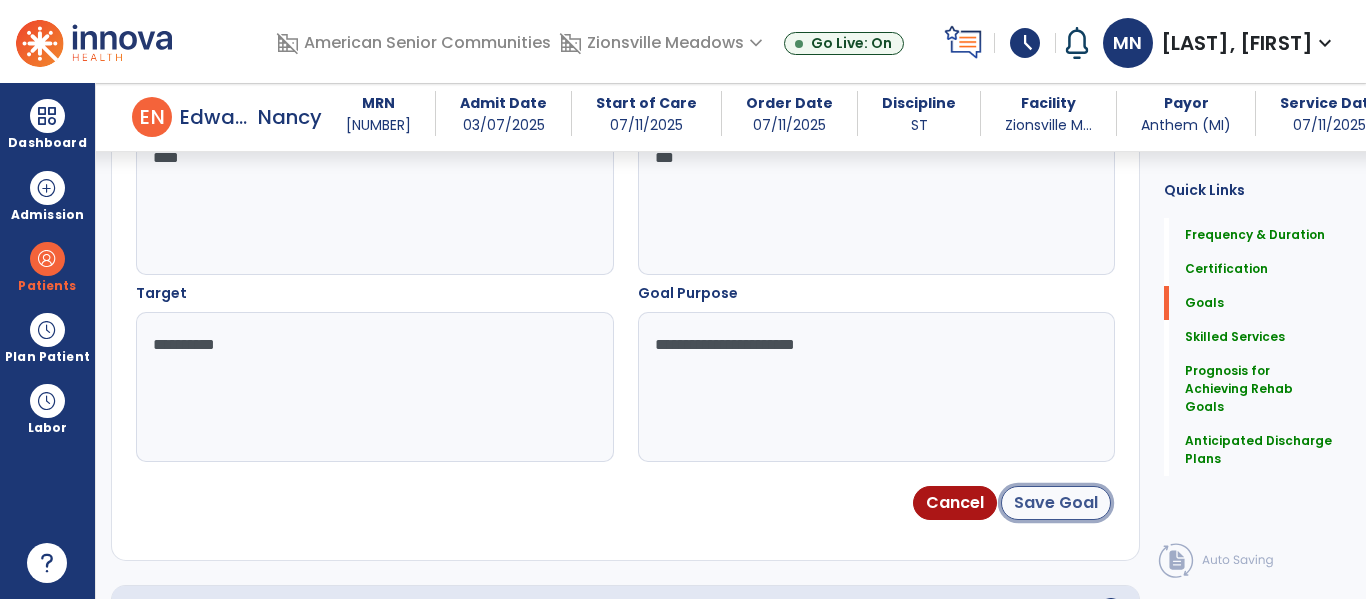 click on "Save Goal" at bounding box center [1056, 503] 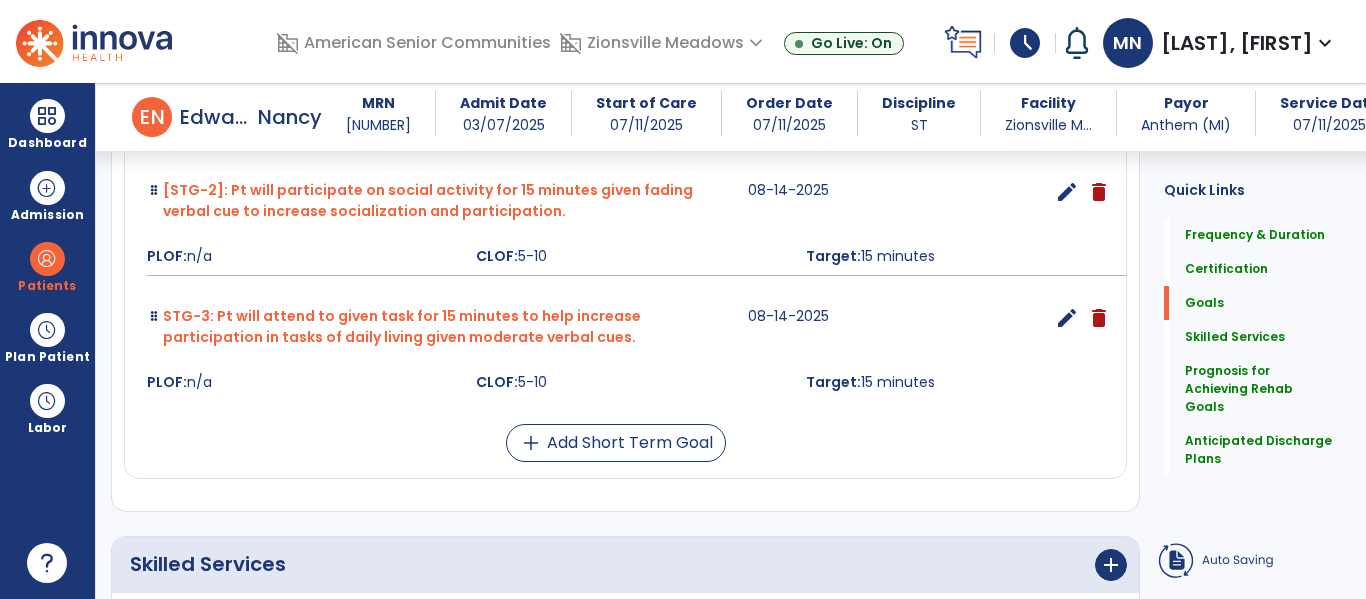 scroll, scrollTop: 820, scrollLeft: 0, axis: vertical 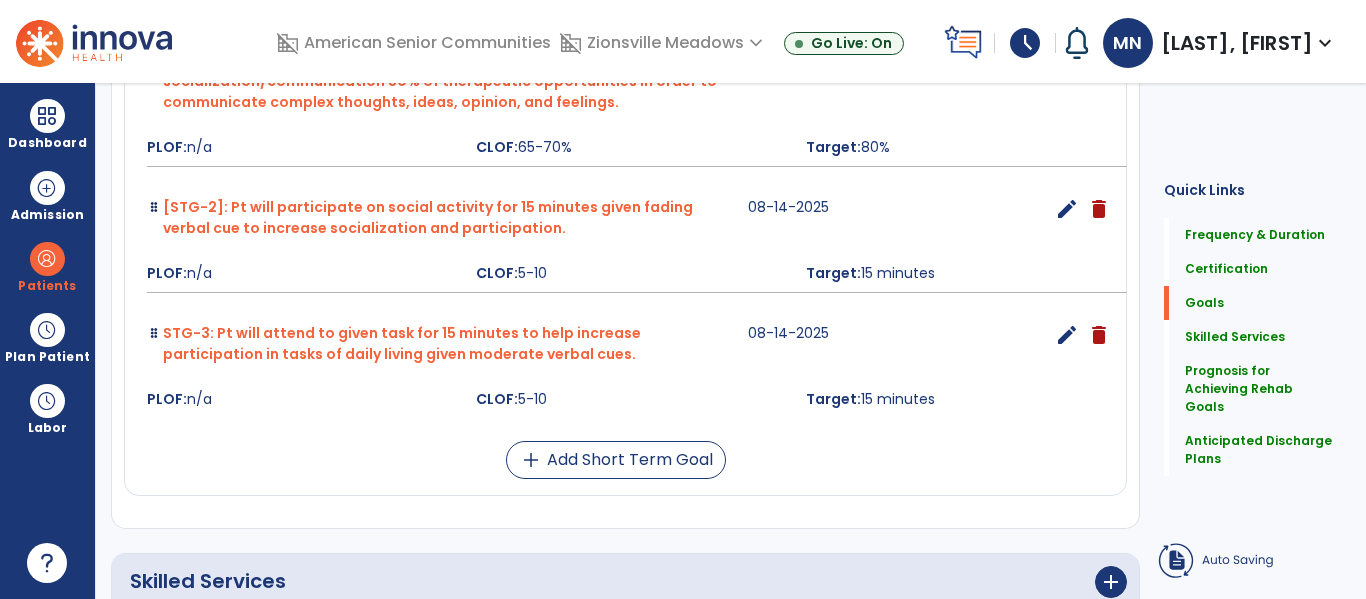 click on "Evaluation Type  0" 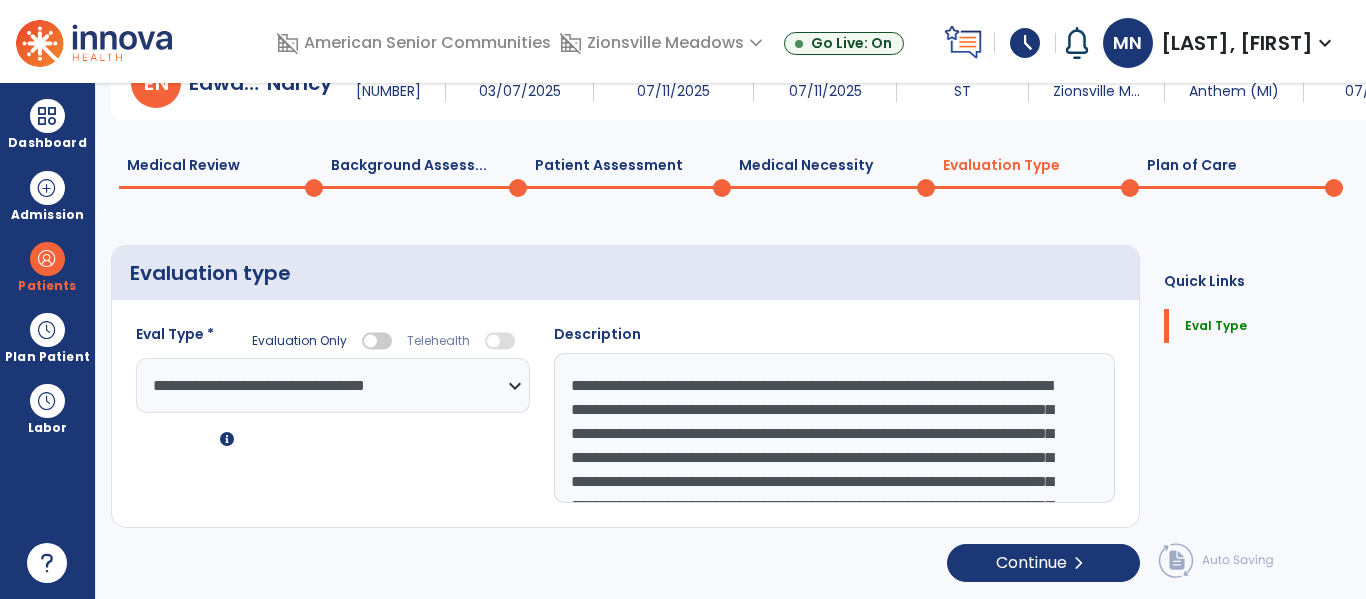 scroll, scrollTop: 0, scrollLeft: 0, axis: both 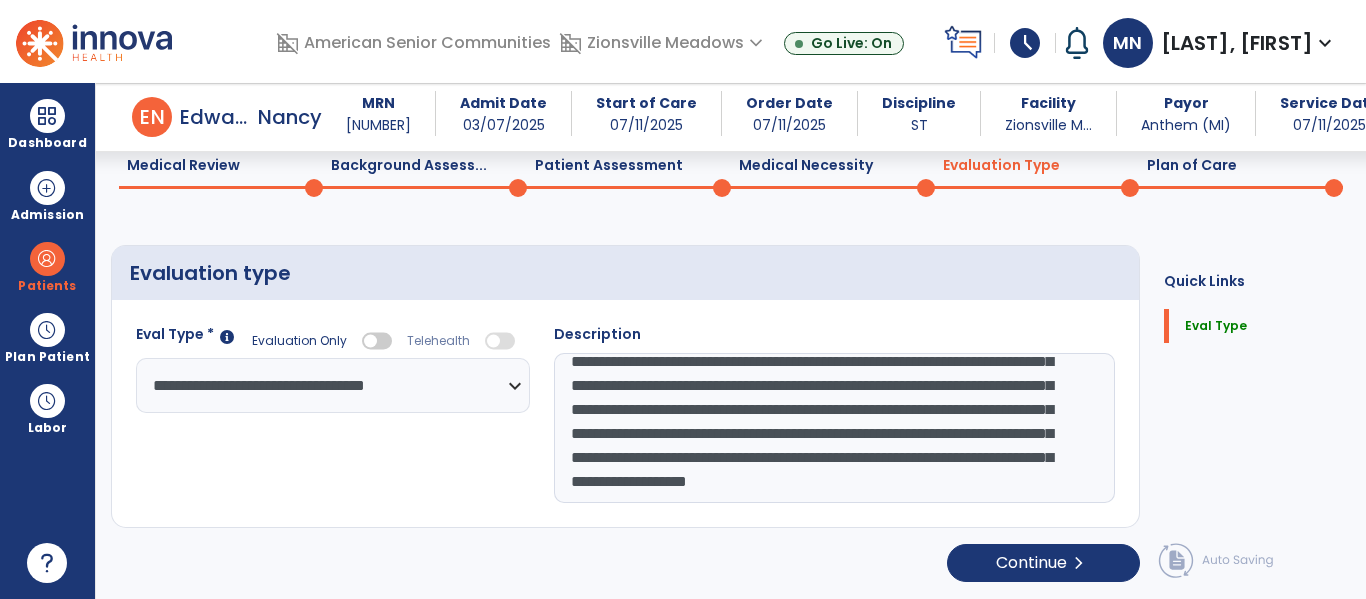 drag, startPoint x: 566, startPoint y: 481, endPoint x: 1127, endPoint y: 596, distance: 572.6657 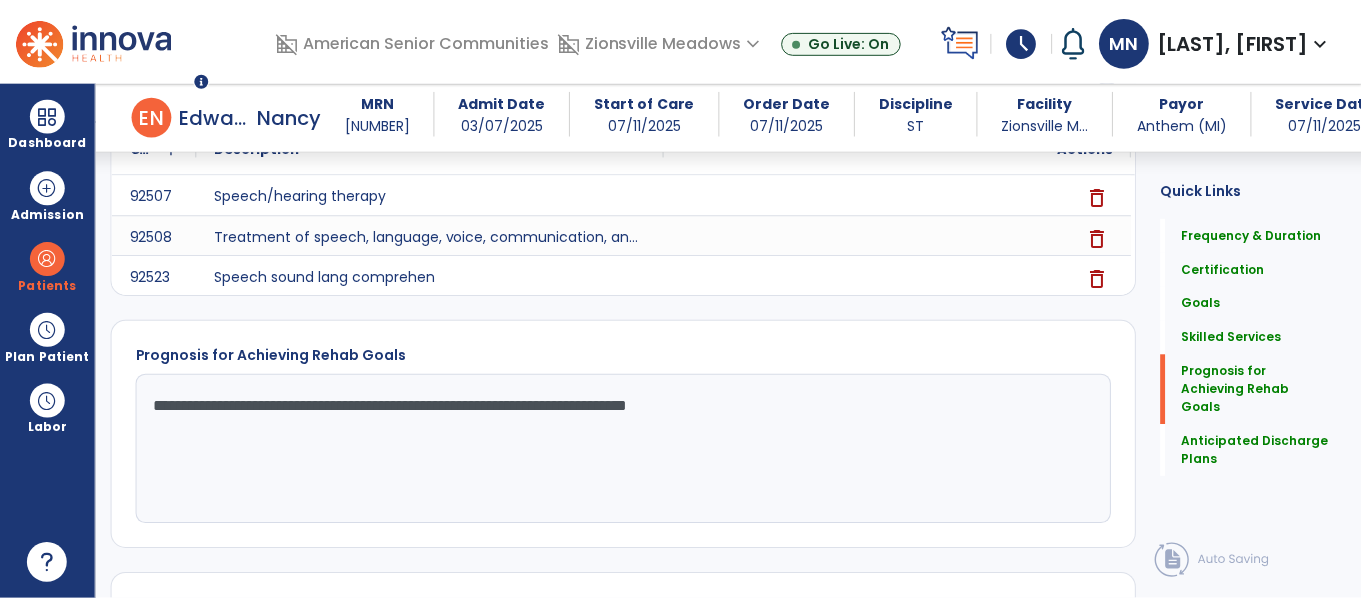scroll, scrollTop: 1587, scrollLeft: 0, axis: vertical 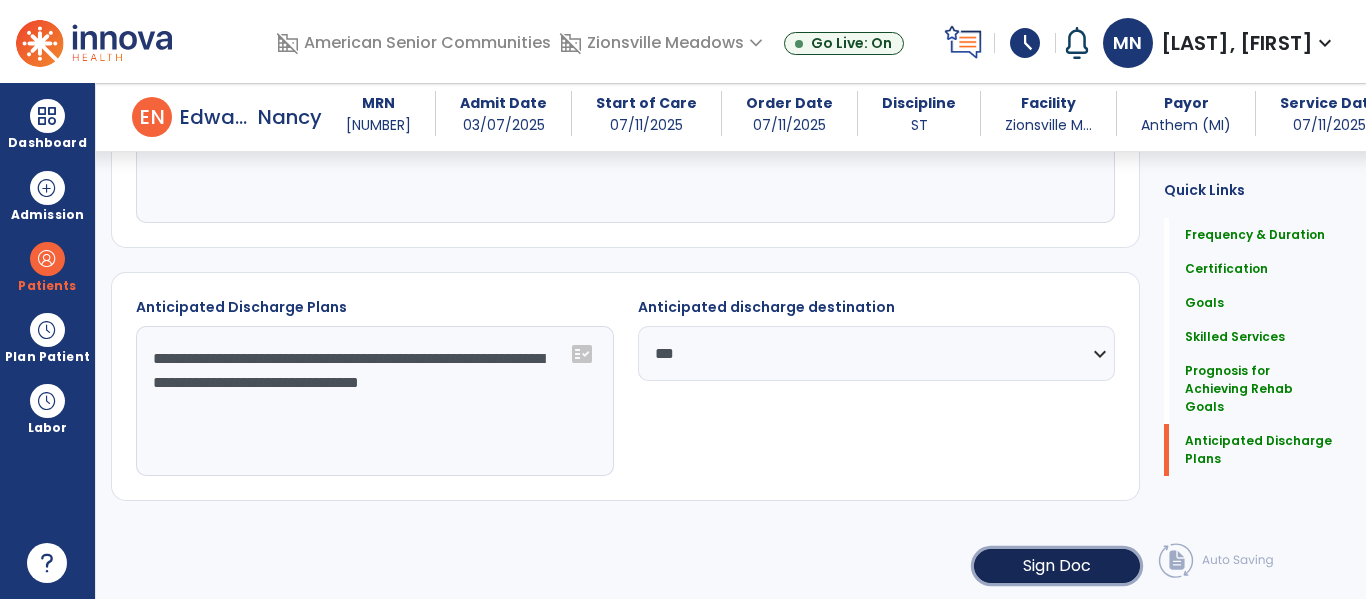 click on "Sign Doc" 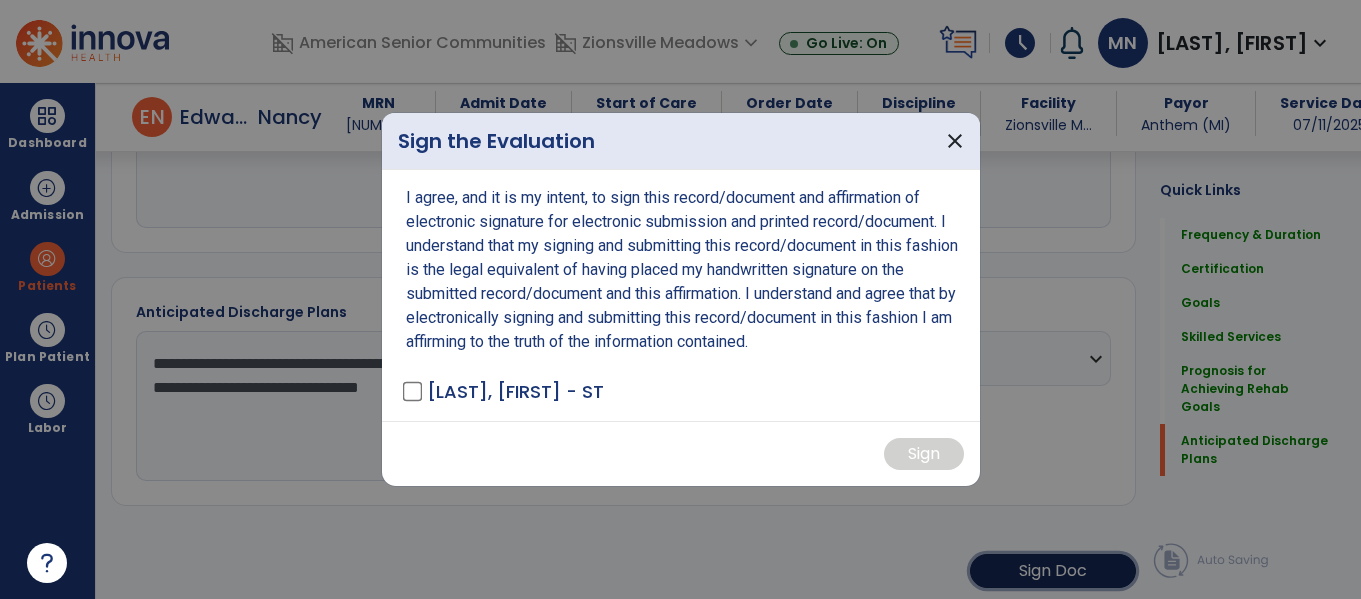 scroll, scrollTop: 1587, scrollLeft: 0, axis: vertical 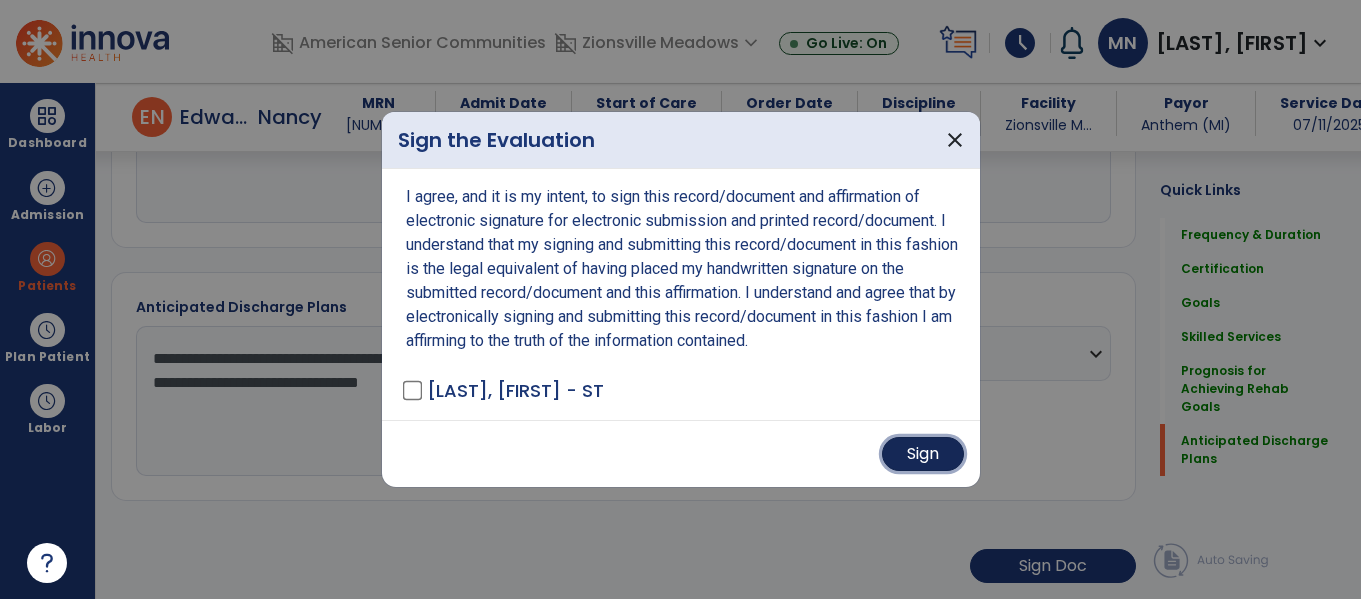 click on "Sign" at bounding box center [923, 454] 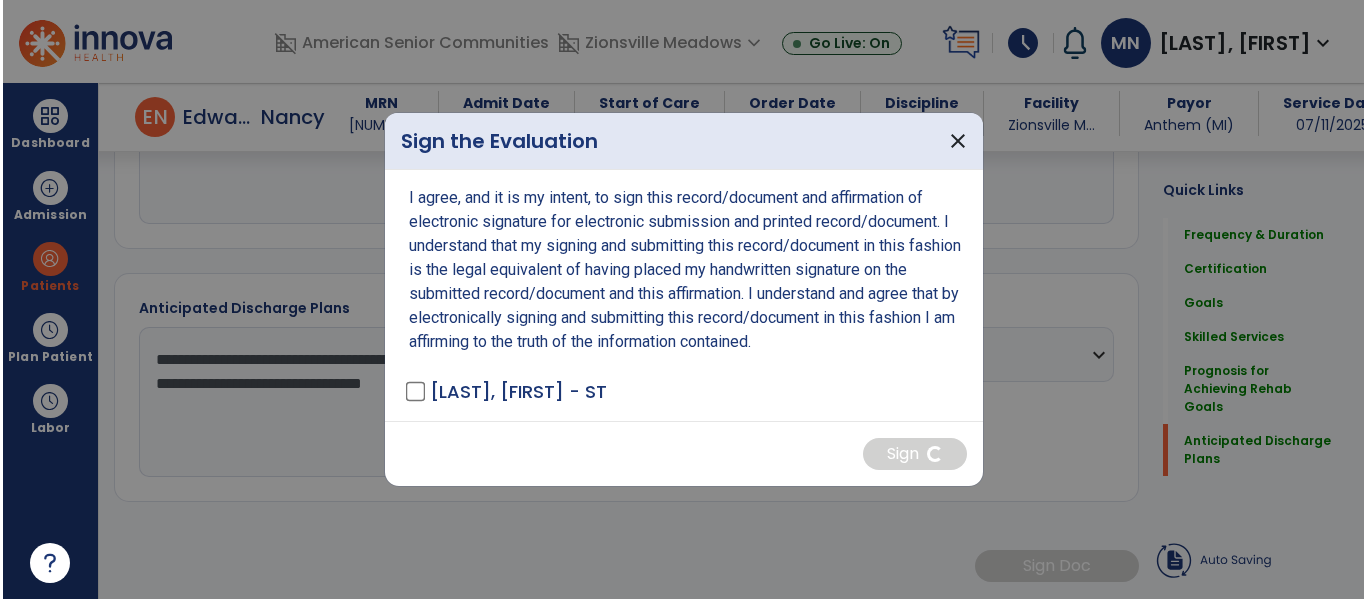 scroll, scrollTop: 1586, scrollLeft: 0, axis: vertical 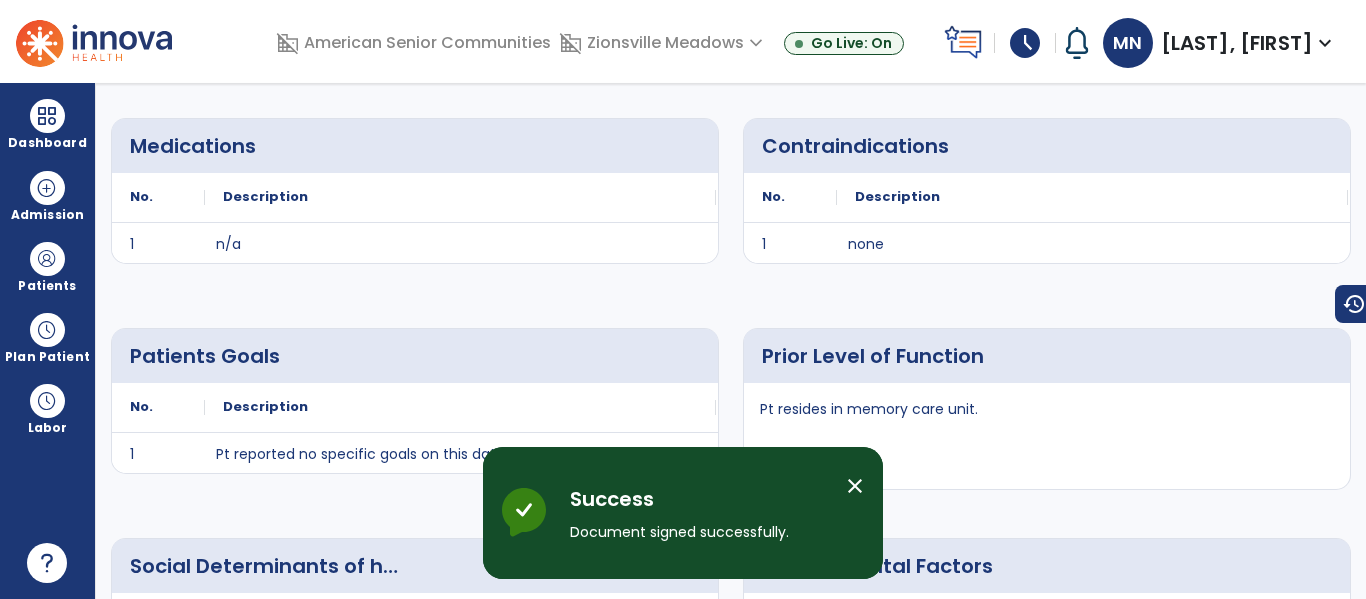 click on "arrow_back" 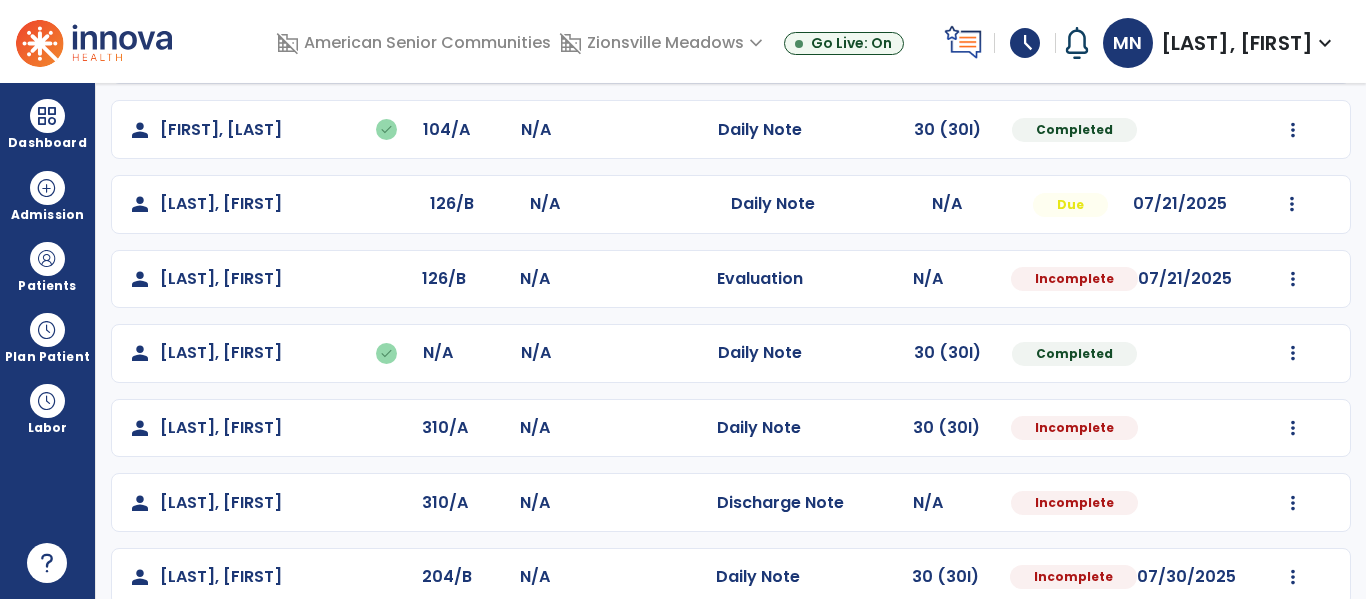 scroll, scrollTop: 487, scrollLeft: 0, axis: vertical 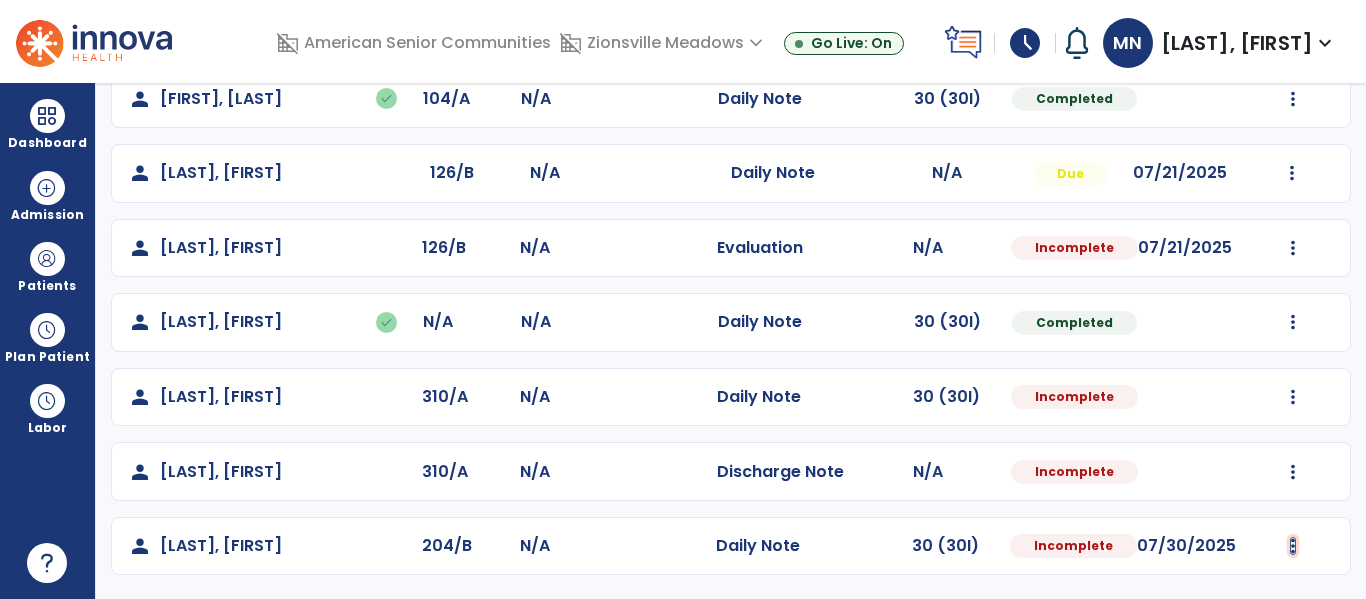 click at bounding box center [1292, -125] 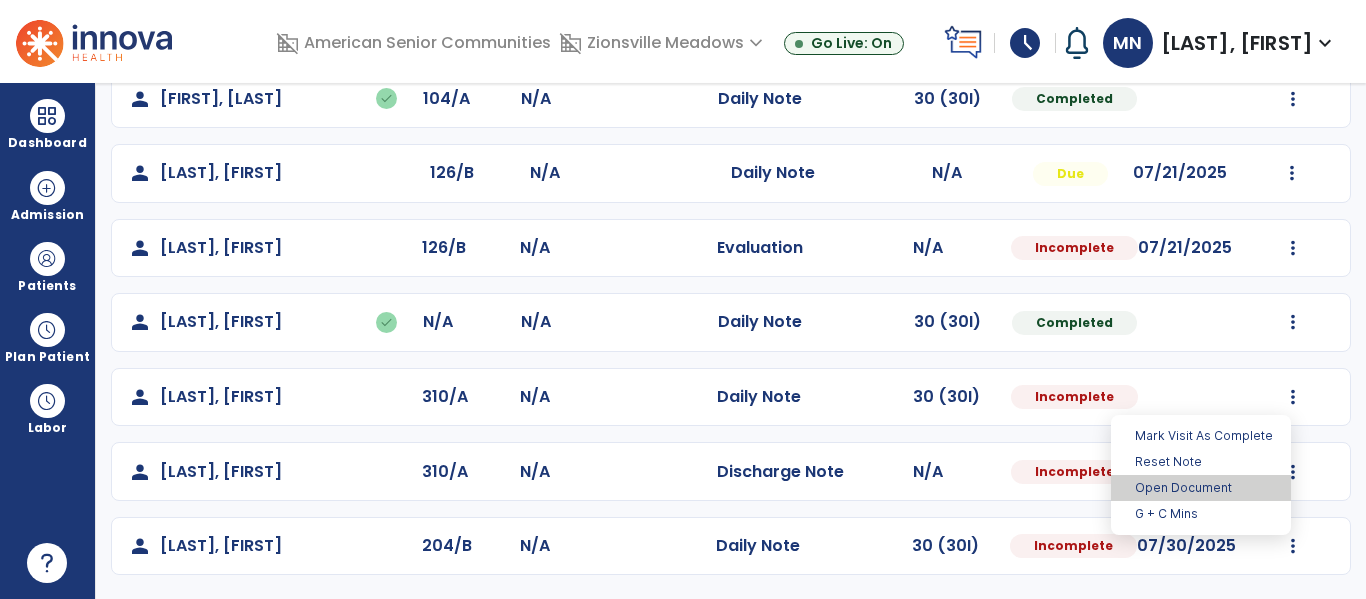 click on "Open Document" at bounding box center (1201, 488) 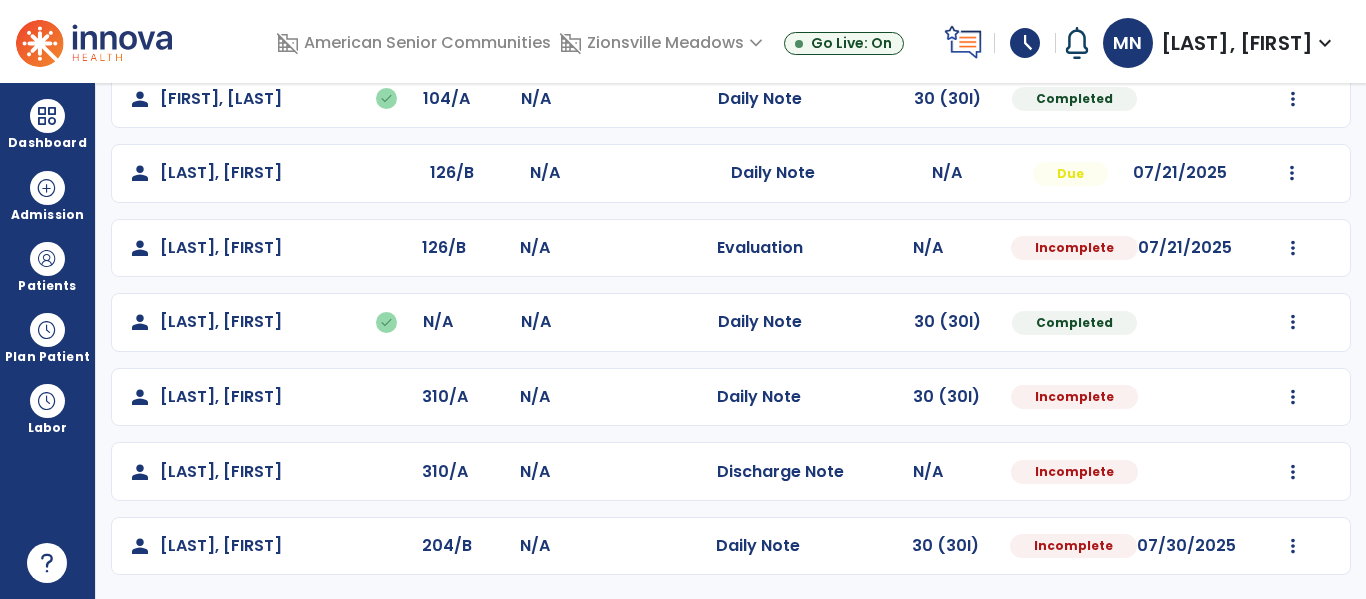 select on "*" 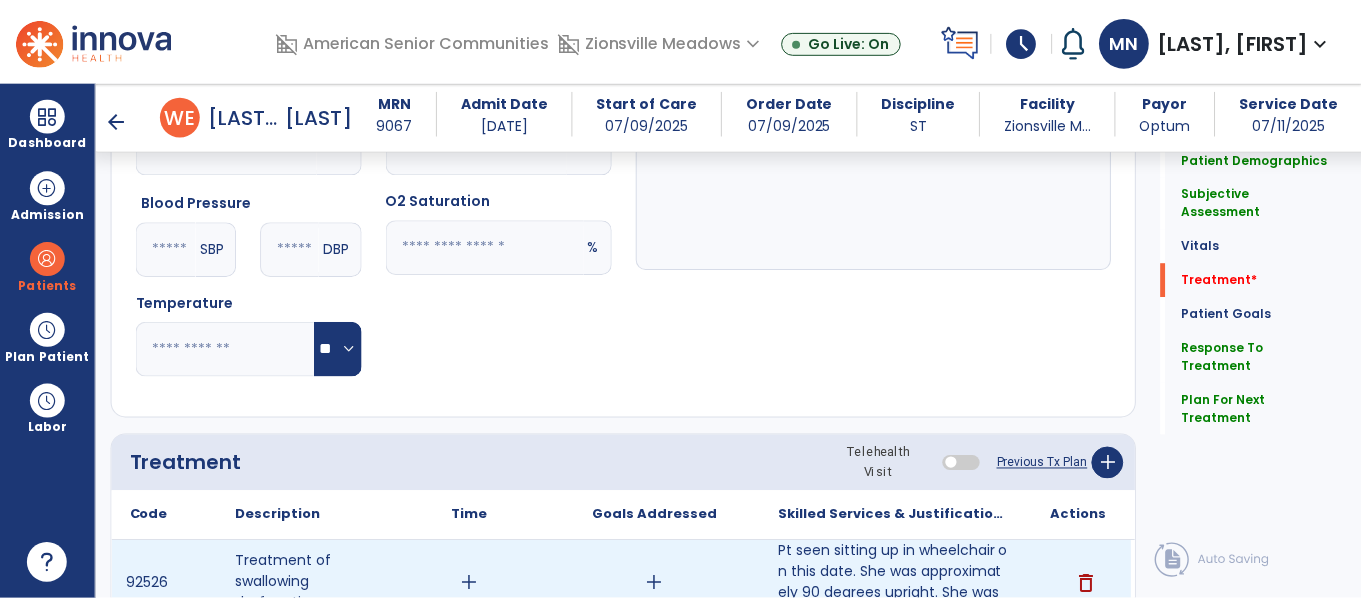 scroll, scrollTop: 1121, scrollLeft: 0, axis: vertical 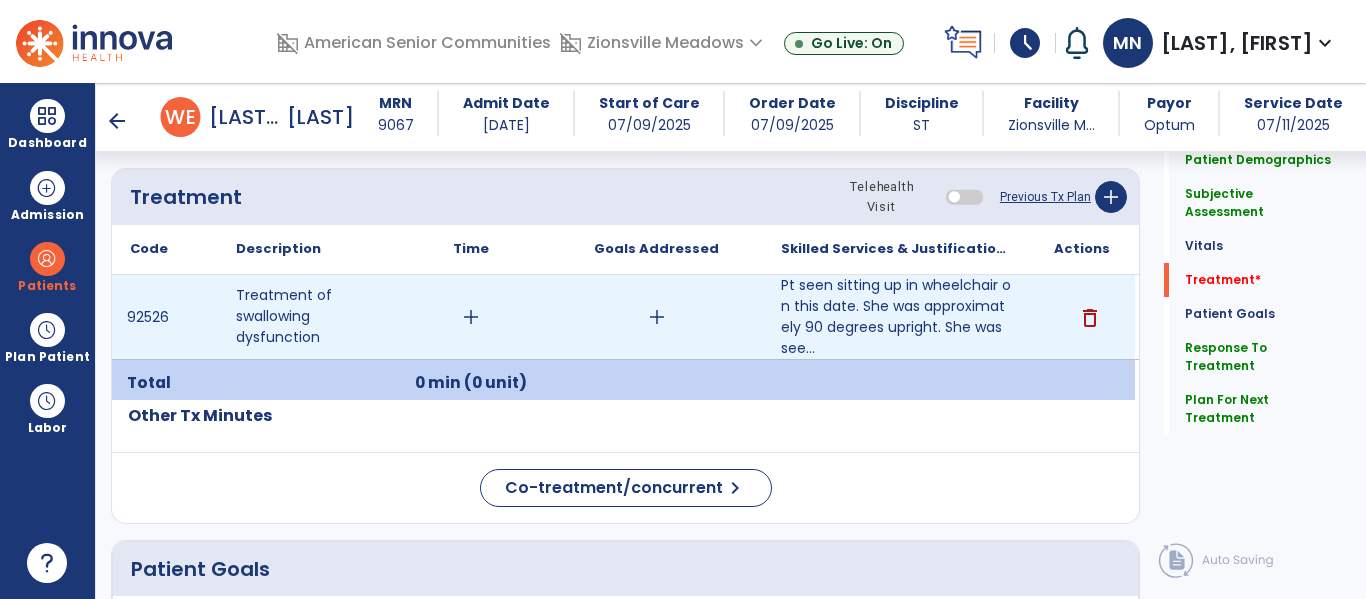 click on "add" at bounding box center (471, 317) 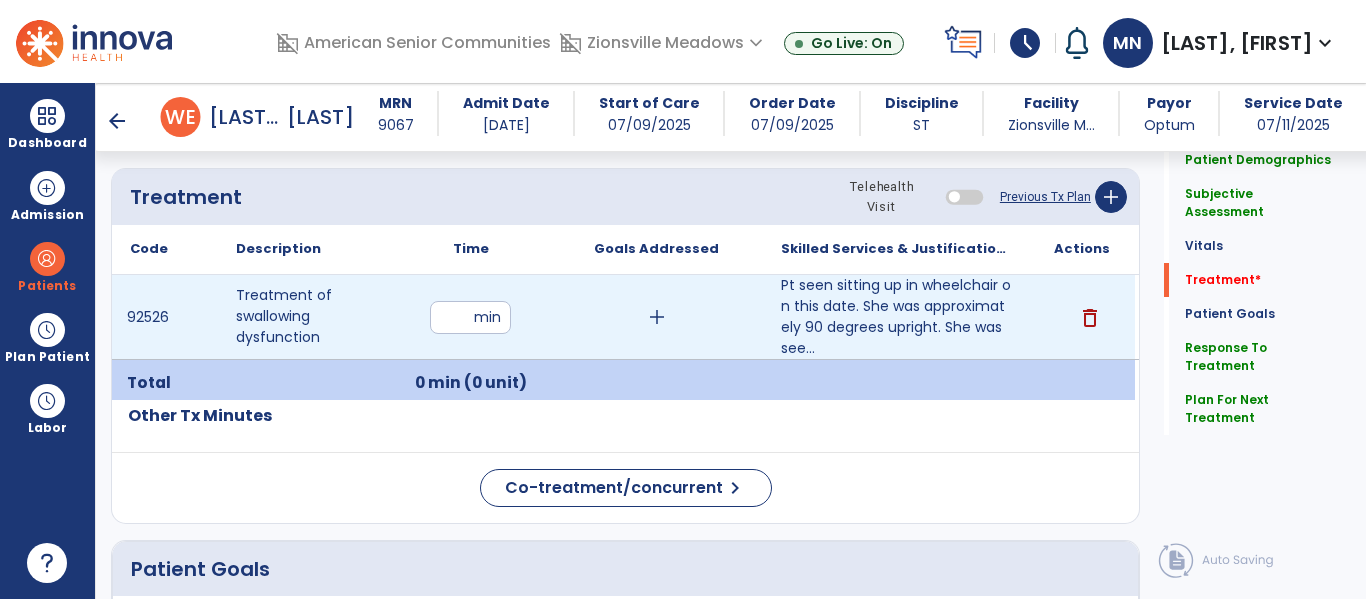 type on "**" 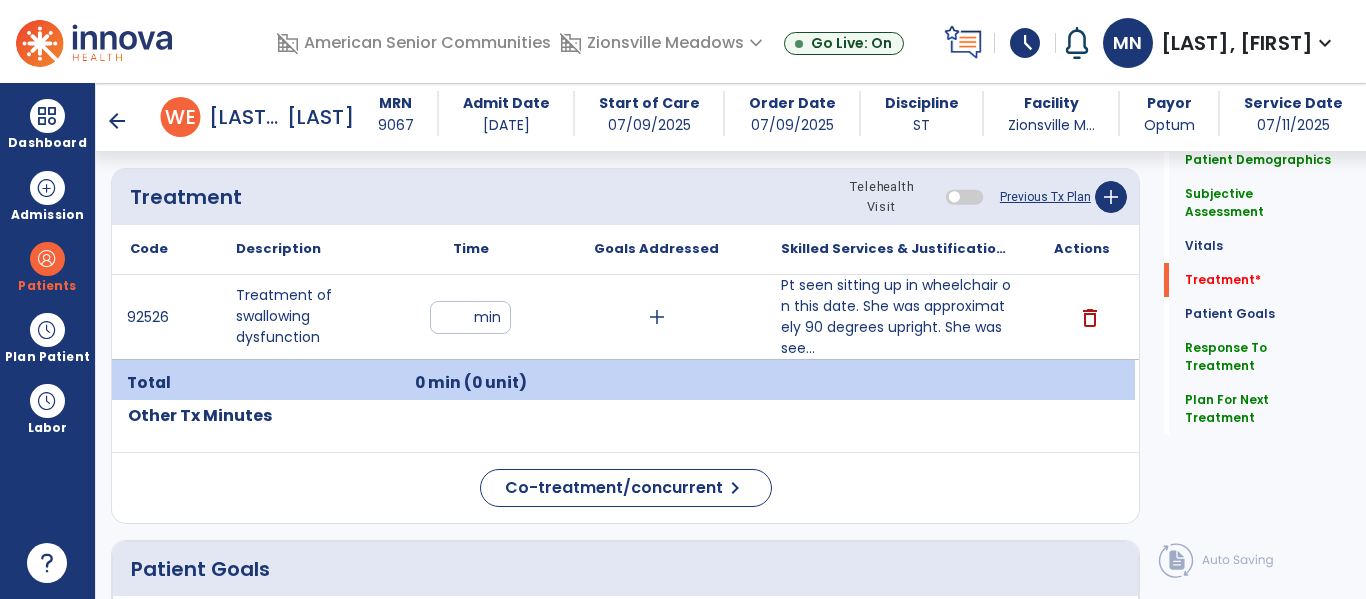 click on "Code
Description
Time" 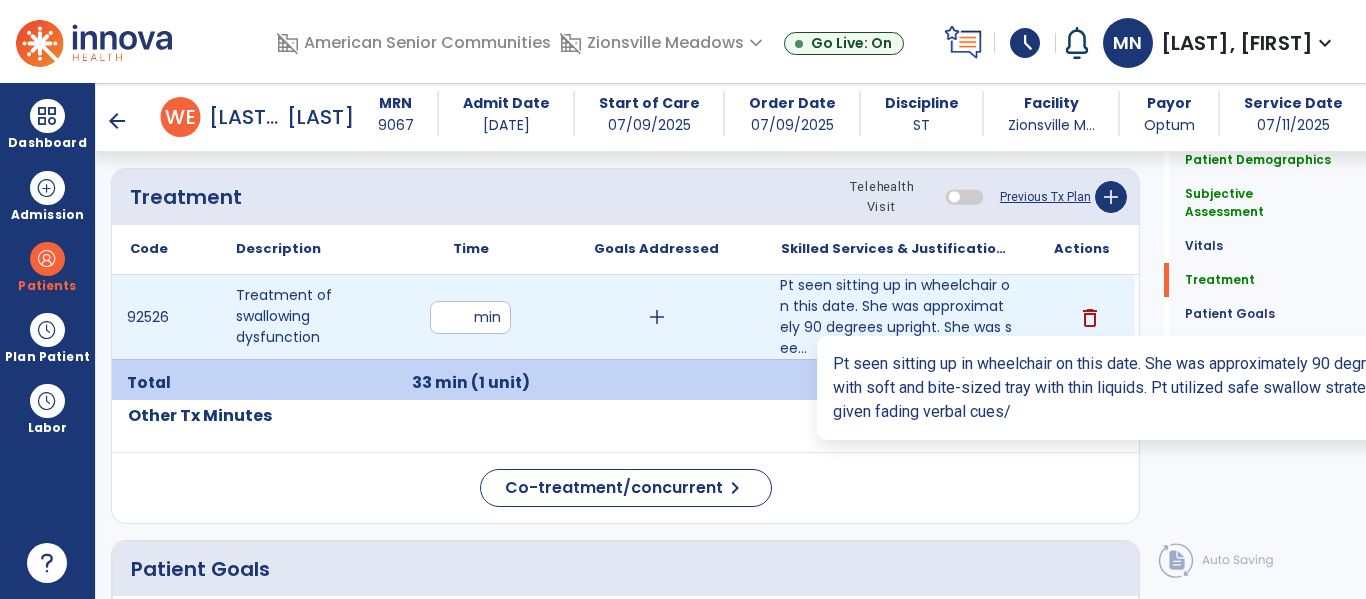 click on "Pt seen sitting up in wheelchair on this date. She was approximately 90 degrees upright. She was see..." at bounding box center [896, 317] 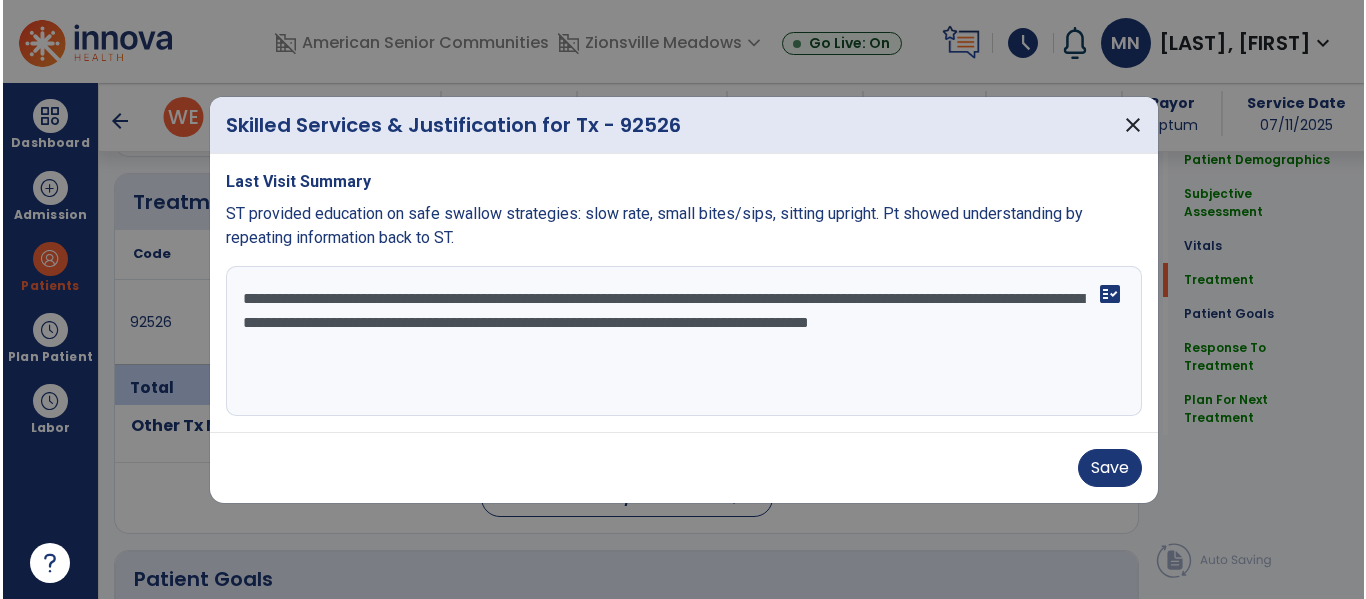 scroll, scrollTop: 1121, scrollLeft: 0, axis: vertical 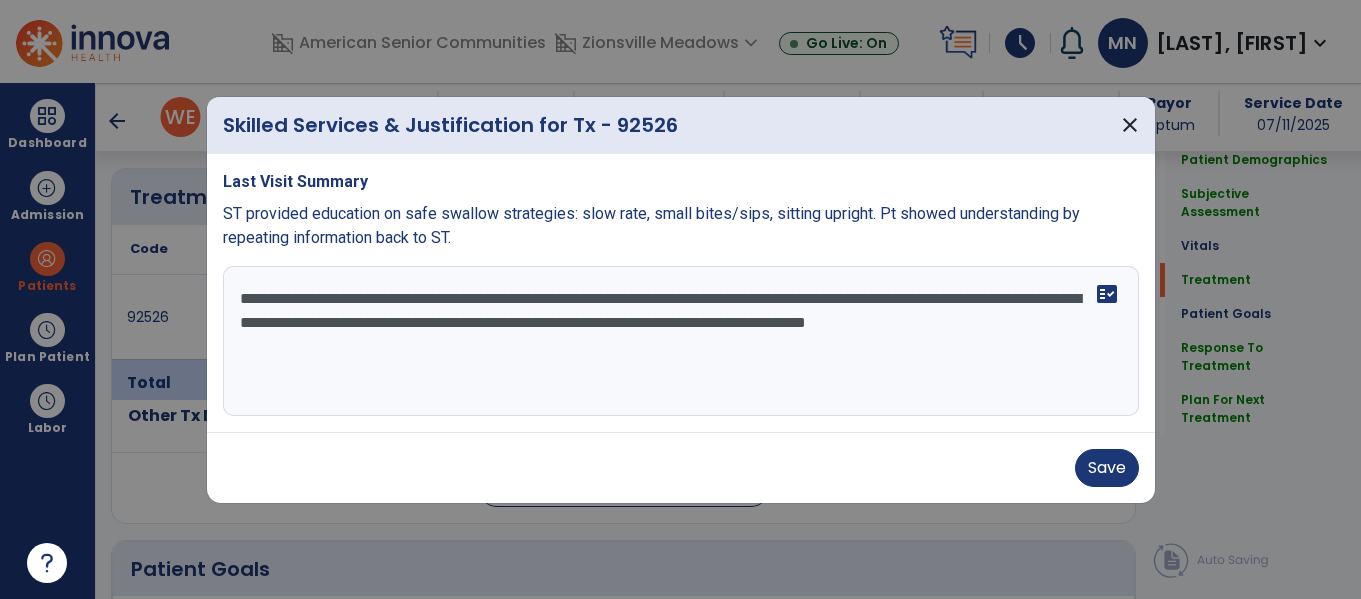 click on "**********" at bounding box center [681, 341] 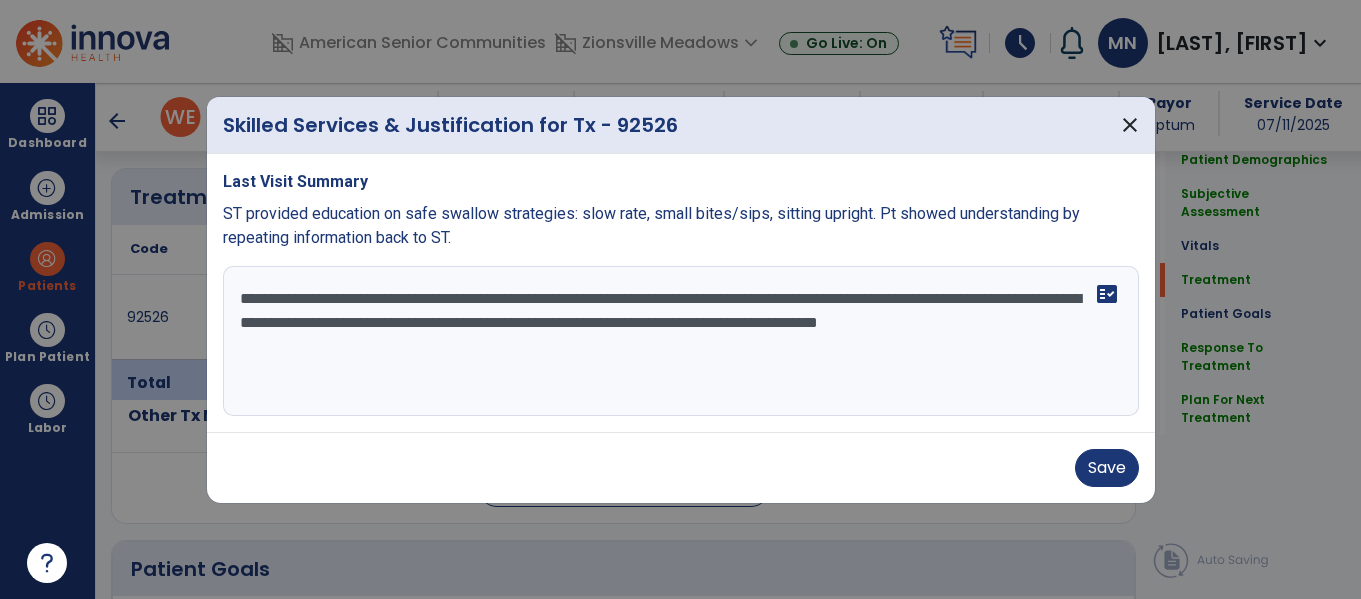 click on "**********" at bounding box center [681, 341] 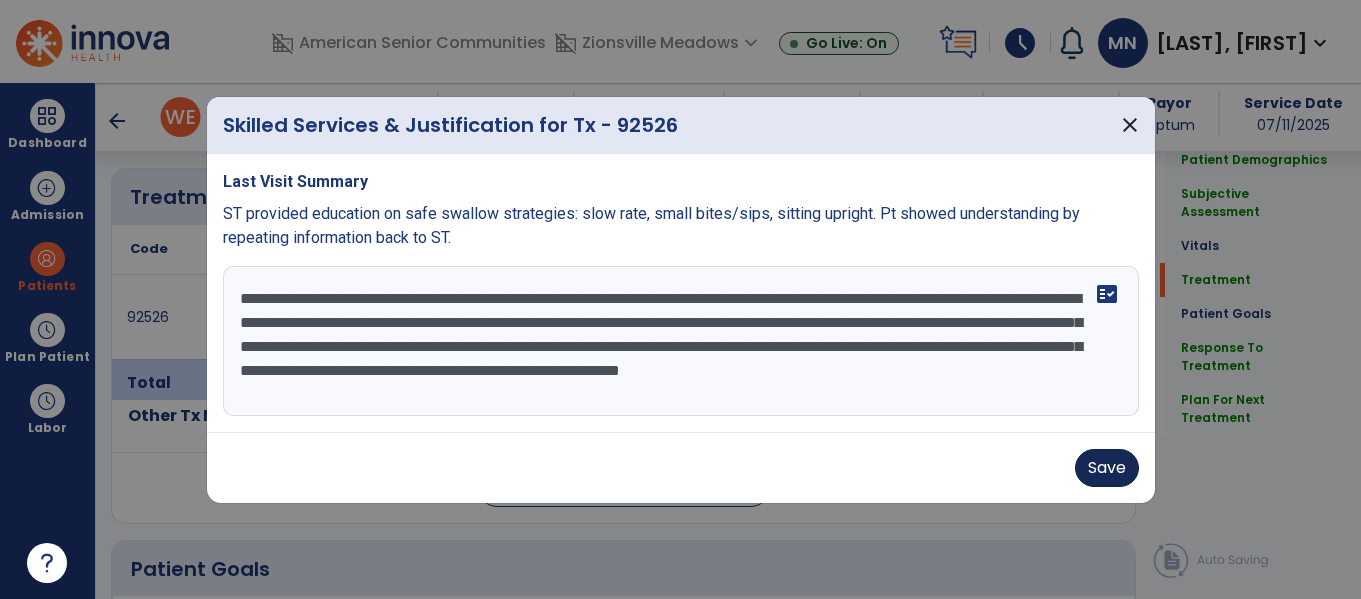 type on "**********" 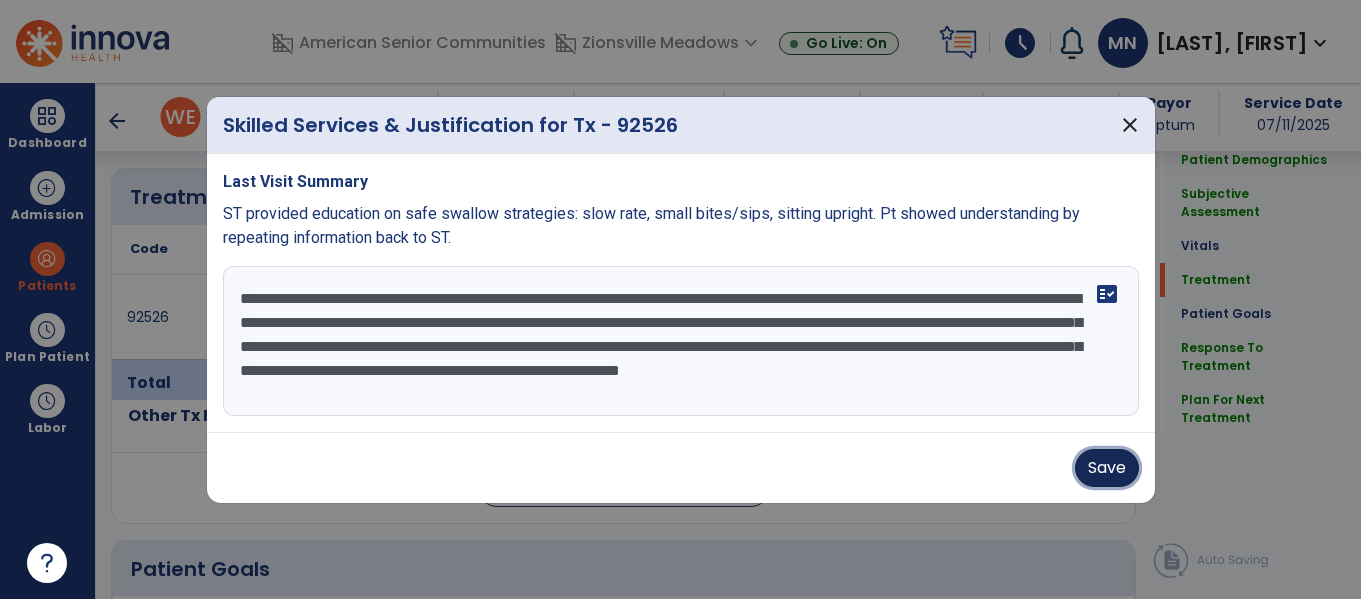 click on "Save" at bounding box center (1107, 468) 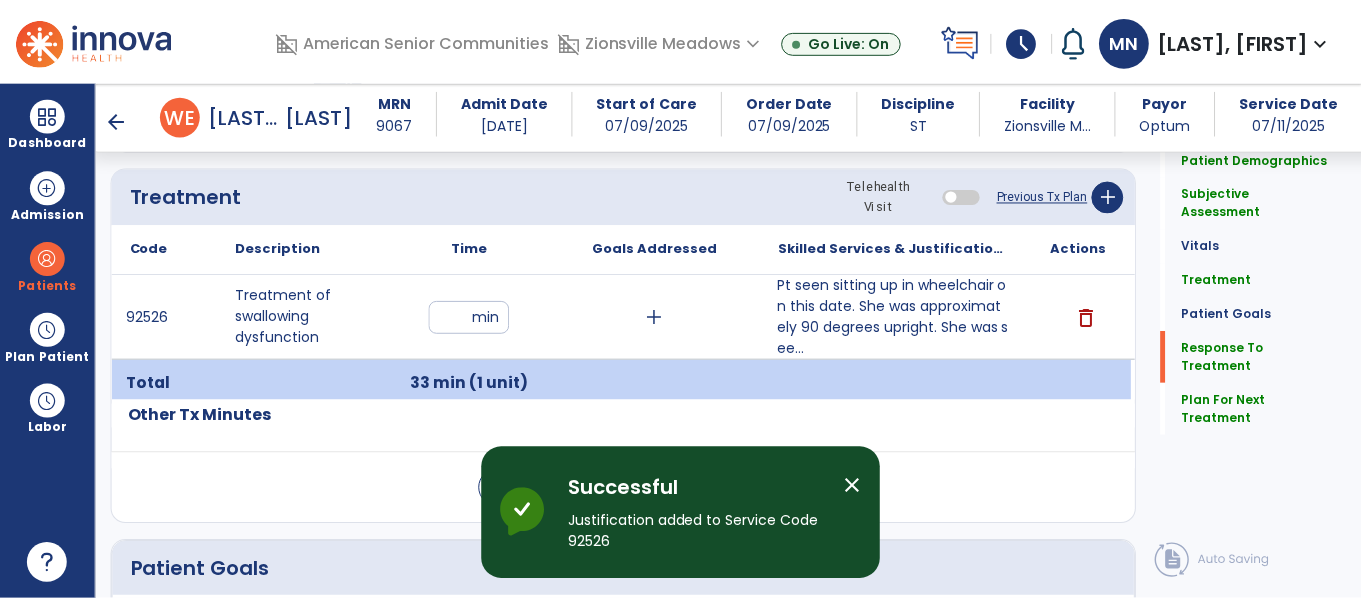 scroll, scrollTop: 2224, scrollLeft: 0, axis: vertical 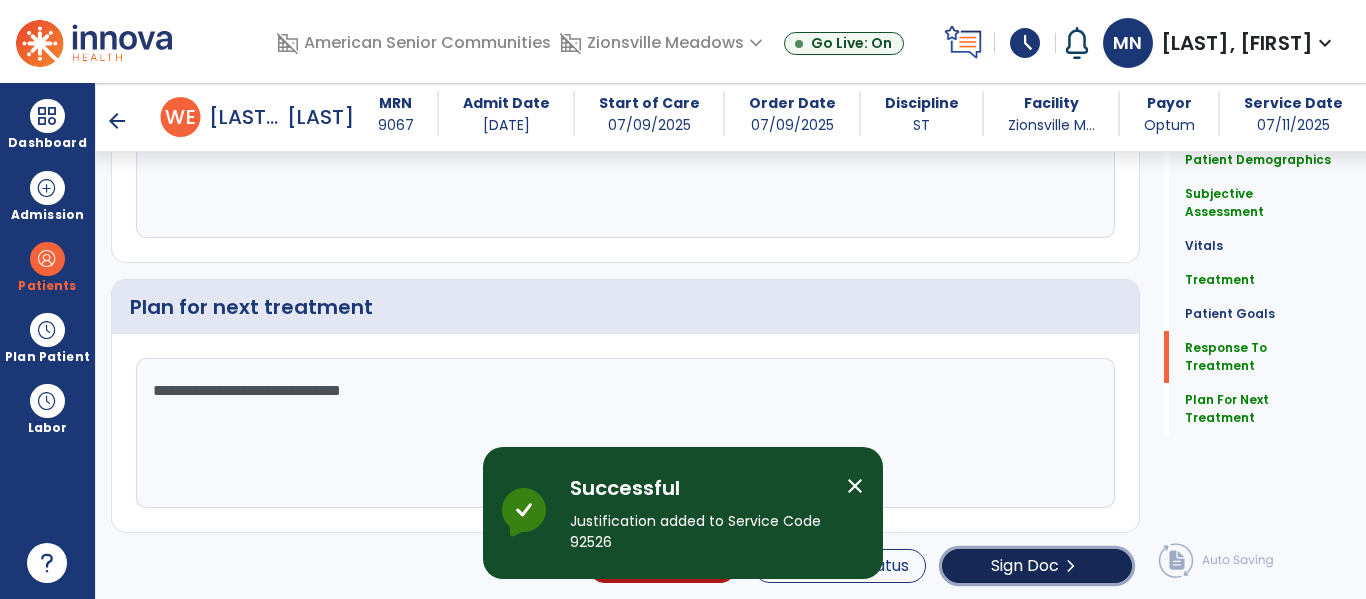 click on "Sign Doc" 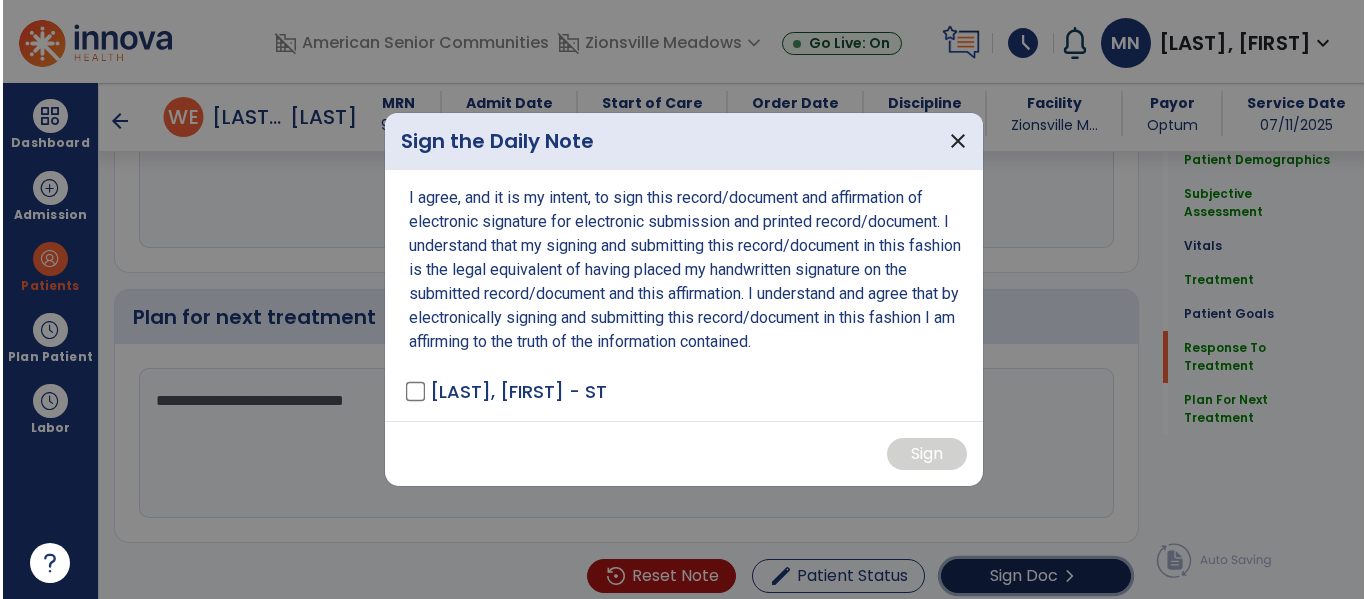 scroll, scrollTop: 2224, scrollLeft: 0, axis: vertical 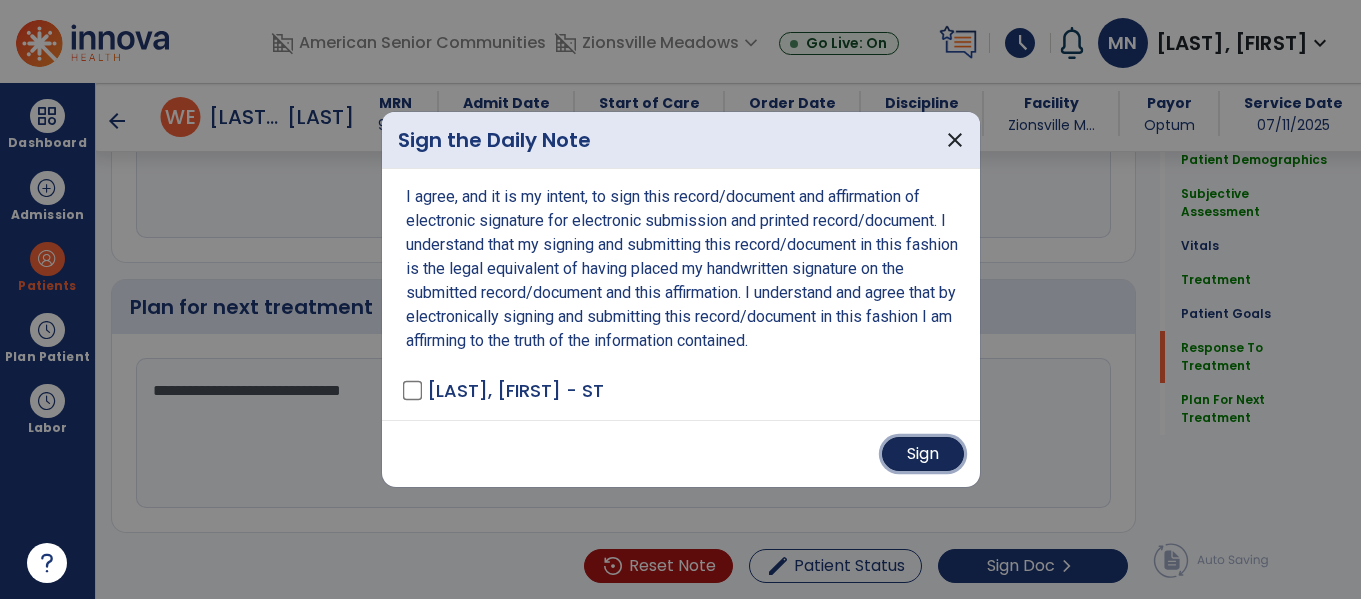 click on "Sign" at bounding box center [923, 454] 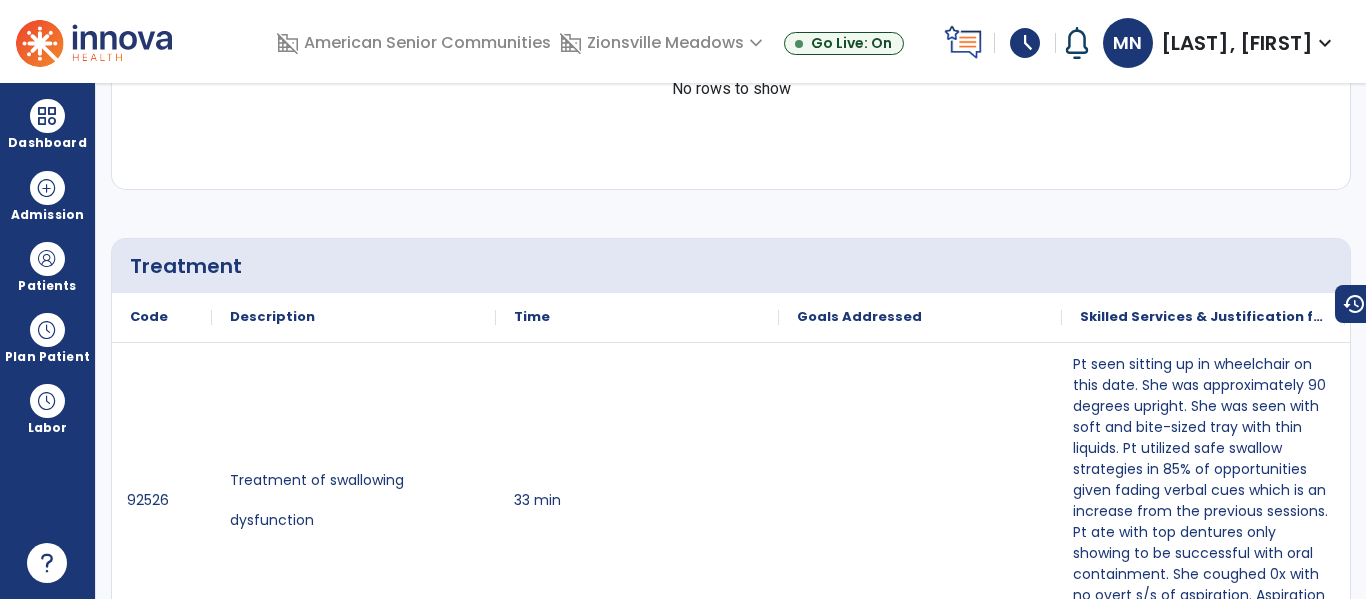 scroll, scrollTop: 0, scrollLeft: 0, axis: both 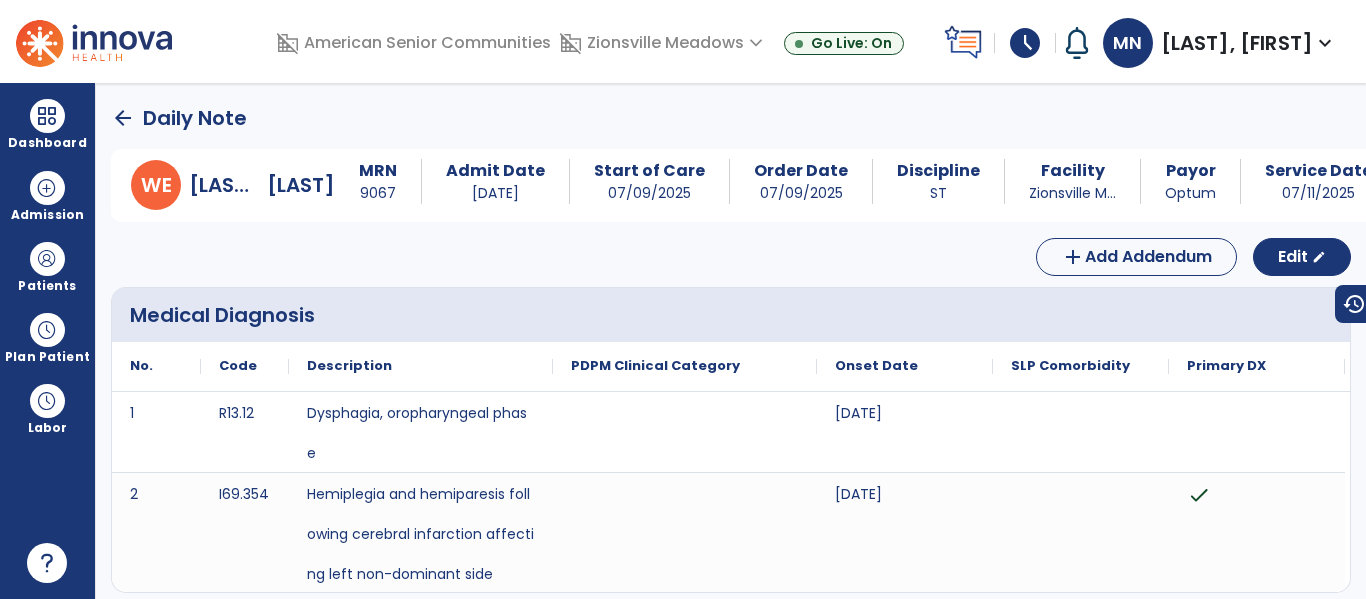 click on "arrow_back" 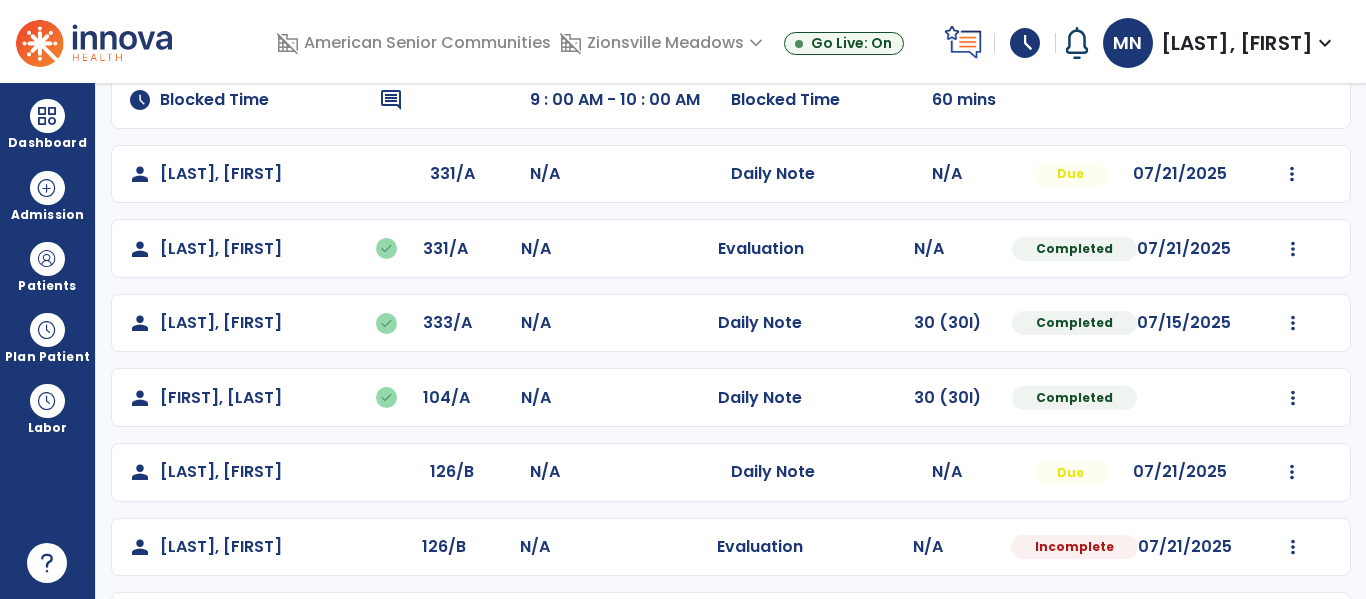 scroll, scrollTop: 184, scrollLeft: 0, axis: vertical 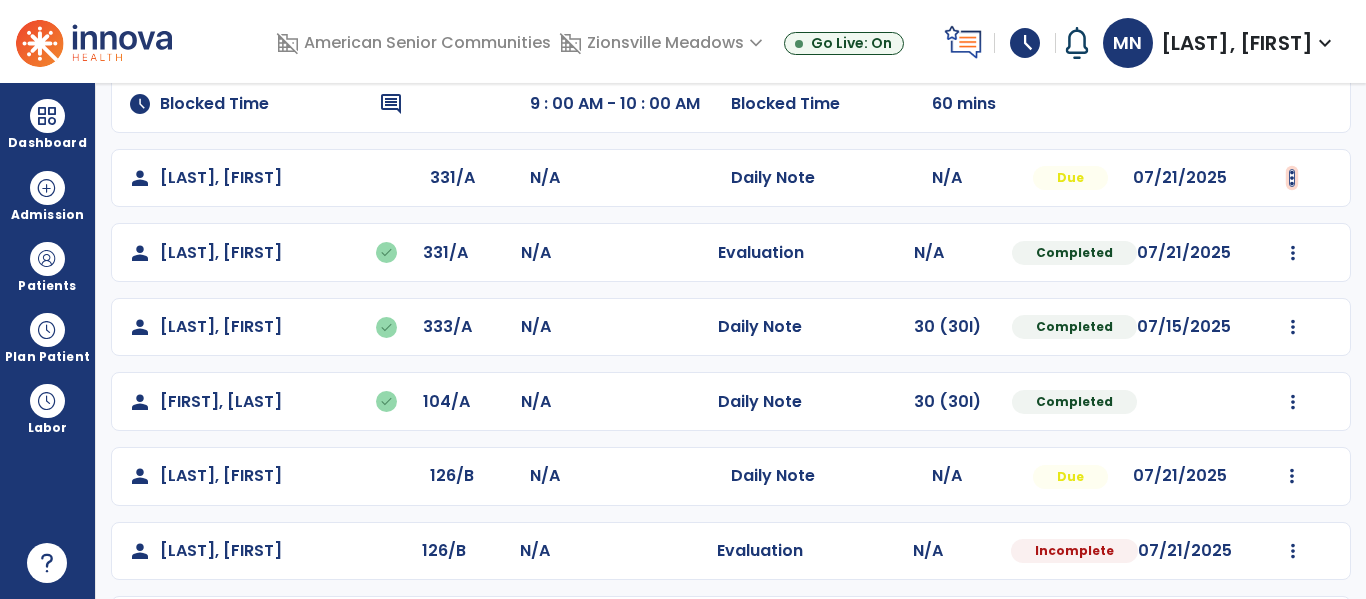 click at bounding box center [1292, 178] 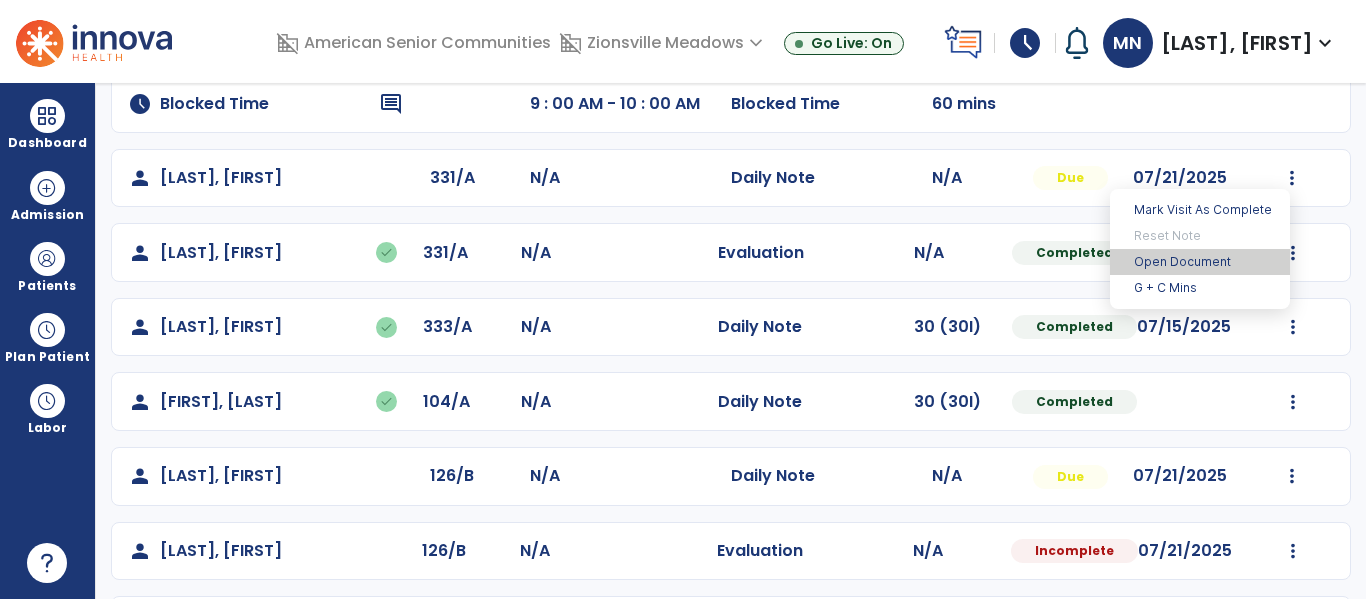click on "Open Document" at bounding box center (1200, 262) 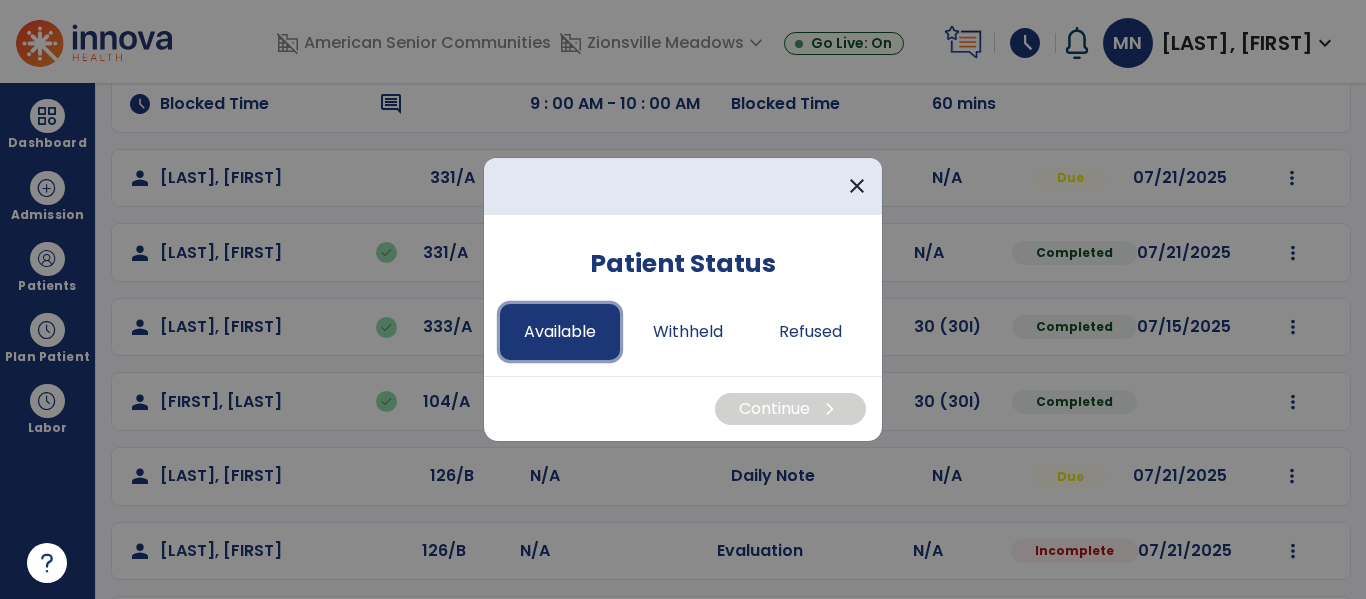 click on "Available" at bounding box center [560, 332] 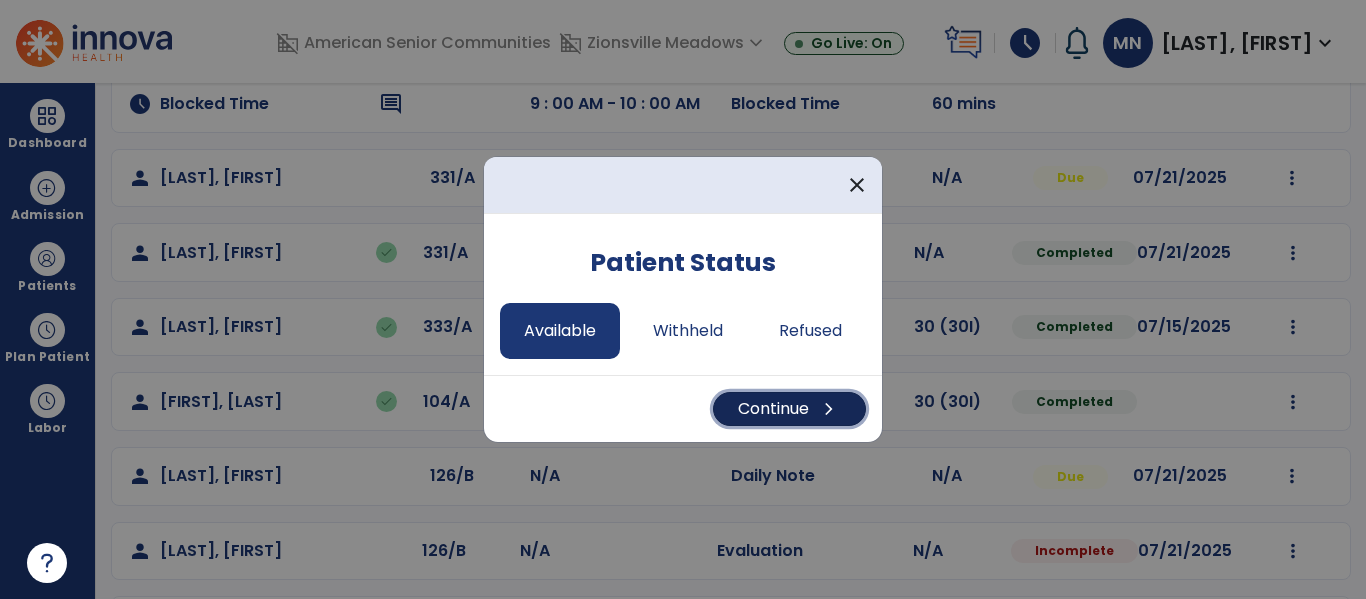click on "Continue   chevron_right" at bounding box center (789, 409) 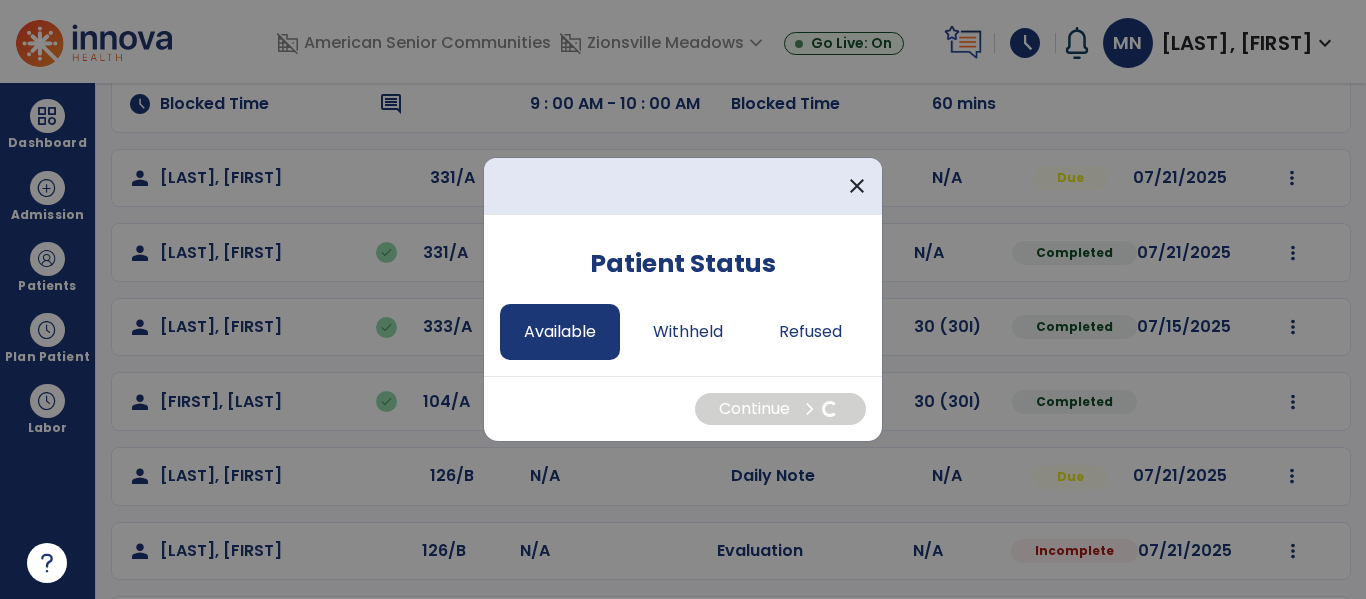 select on "*" 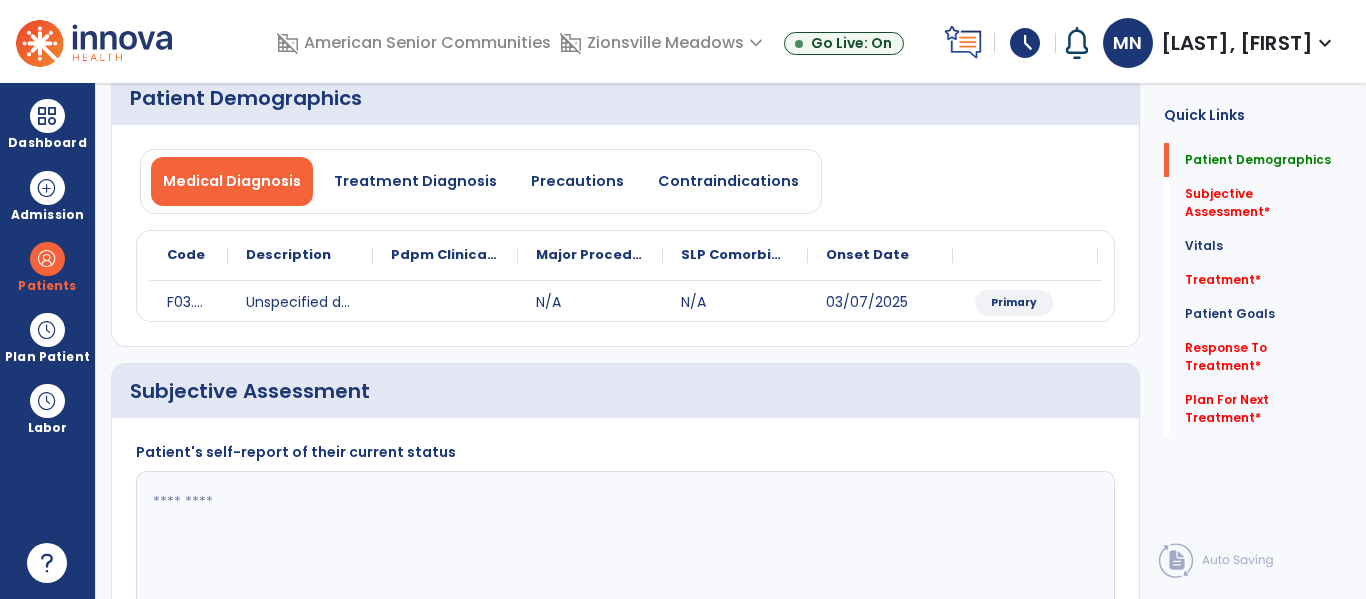 click 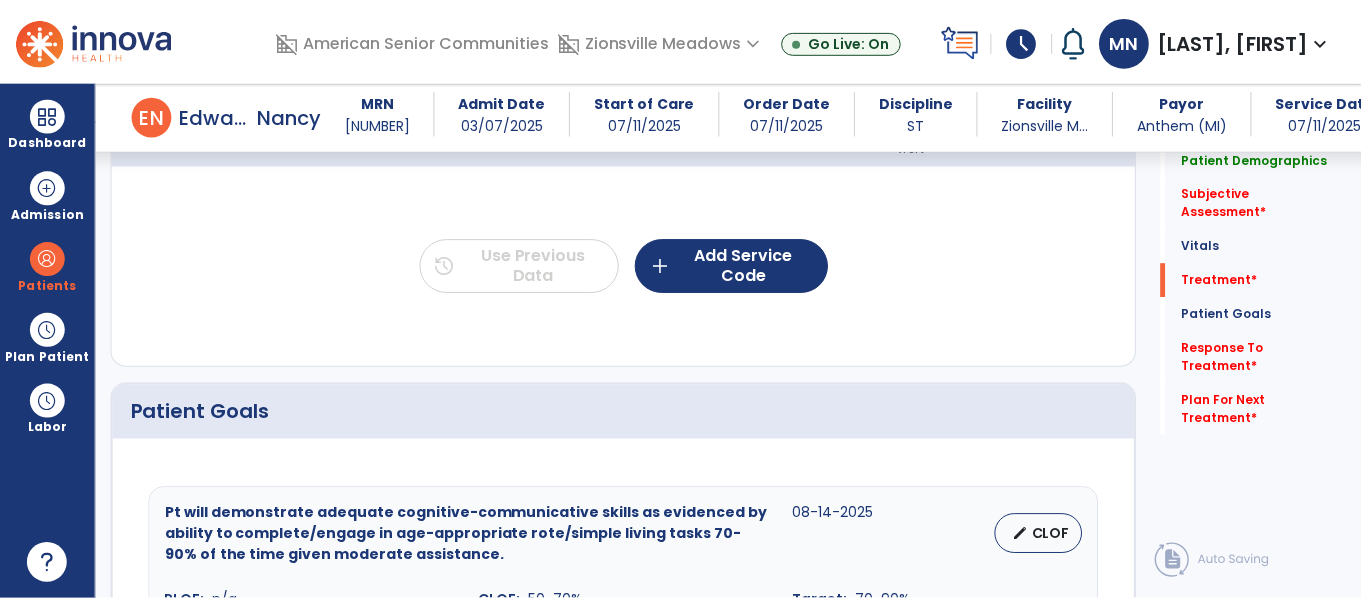 scroll, scrollTop: 1140, scrollLeft: 0, axis: vertical 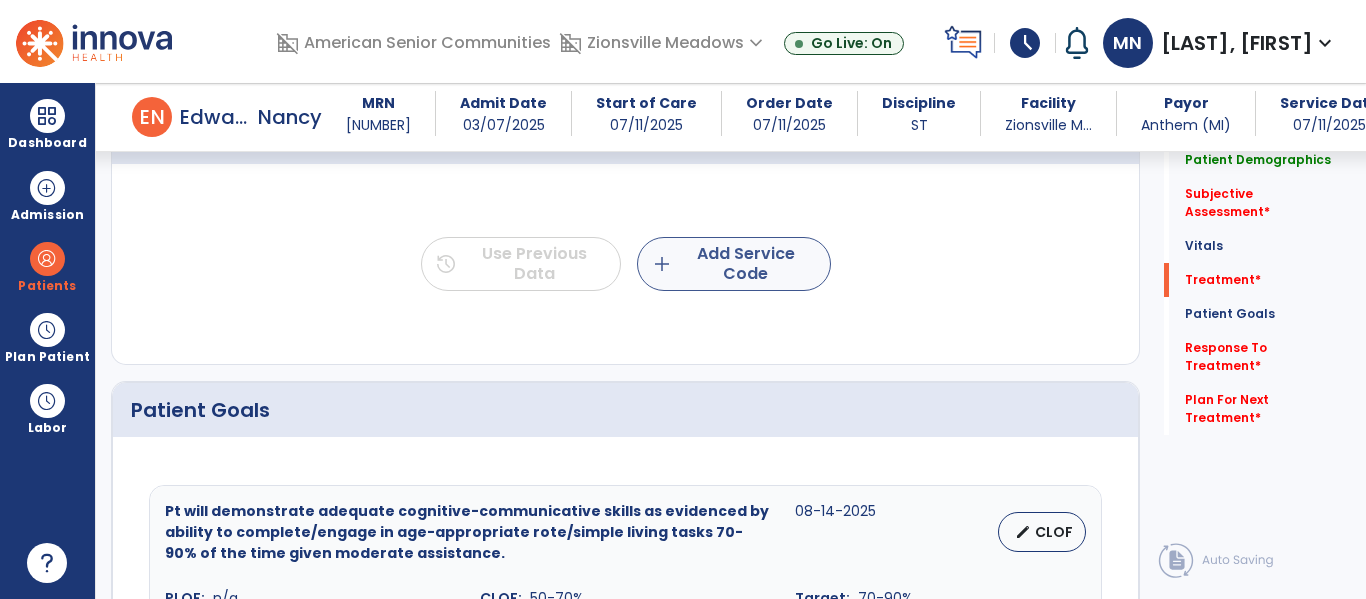 type on "**********" 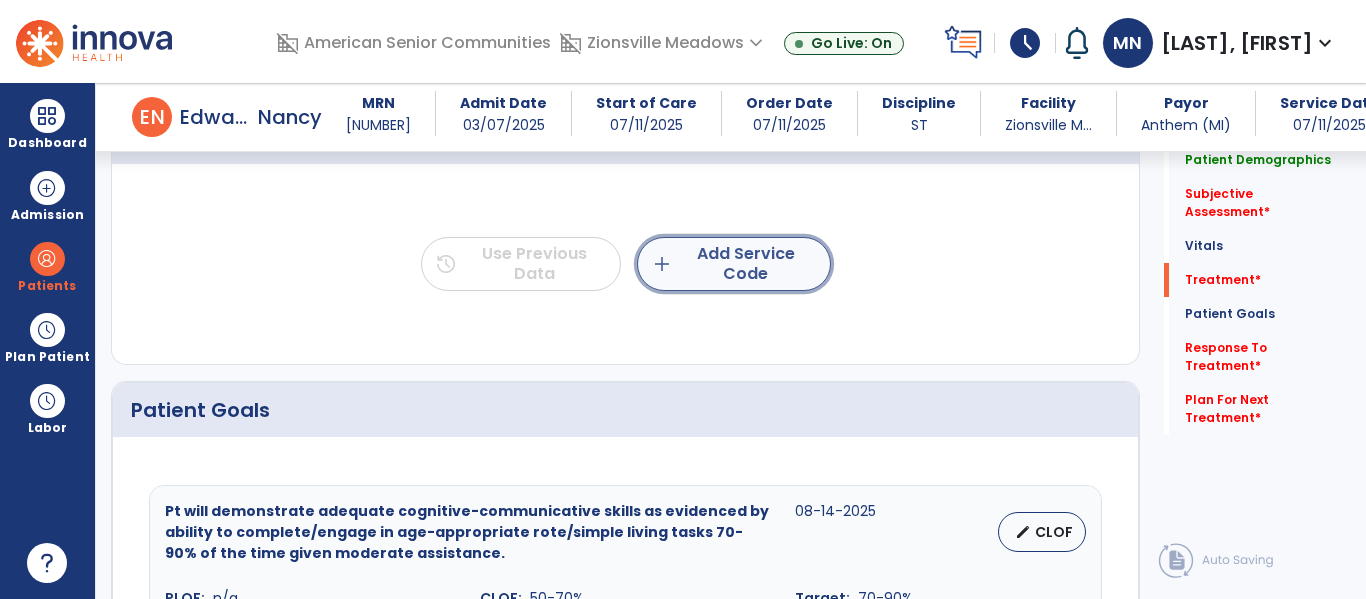 click on "add  Add Service Code" 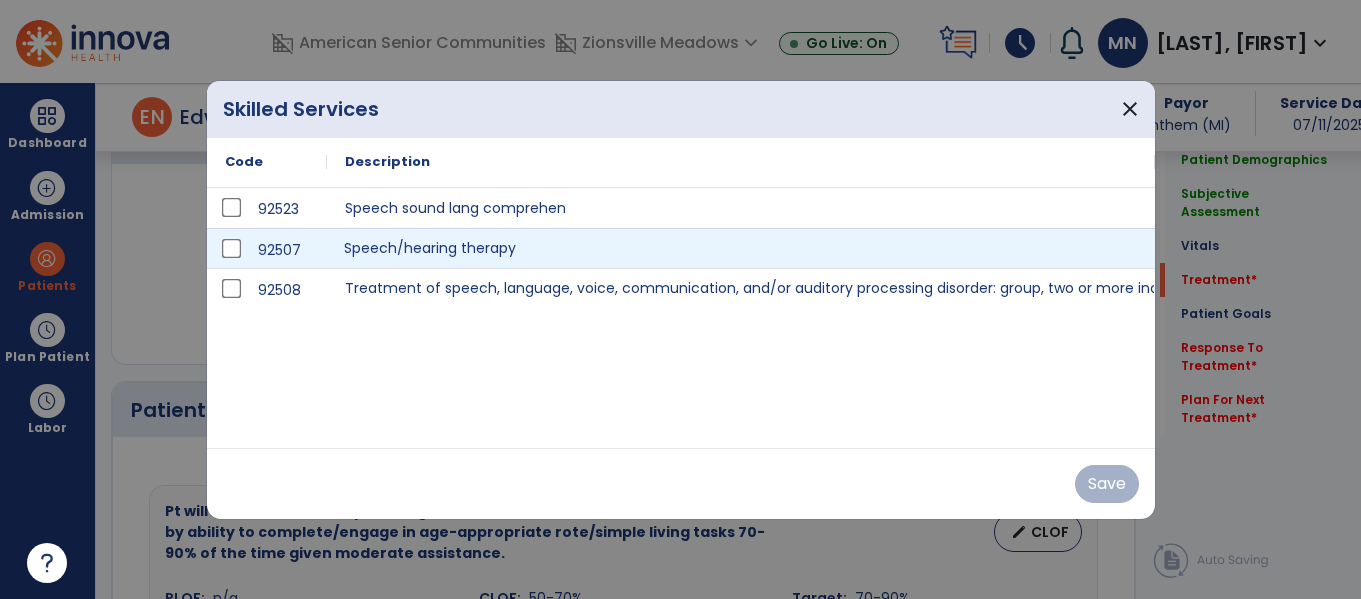 click on "Speech/hearing therapy" at bounding box center (741, 248) 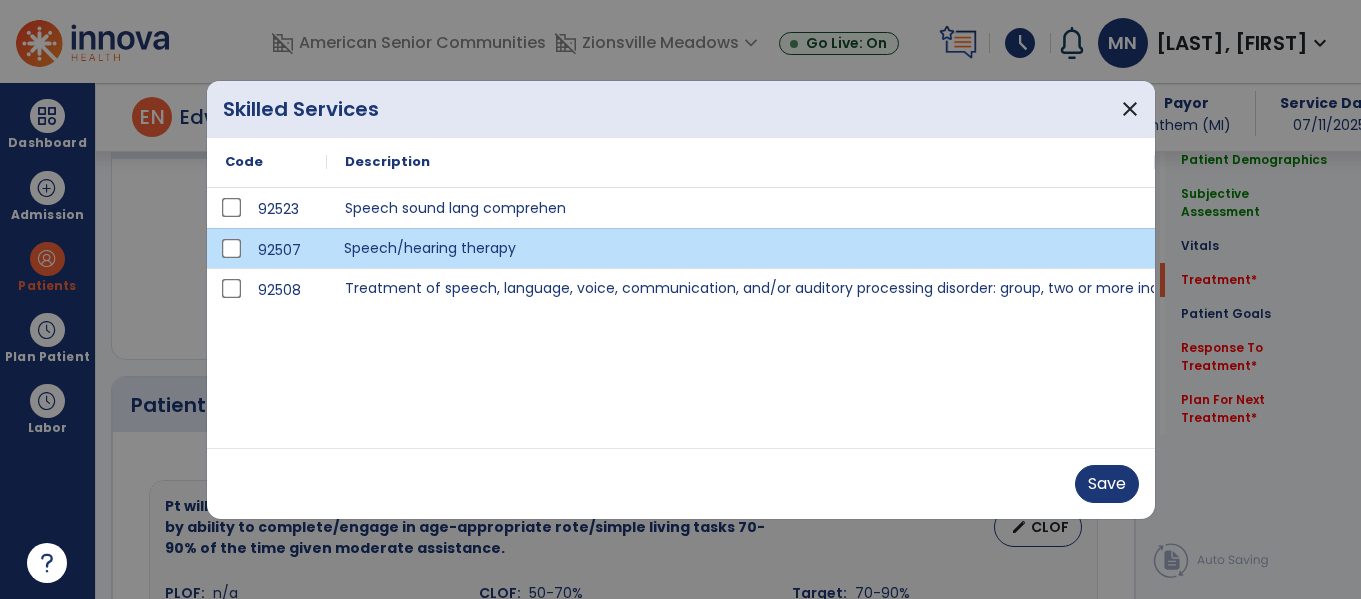 scroll, scrollTop: 1140, scrollLeft: 0, axis: vertical 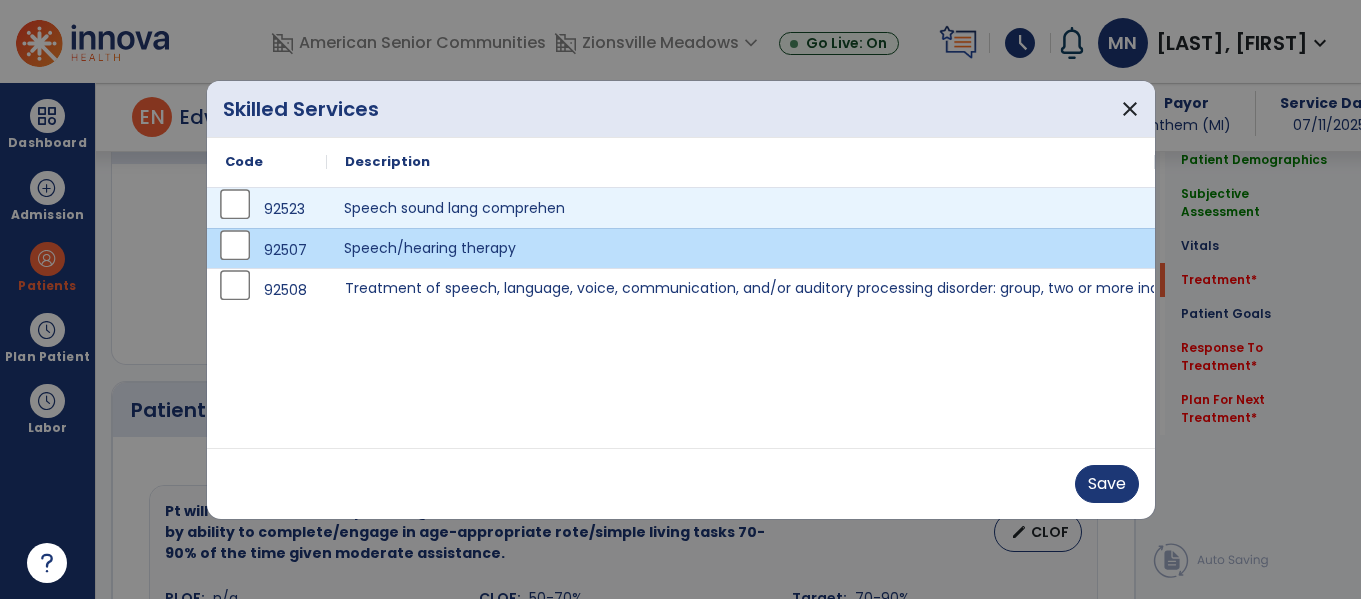 click on "Speech sound lang comprehen" at bounding box center (741, 208) 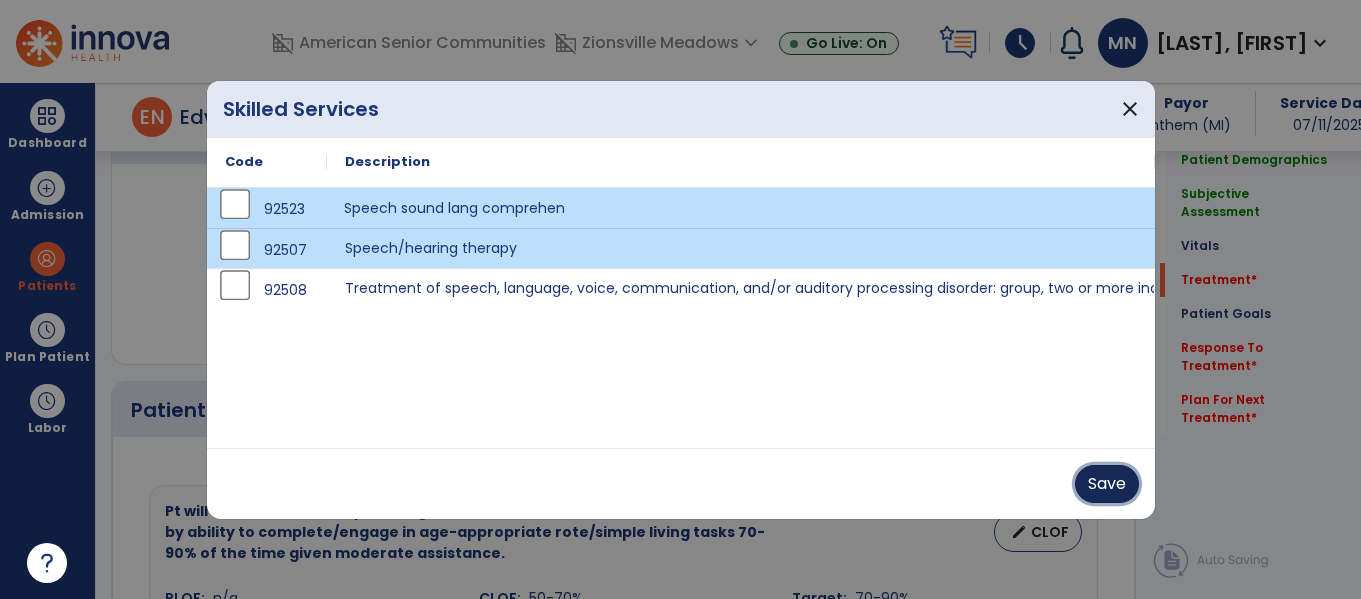 click on "Save" at bounding box center [1107, 484] 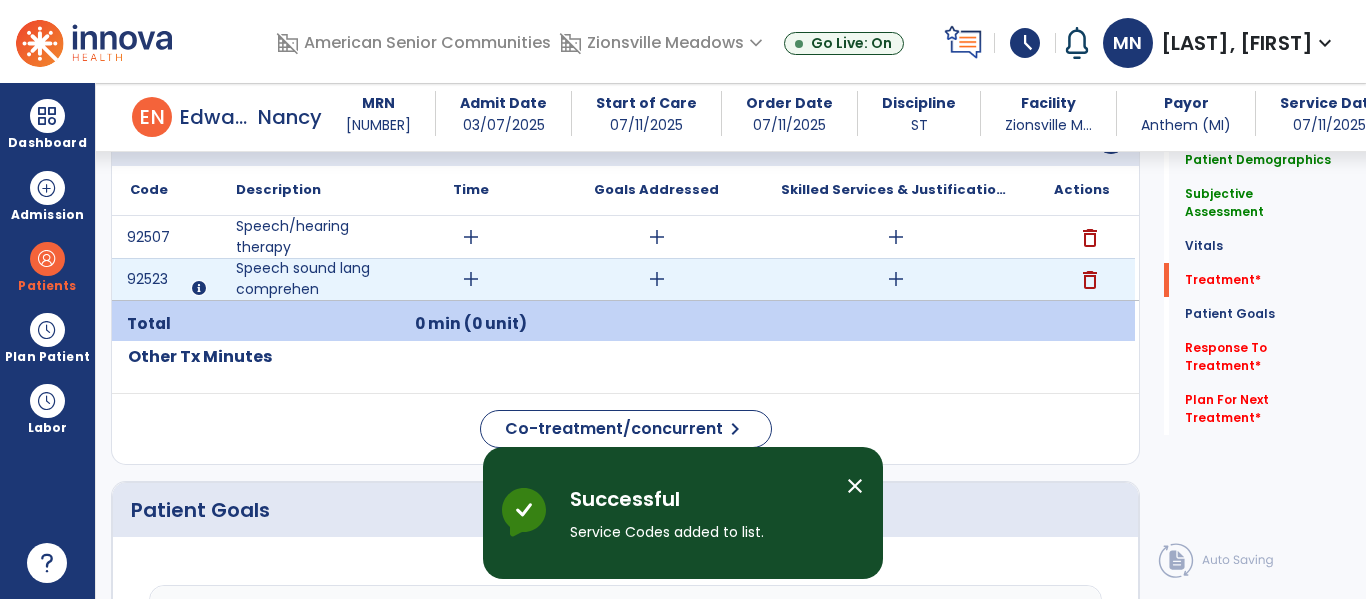 click on "add" at bounding box center [896, 279] 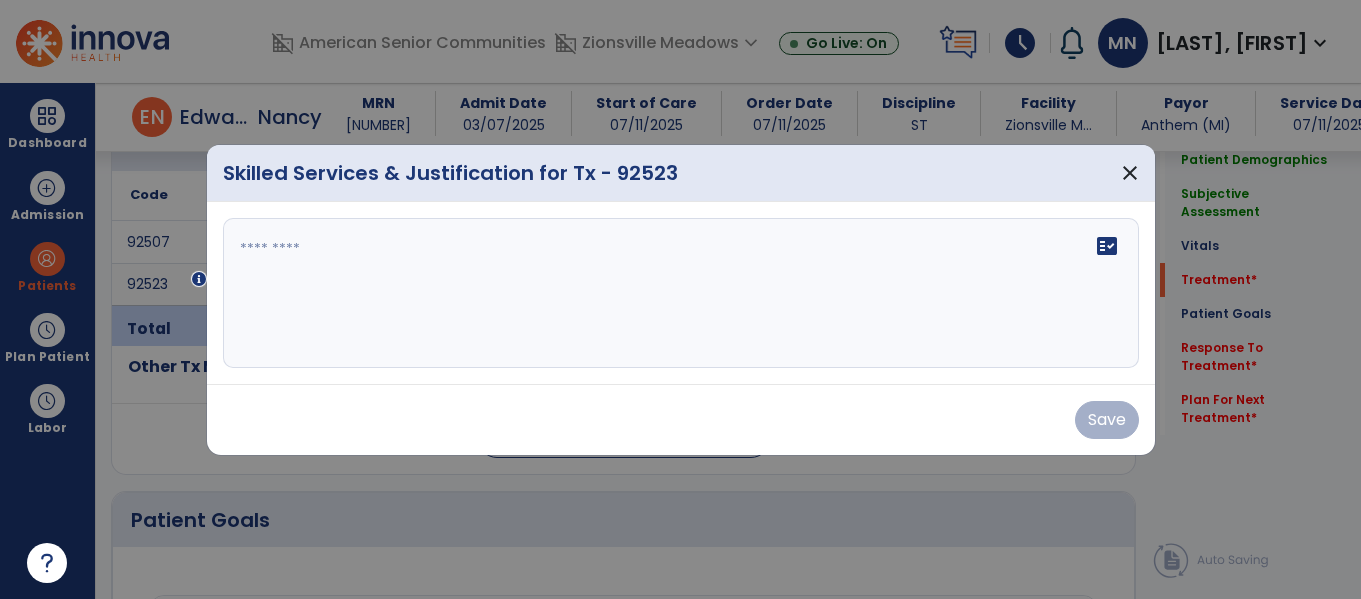 scroll, scrollTop: 1140, scrollLeft: 0, axis: vertical 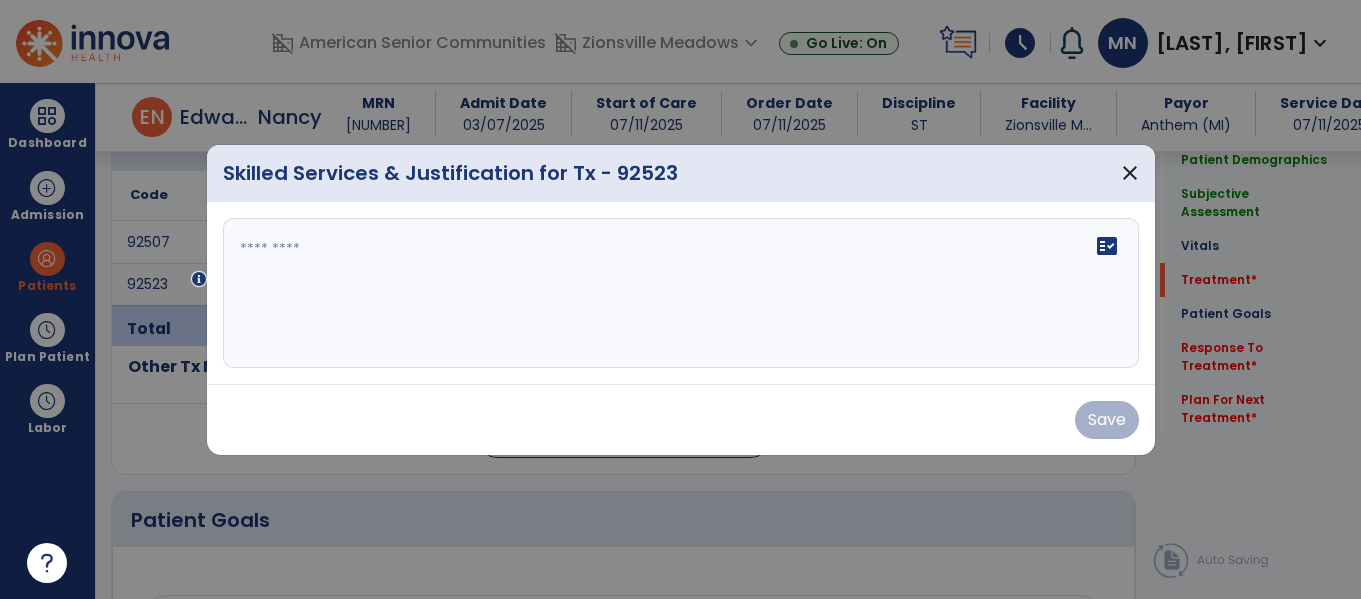 click on "fact_check" at bounding box center (681, 293) 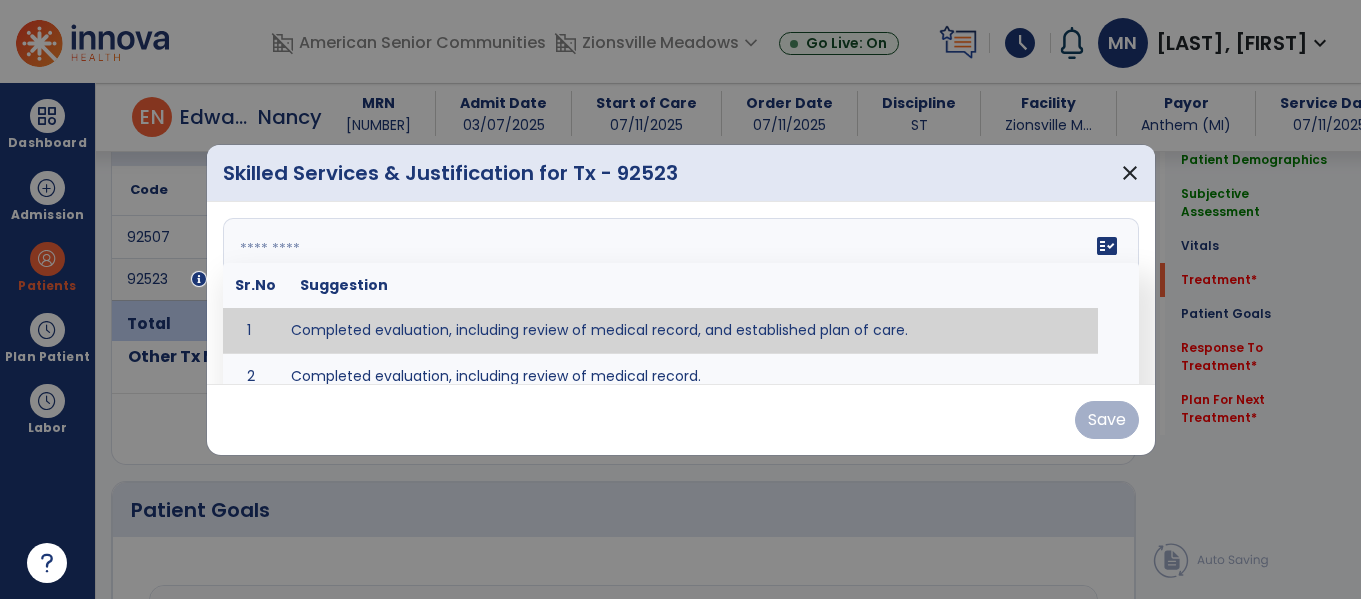 paste on "**********" 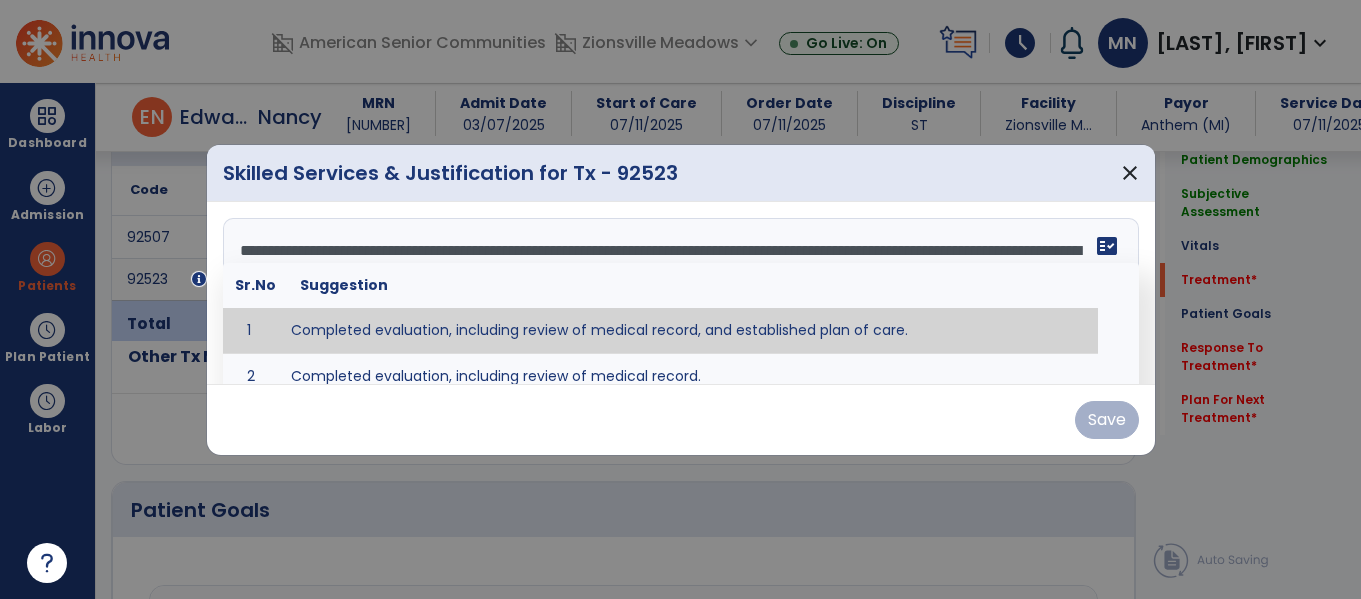 scroll, scrollTop: 16, scrollLeft: 0, axis: vertical 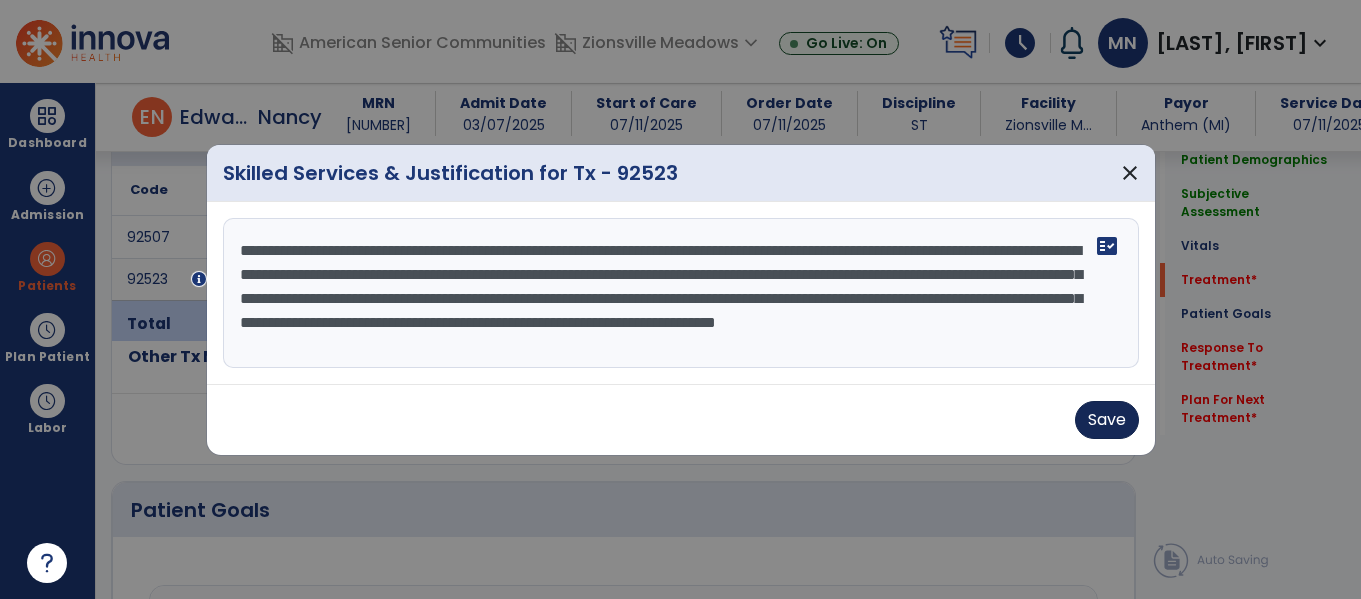 type on "**********" 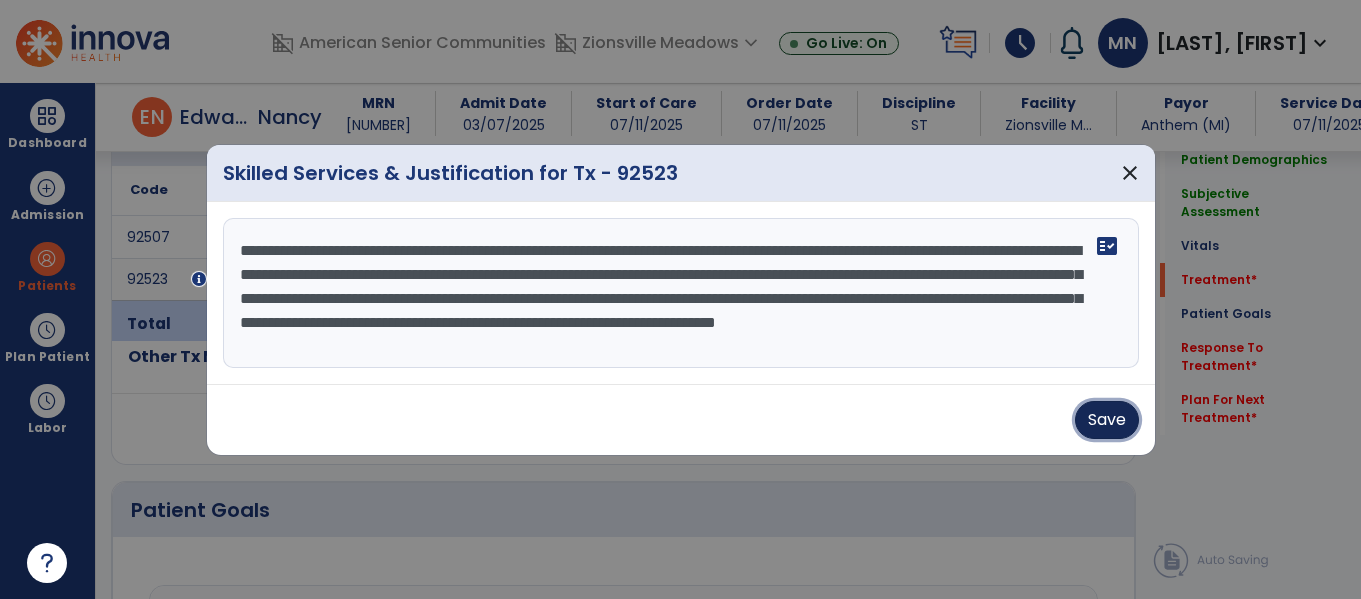 click on "Save" at bounding box center (1107, 420) 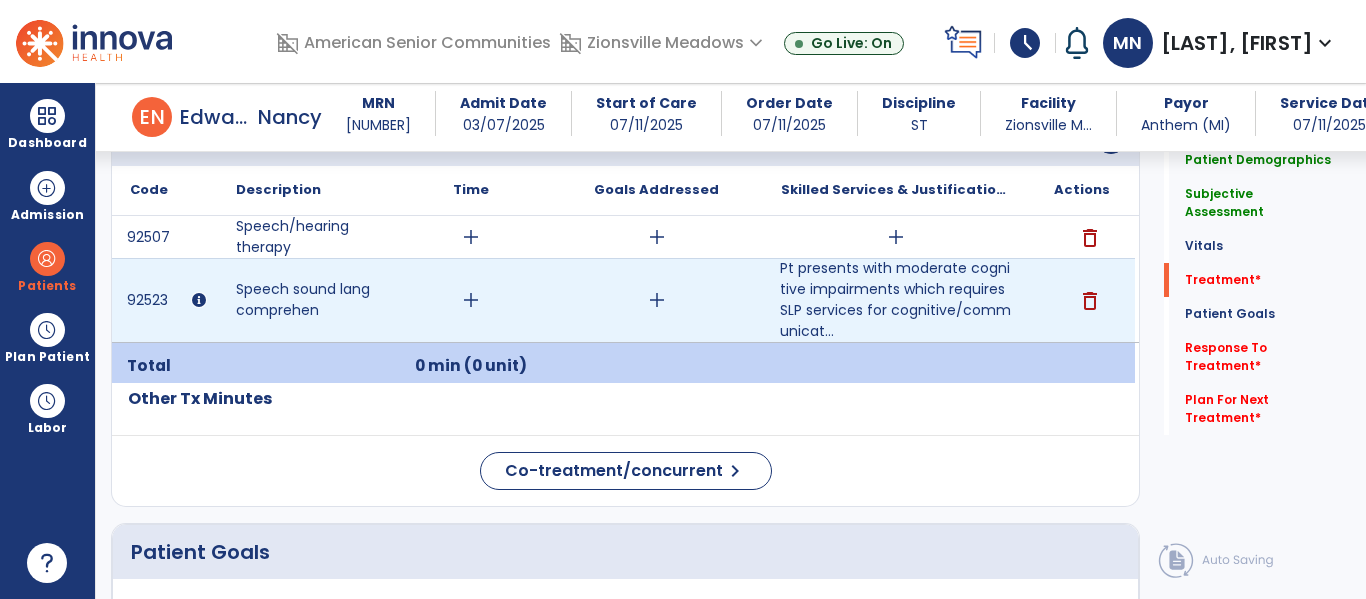 click on "add" at bounding box center (471, 300) 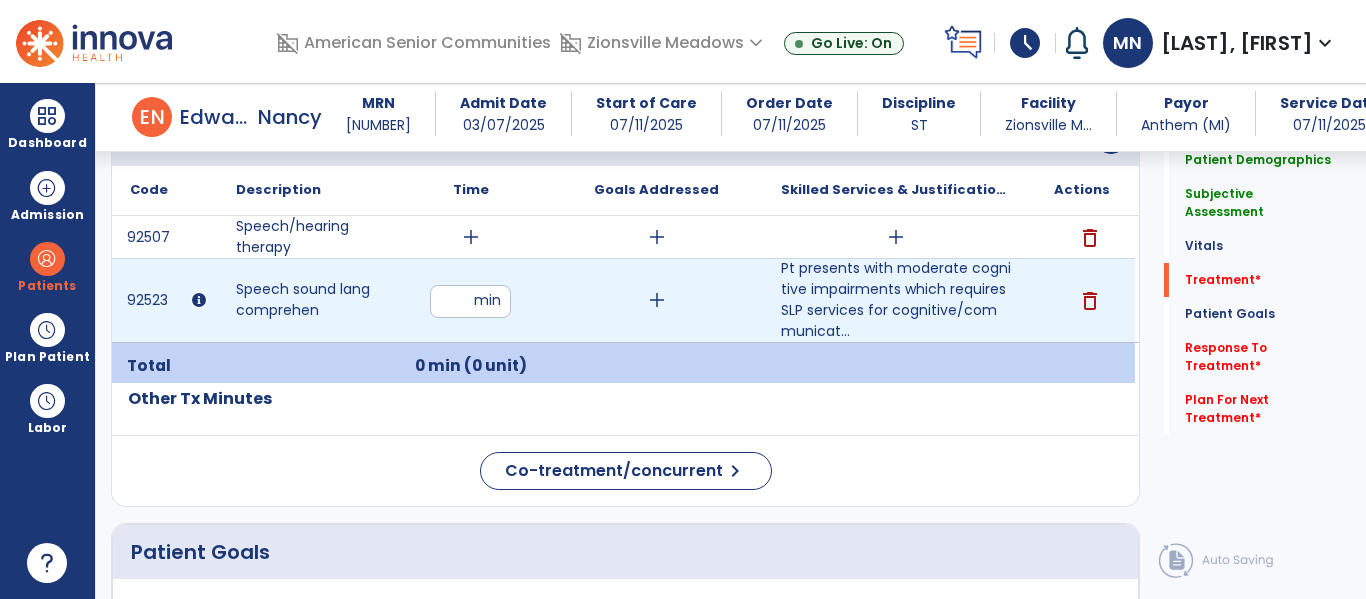 type on "**" 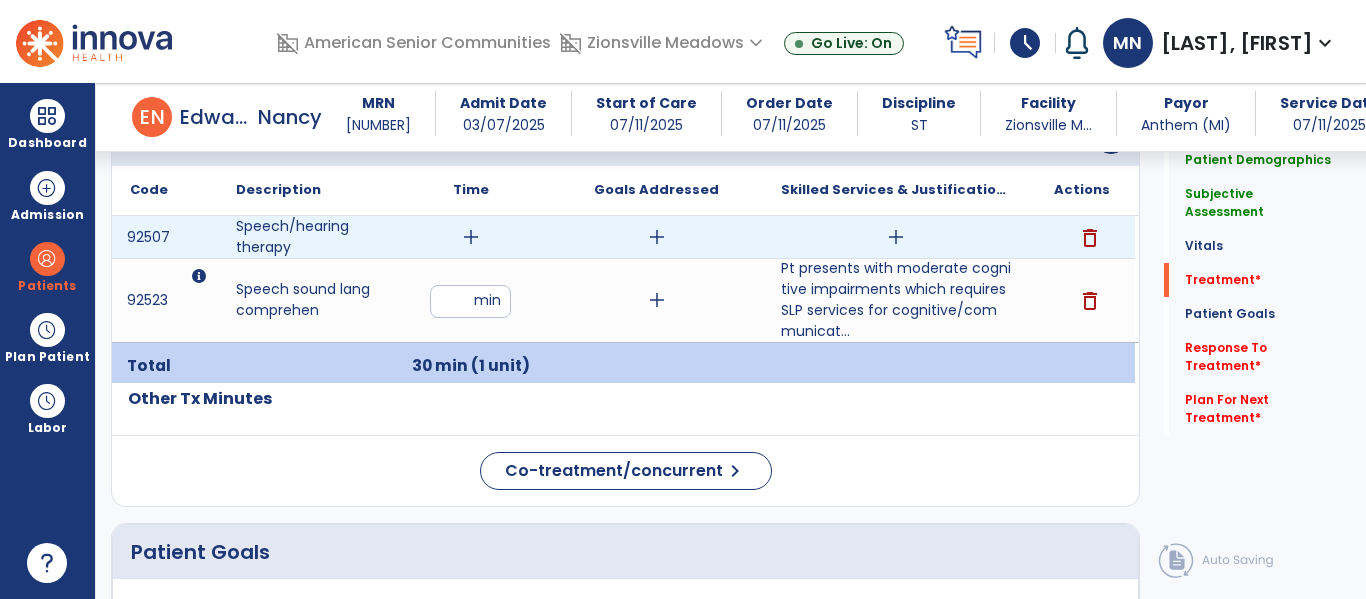 click on "add" at bounding box center (471, 237) 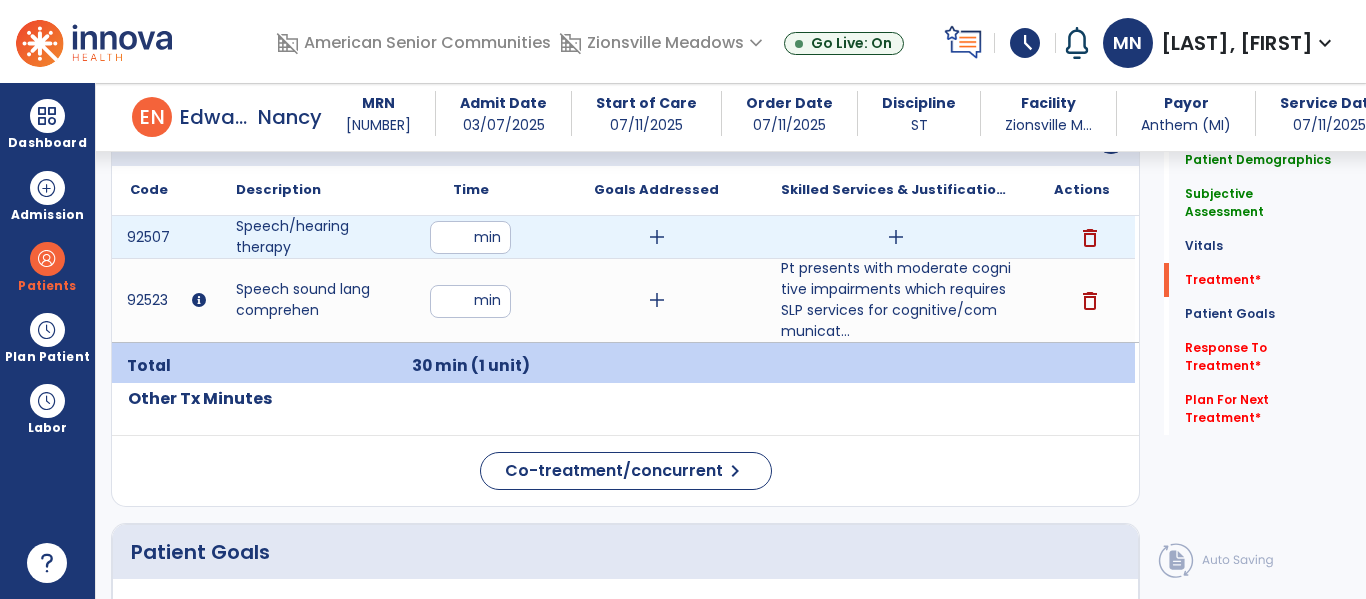 type on "**" 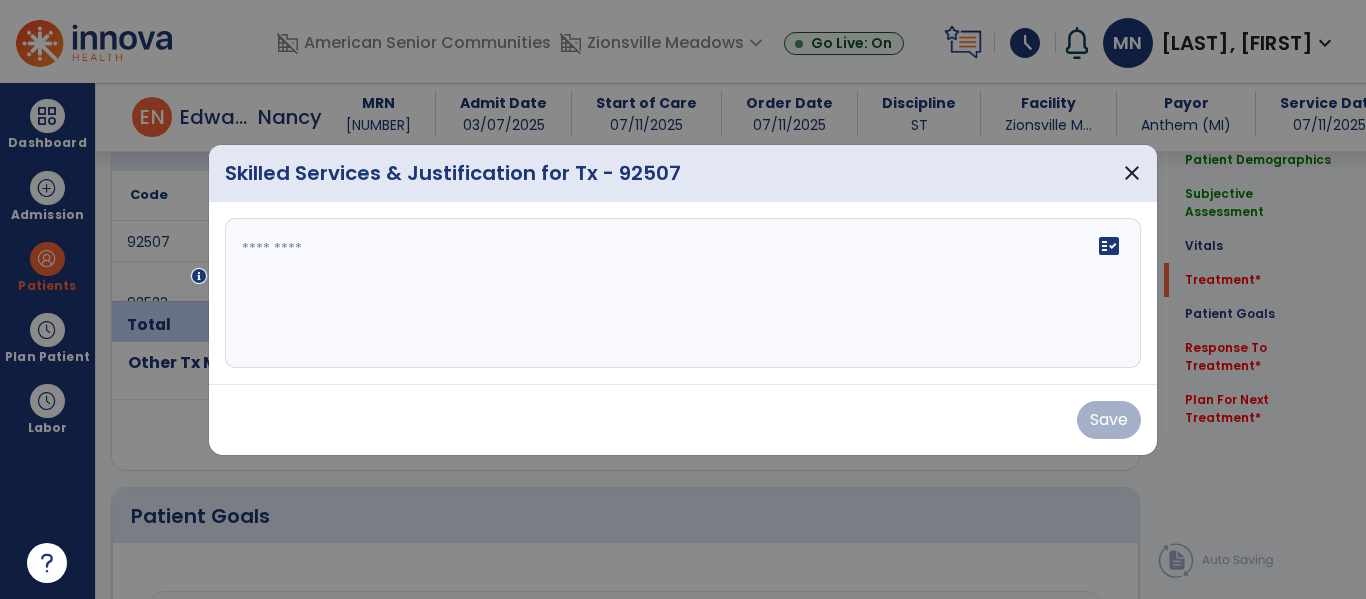 click at bounding box center (683, 293) 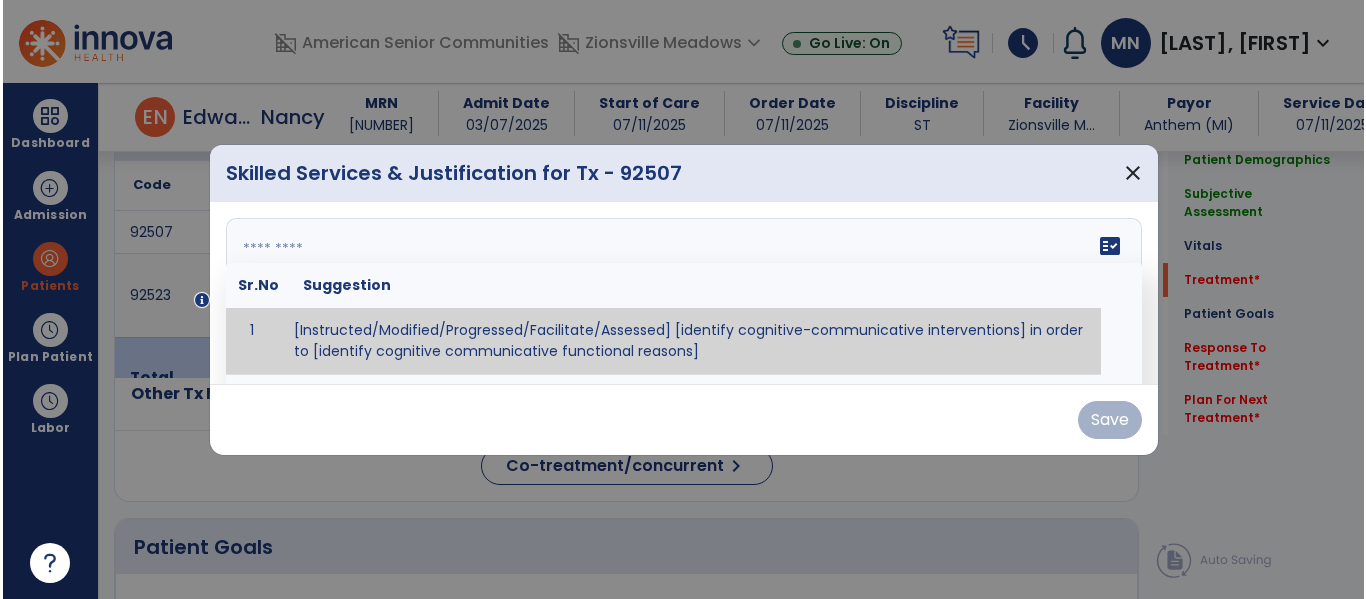 scroll, scrollTop: 1140, scrollLeft: 0, axis: vertical 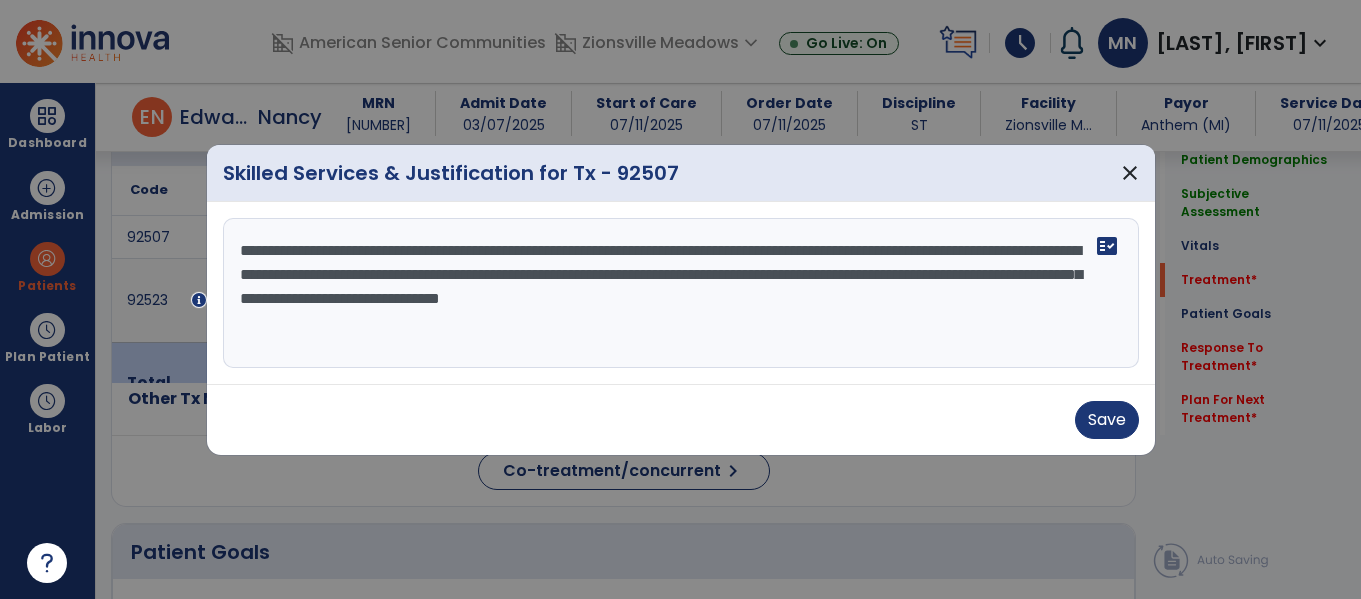 click on "**********" at bounding box center (681, 293) 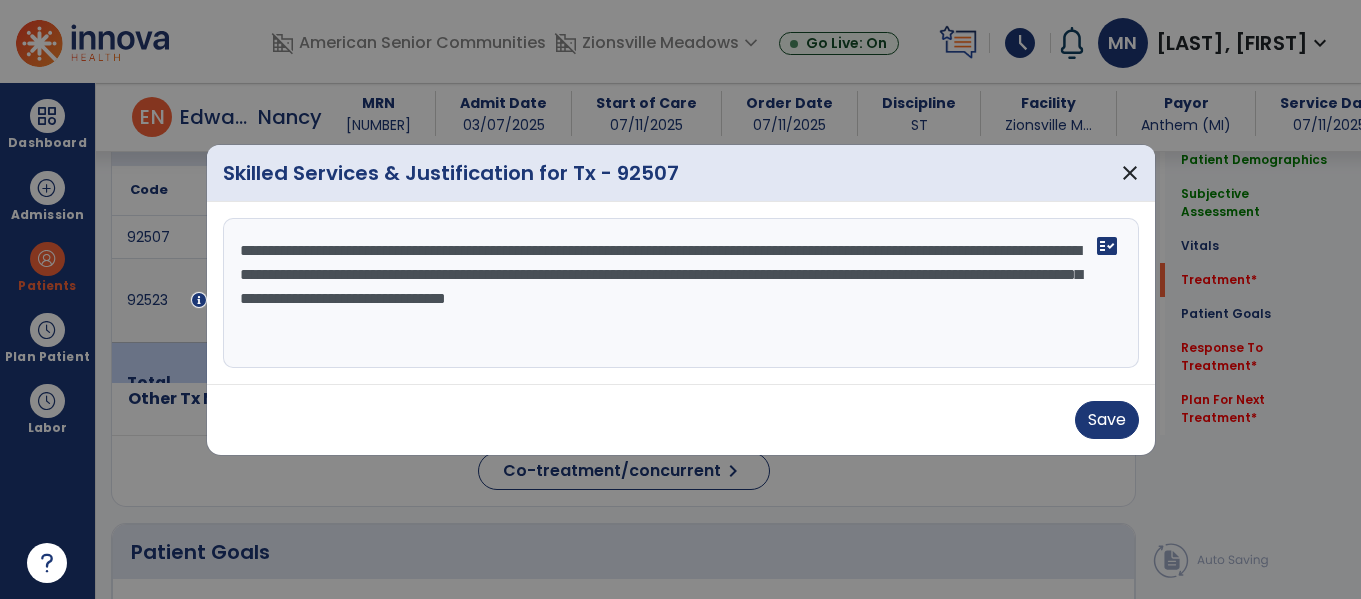 click on "**********" at bounding box center (681, 293) 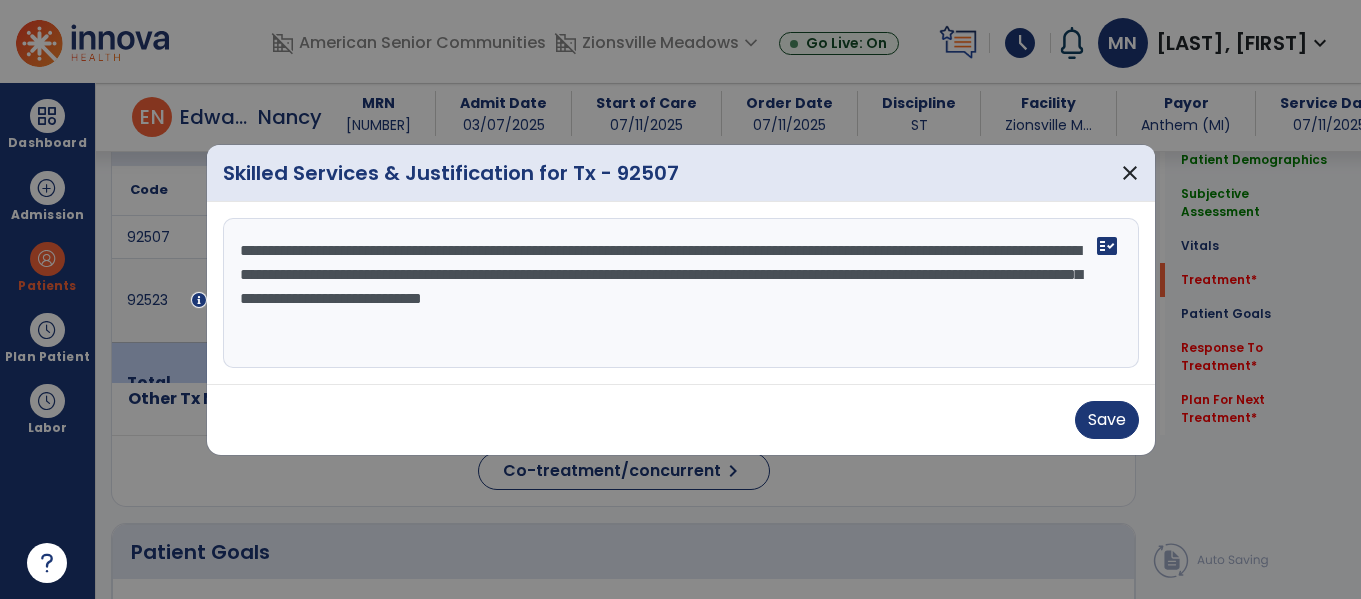 click on "**********" at bounding box center [681, 293] 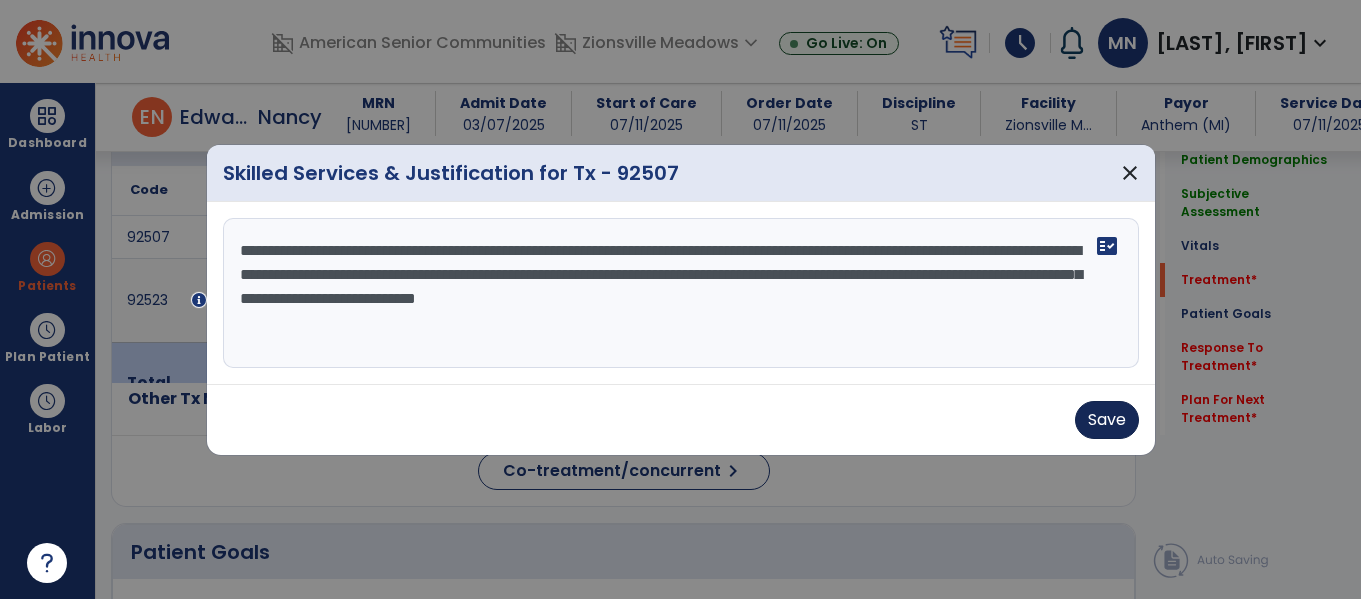 type on "**********" 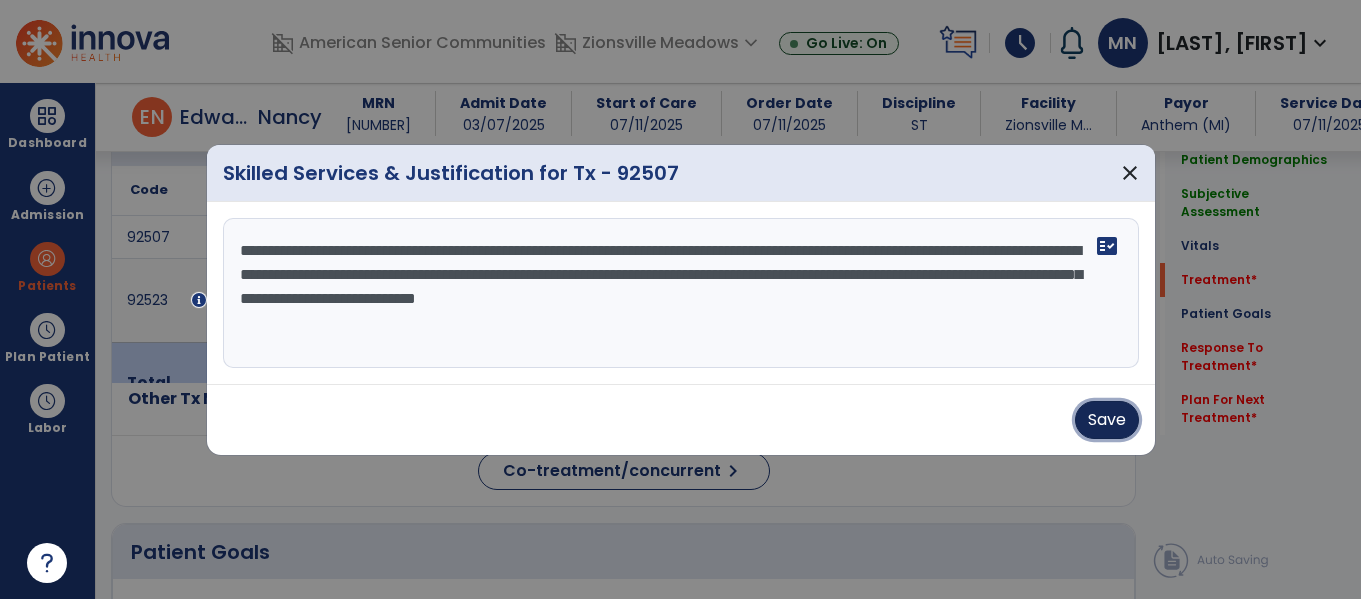 click on "Save" at bounding box center [1107, 420] 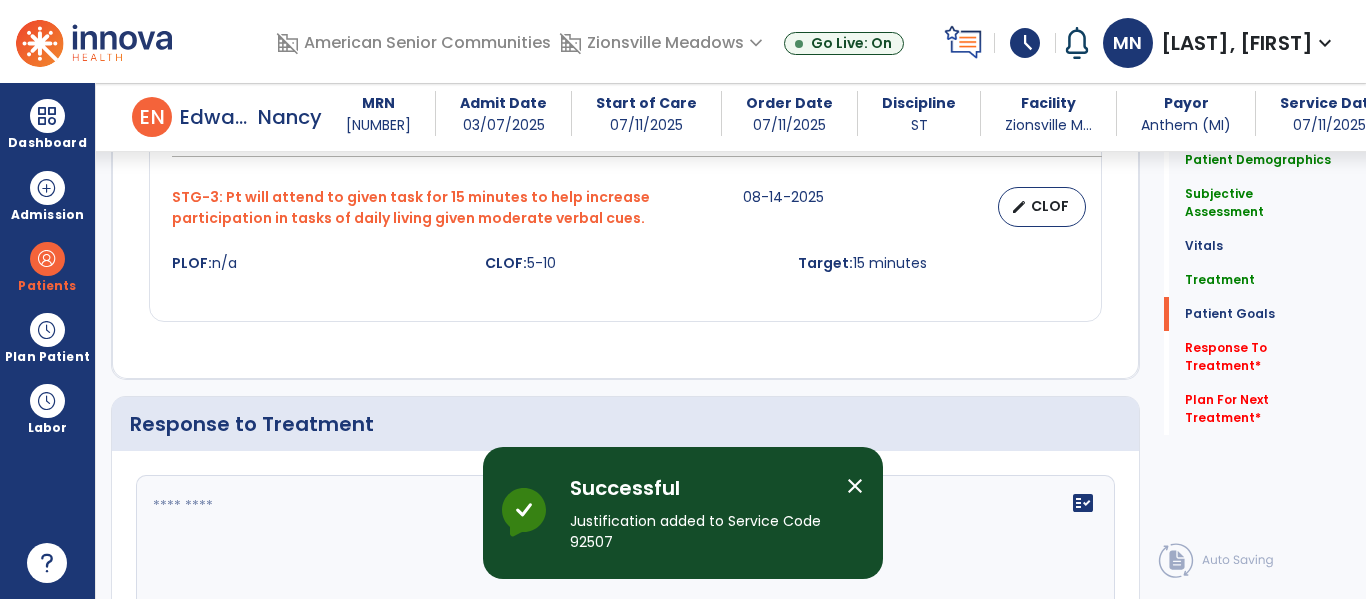scroll, scrollTop: 2095, scrollLeft: 0, axis: vertical 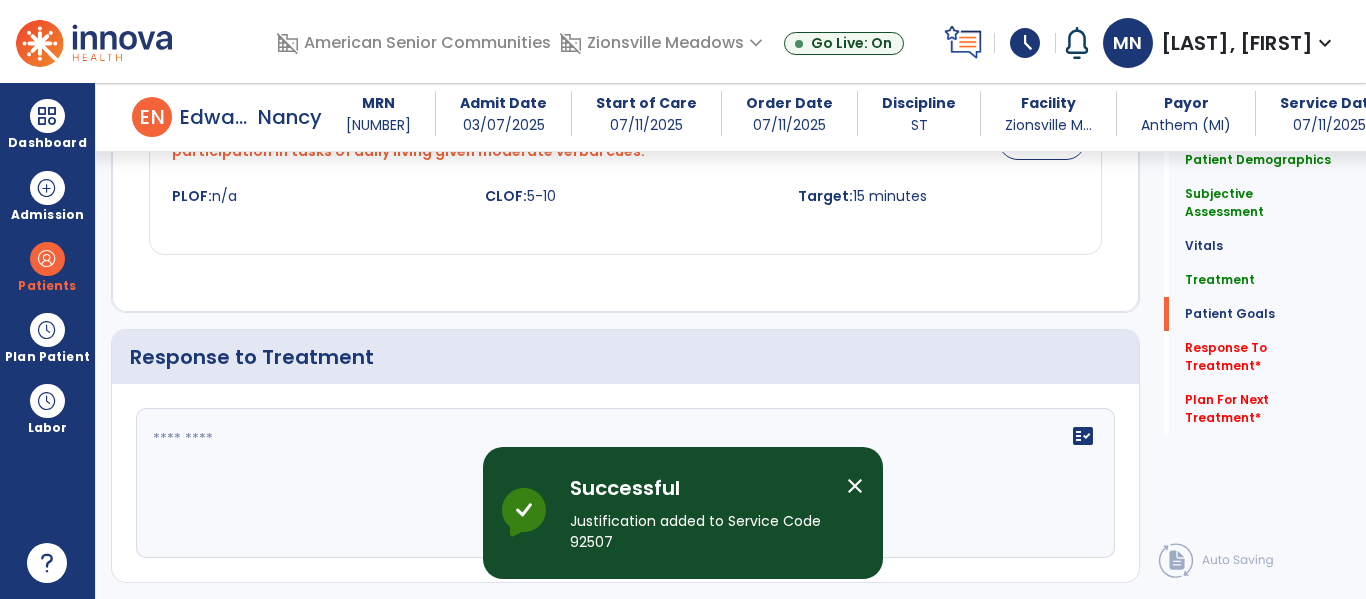 click 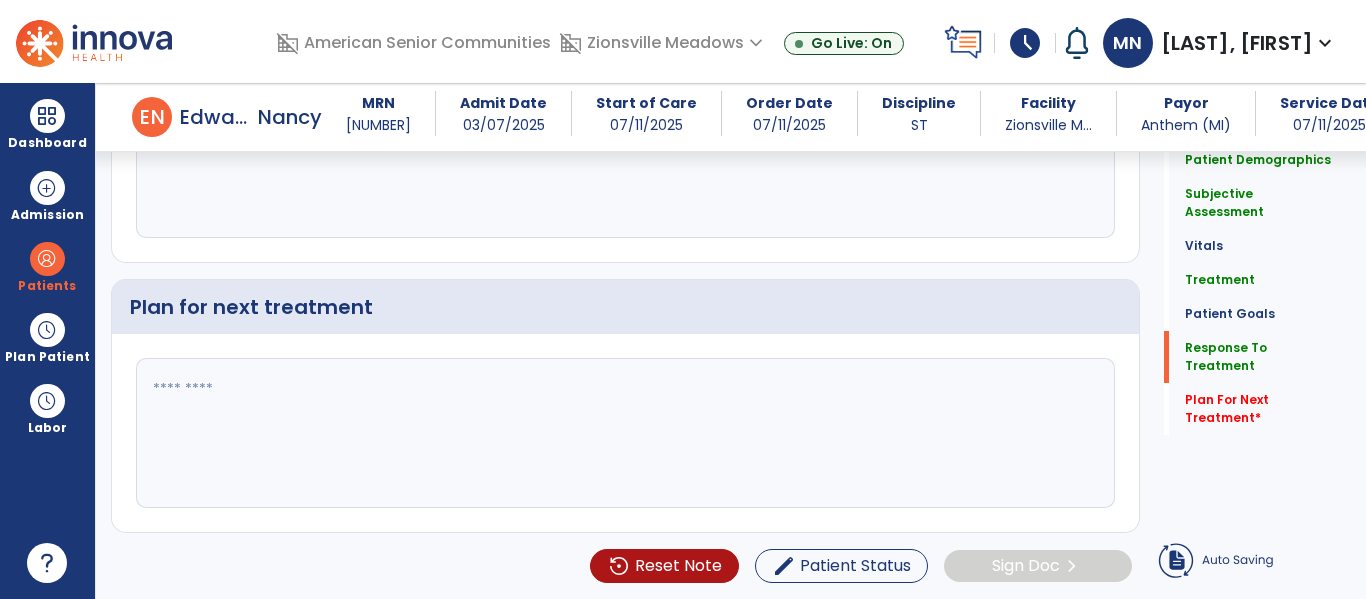 scroll, scrollTop: 2348, scrollLeft: 0, axis: vertical 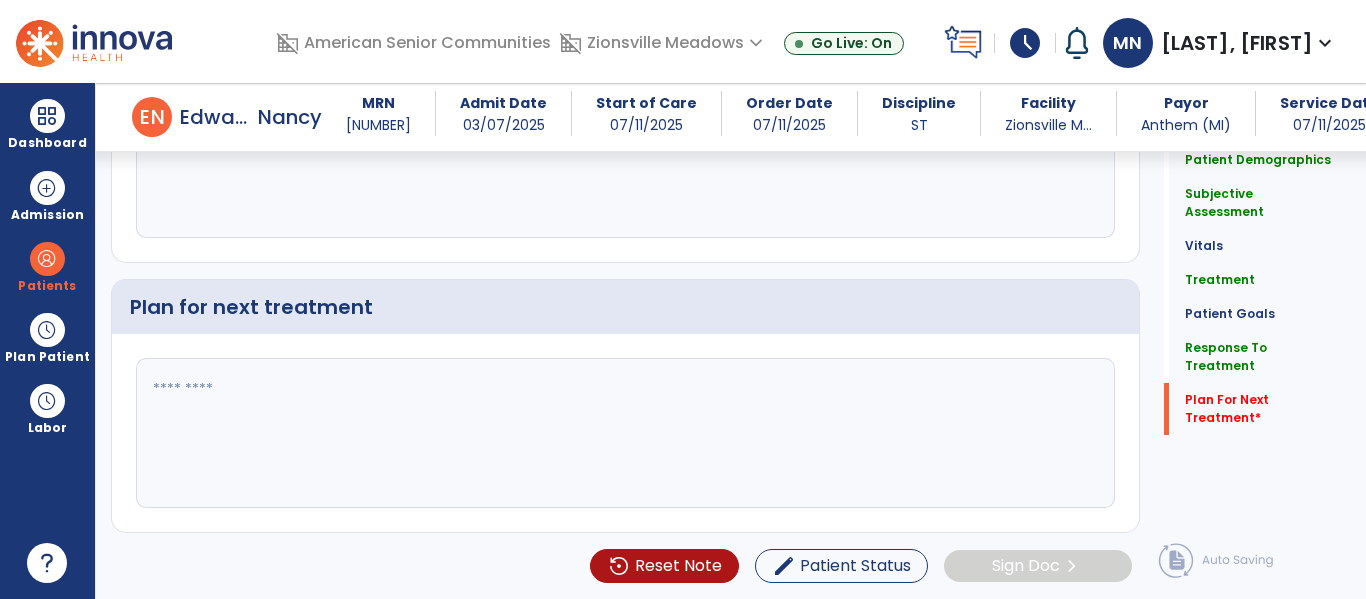 type on "**********" 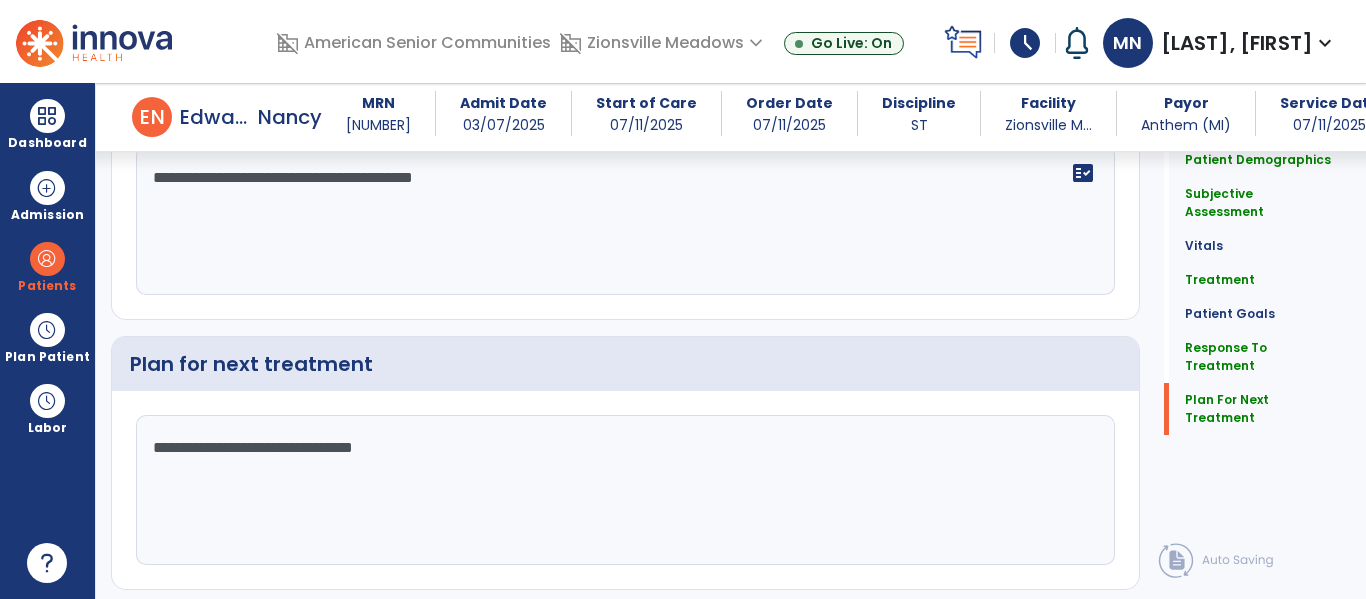 scroll, scrollTop: 2415, scrollLeft: 0, axis: vertical 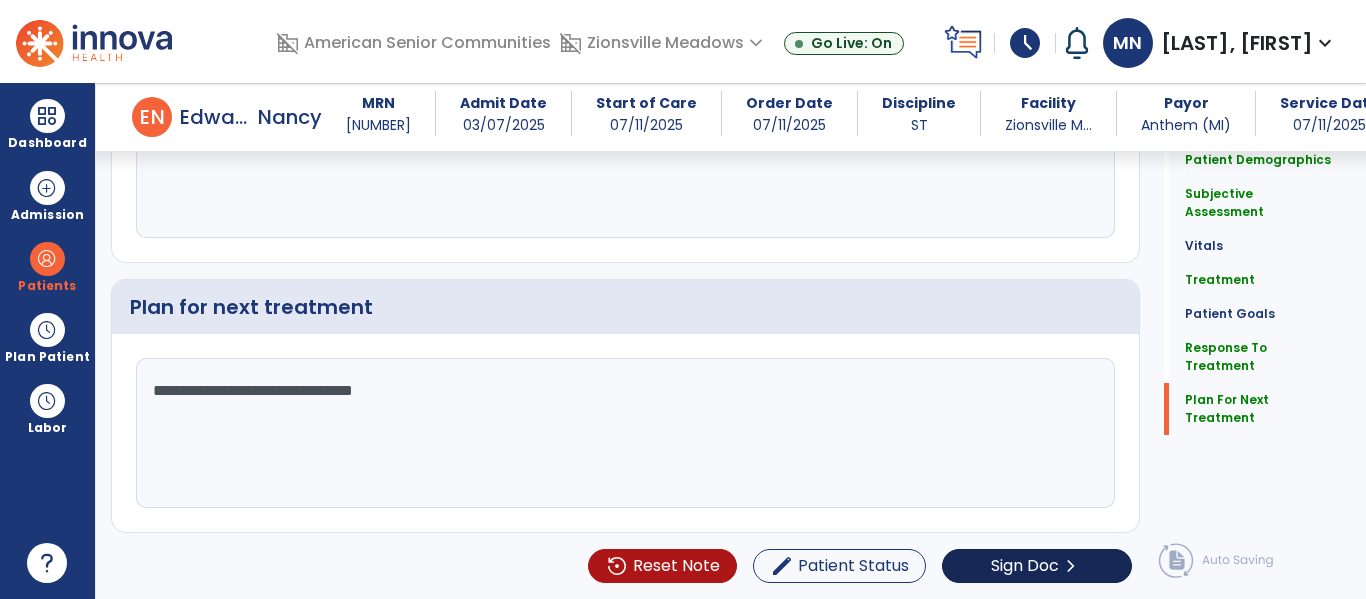 type on "**********" 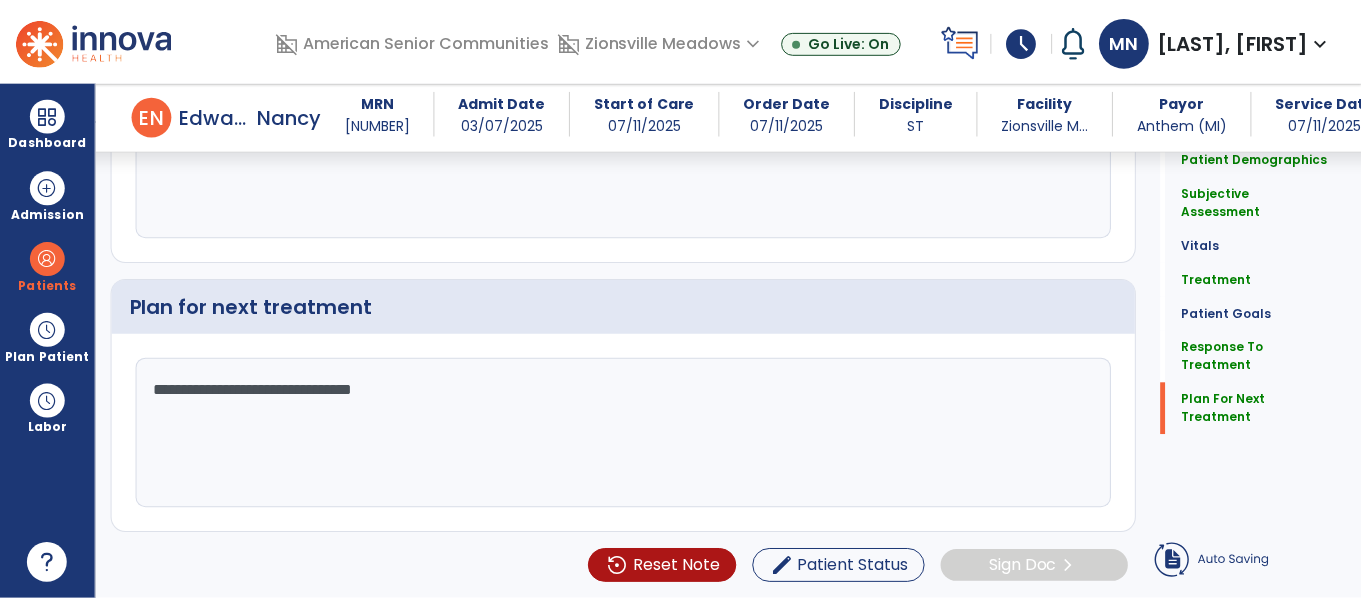 scroll, scrollTop: 2348, scrollLeft: 0, axis: vertical 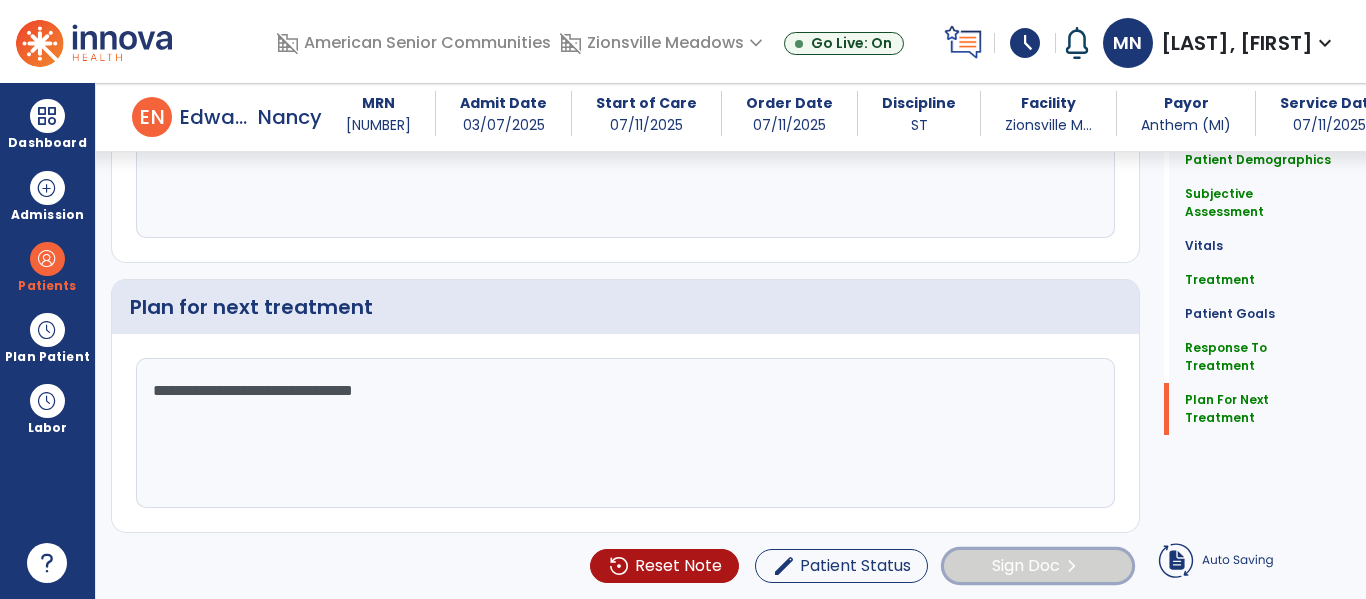 click on "Sign Doc" 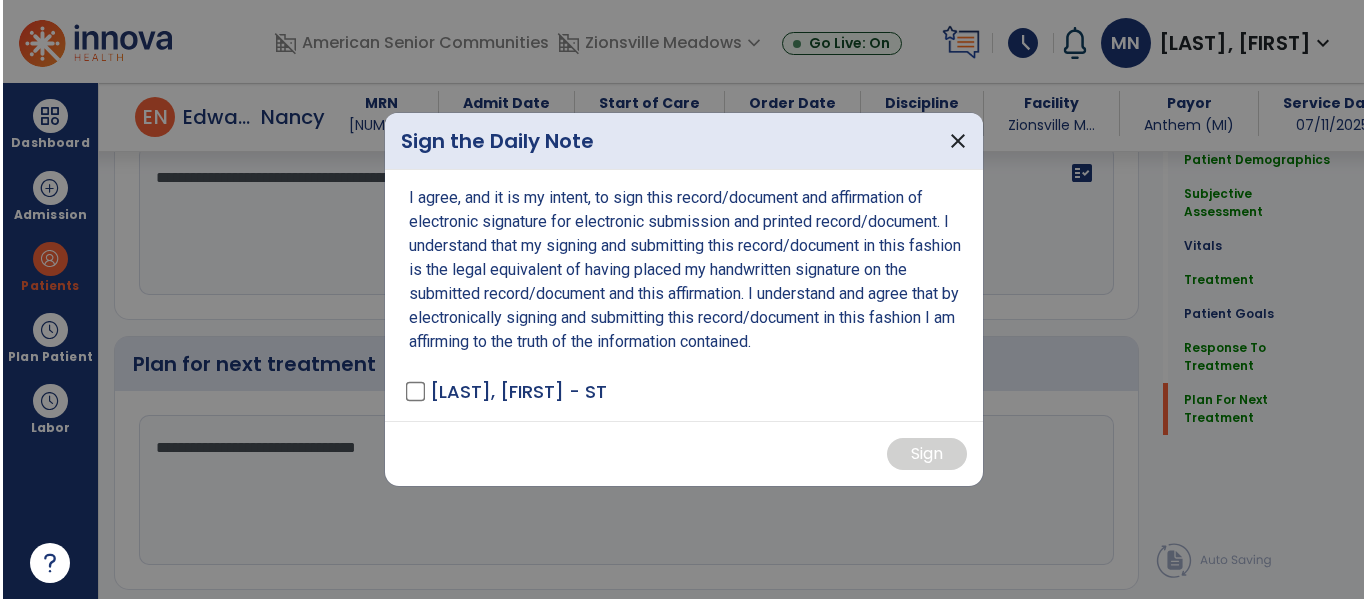 scroll, scrollTop: 2415, scrollLeft: 0, axis: vertical 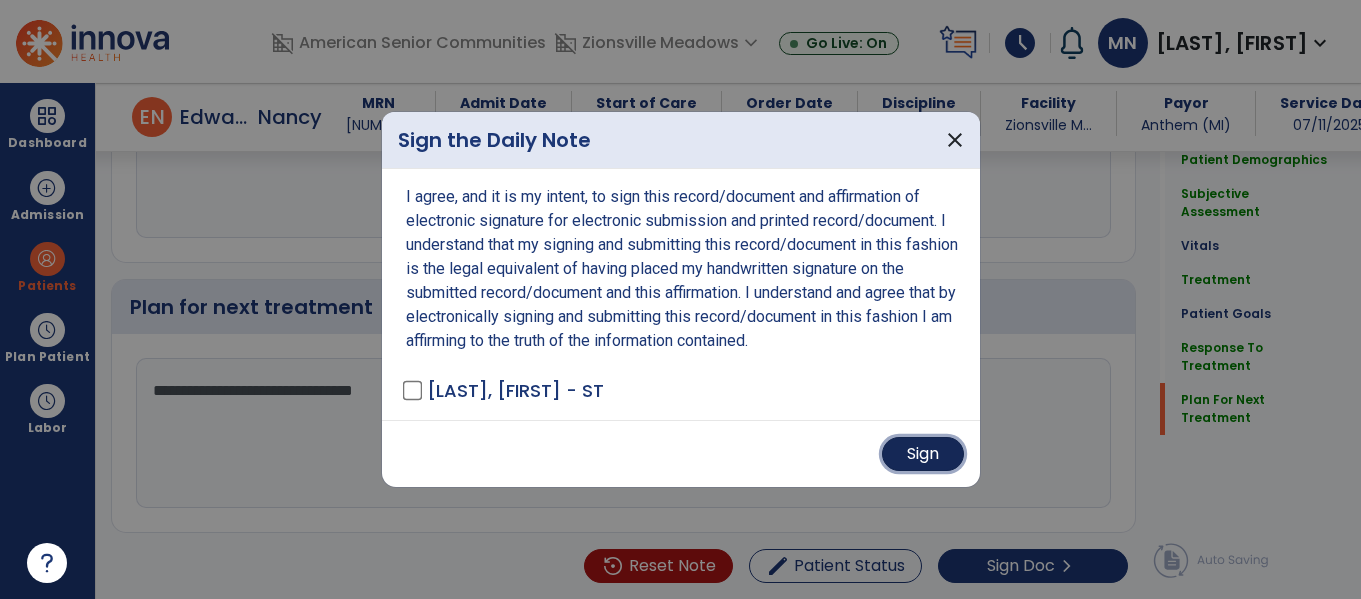 click on "Sign" at bounding box center (923, 454) 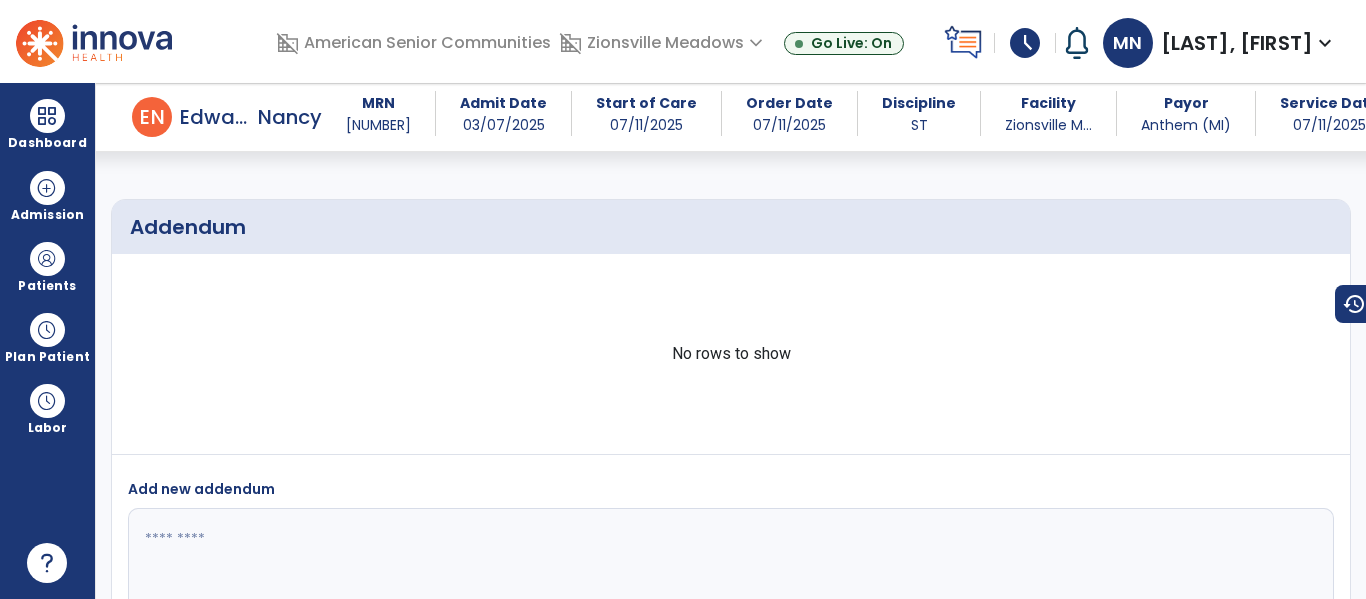 scroll, scrollTop: 0, scrollLeft: 0, axis: both 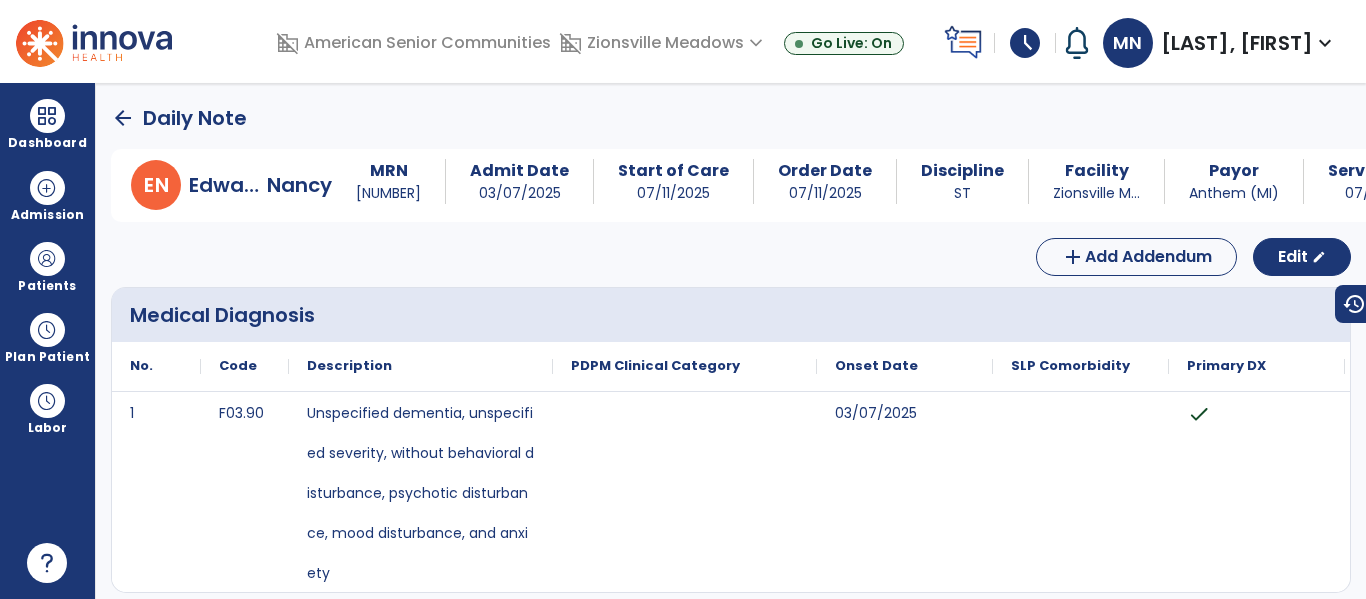 click on "arrow_back" 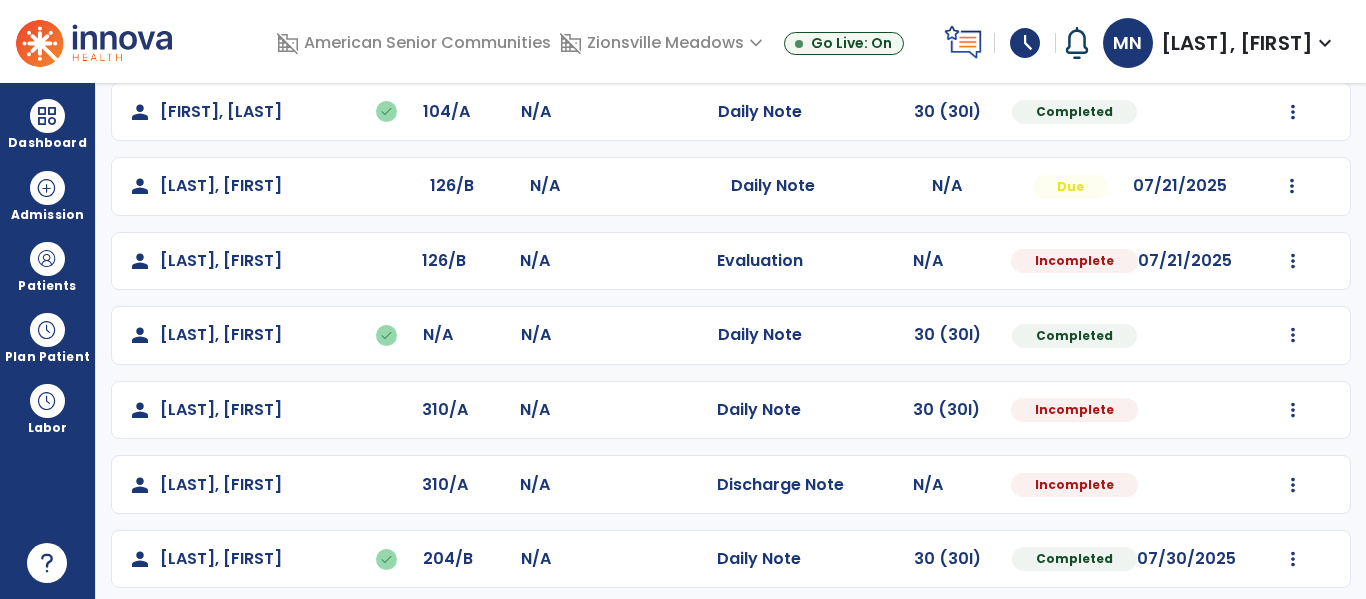 scroll, scrollTop: 487, scrollLeft: 0, axis: vertical 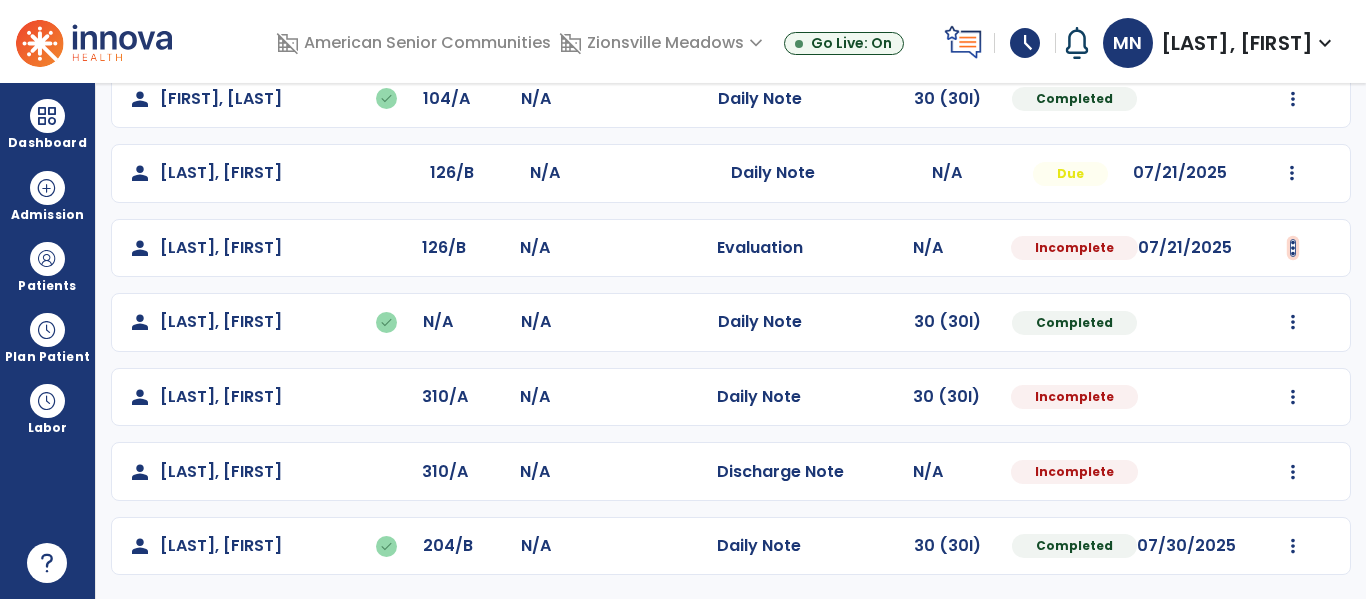 click at bounding box center (1293, -125) 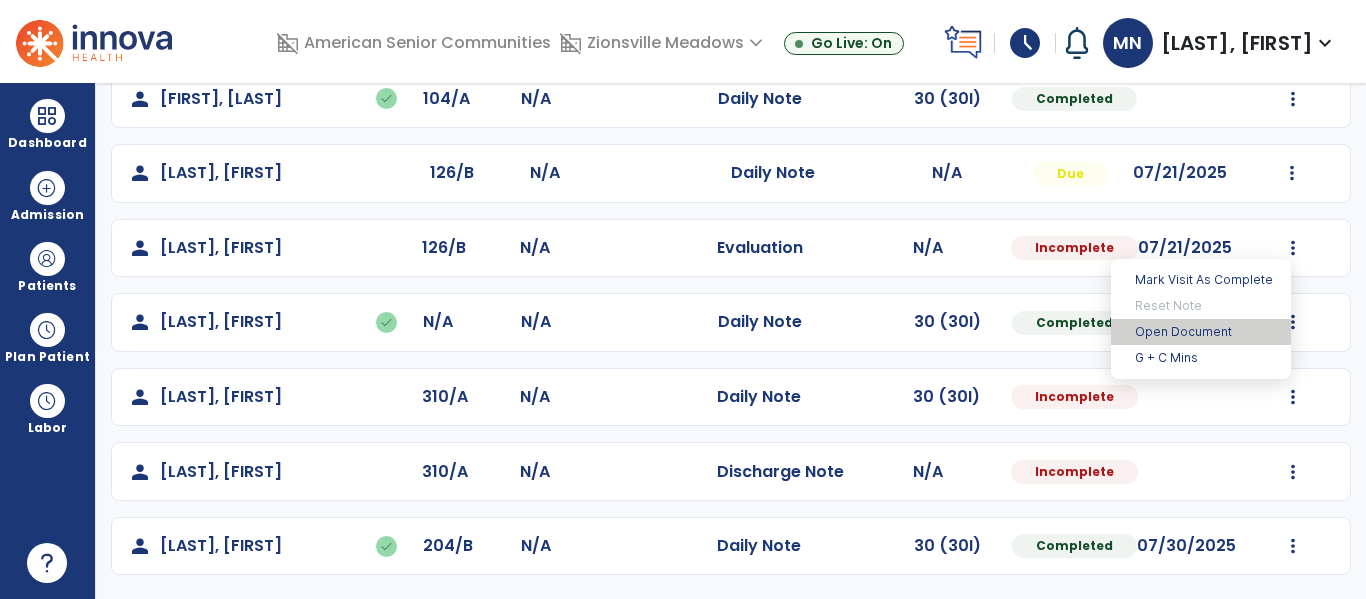 click on "Open Document" at bounding box center [1201, 332] 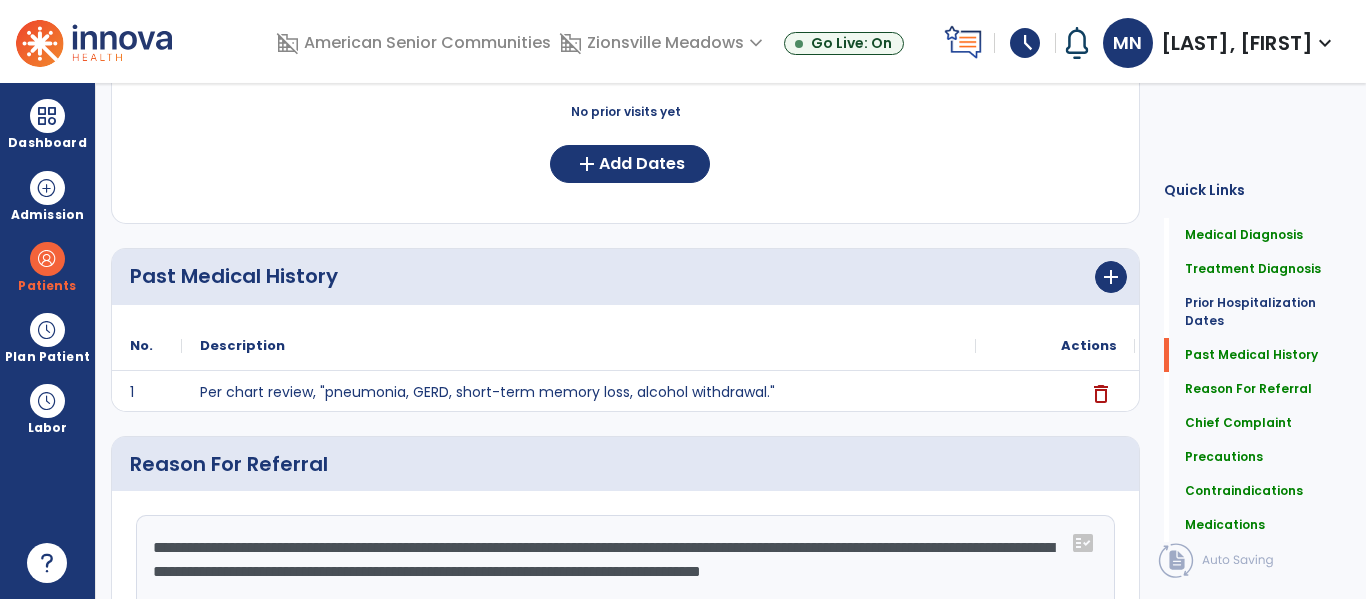 scroll, scrollTop: 0, scrollLeft: 0, axis: both 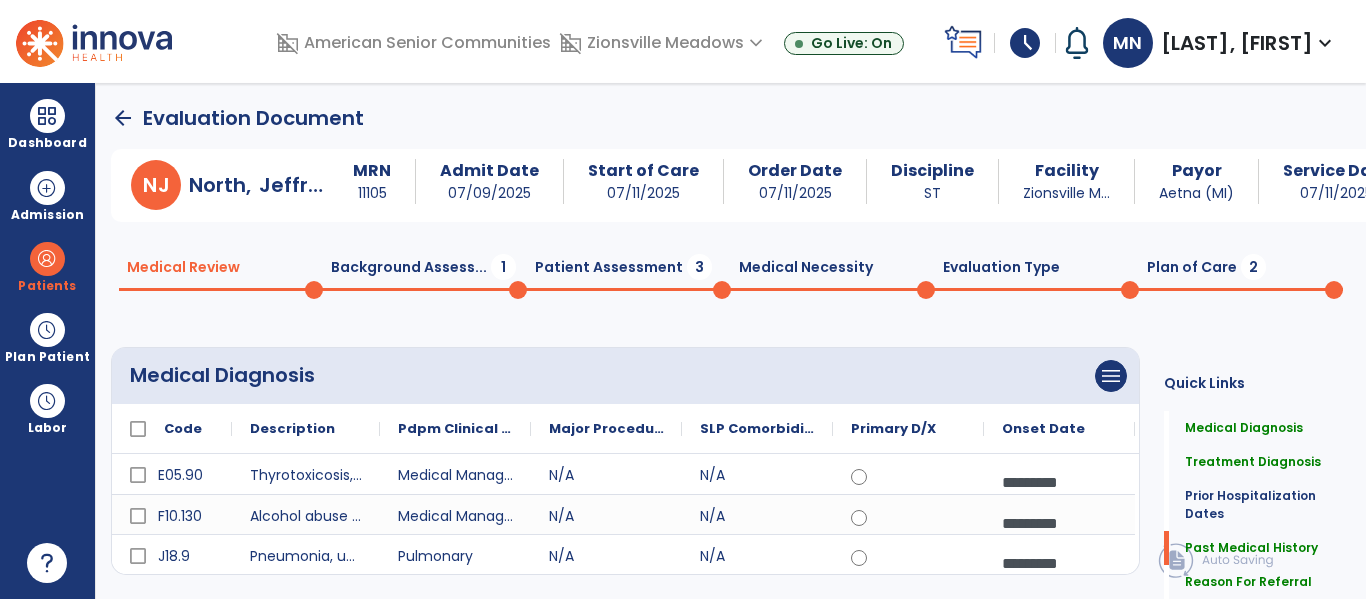 click on "Plan of Care  2" 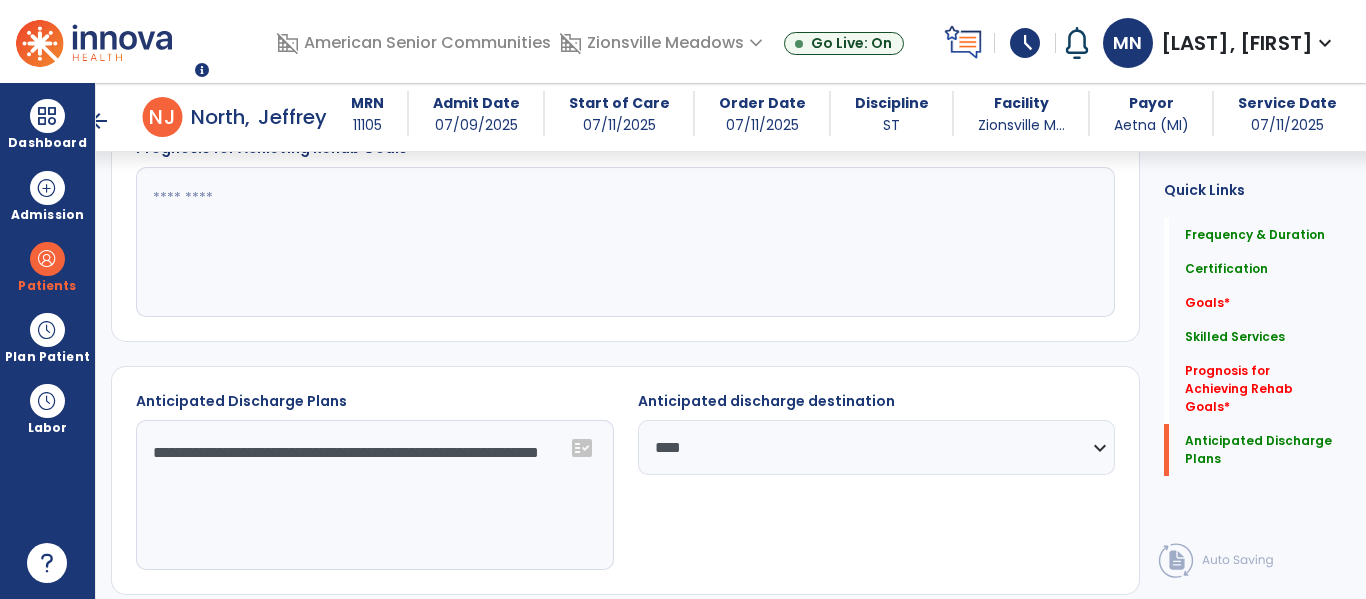 scroll, scrollTop: 0, scrollLeft: 0, axis: both 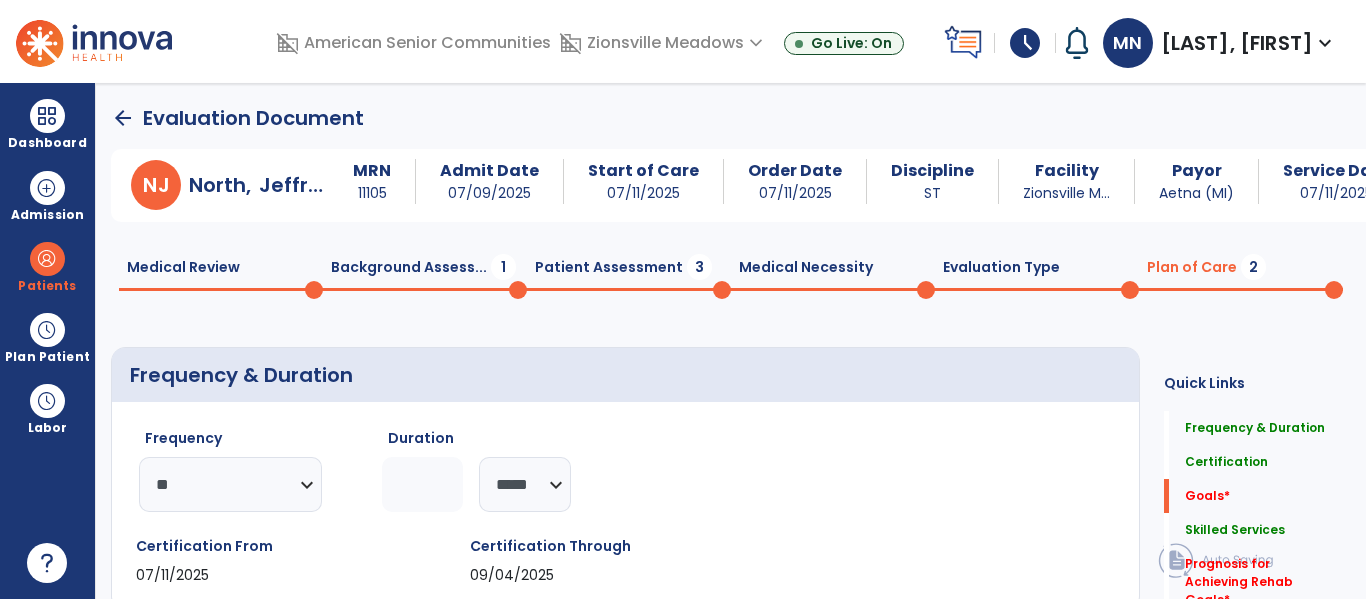 click on "Background Assess...  1" 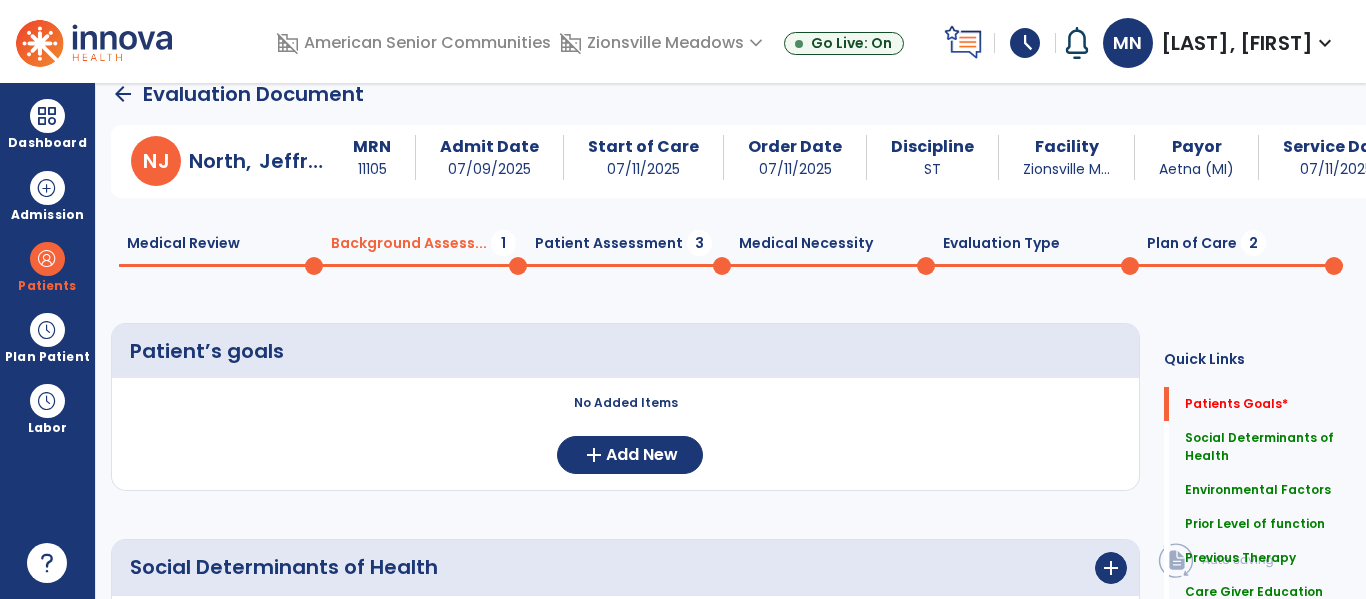 scroll, scrollTop: 30, scrollLeft: 0, axis: vertical 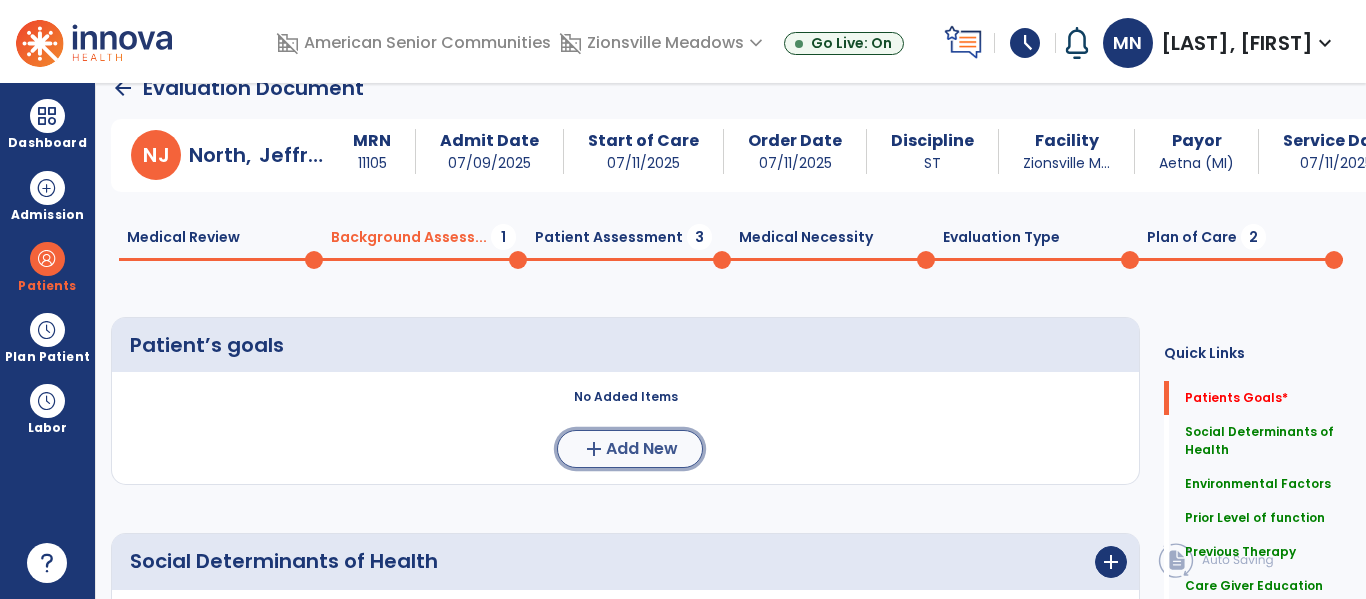 click on "Add New" 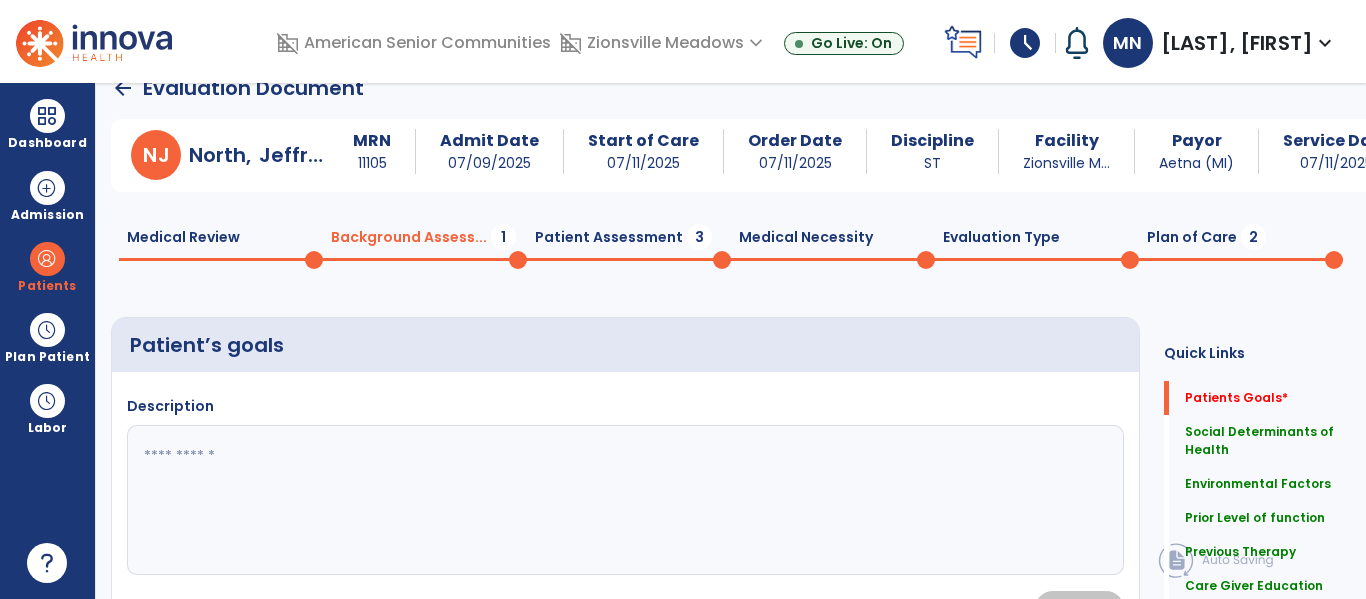 click 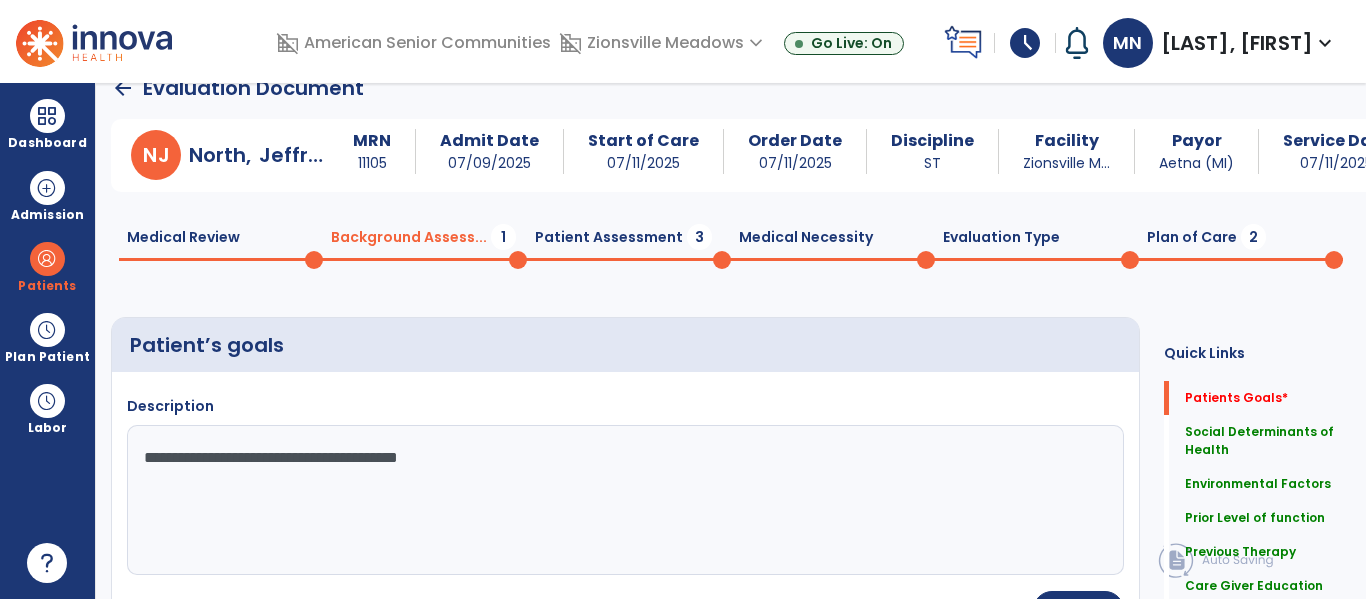 type on "**********" 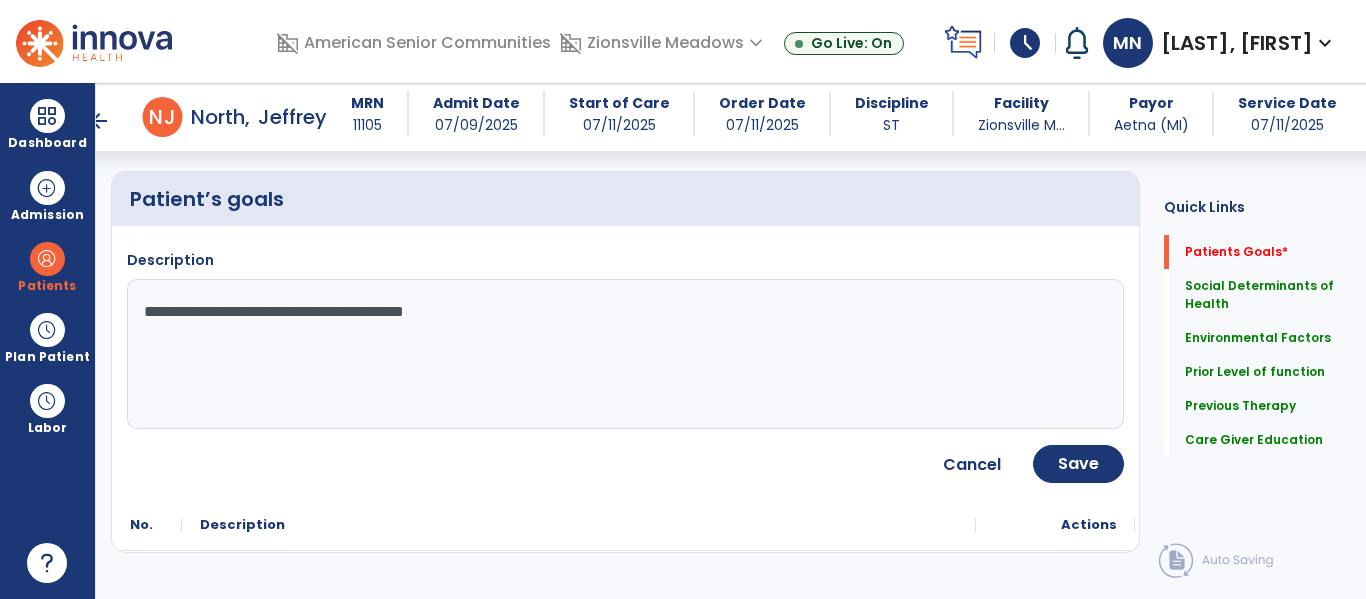 scroll, scrollTop: 185, scrollLeft: 0, axis: vertical 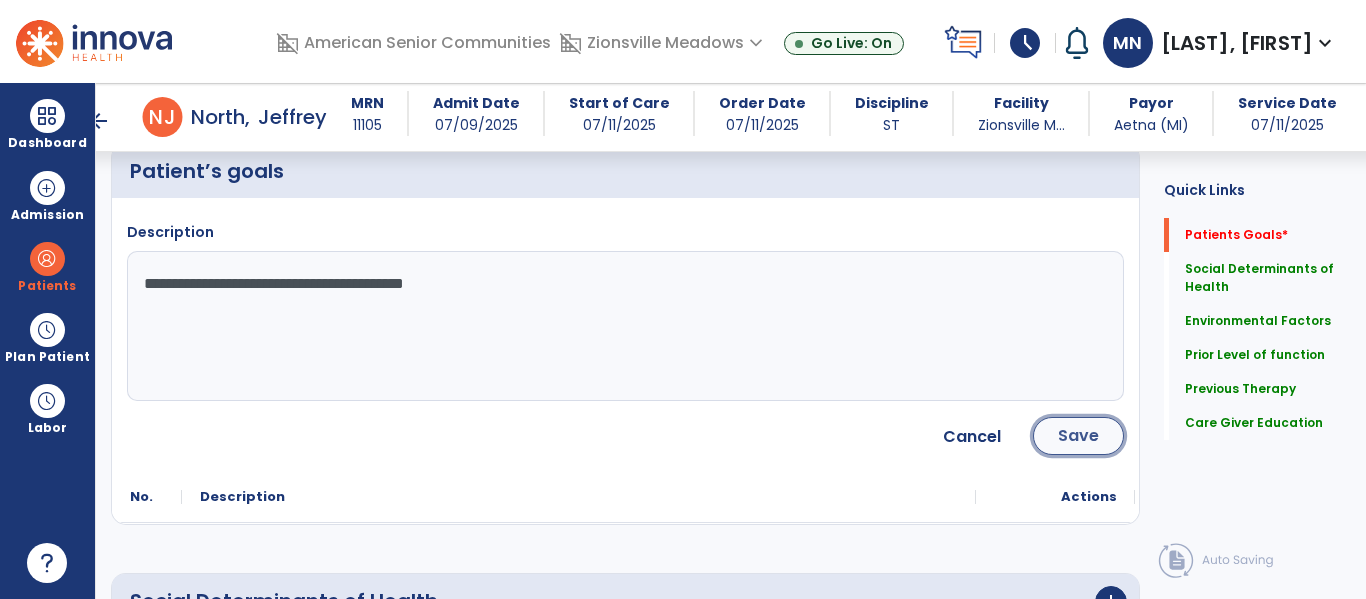click on "Save" 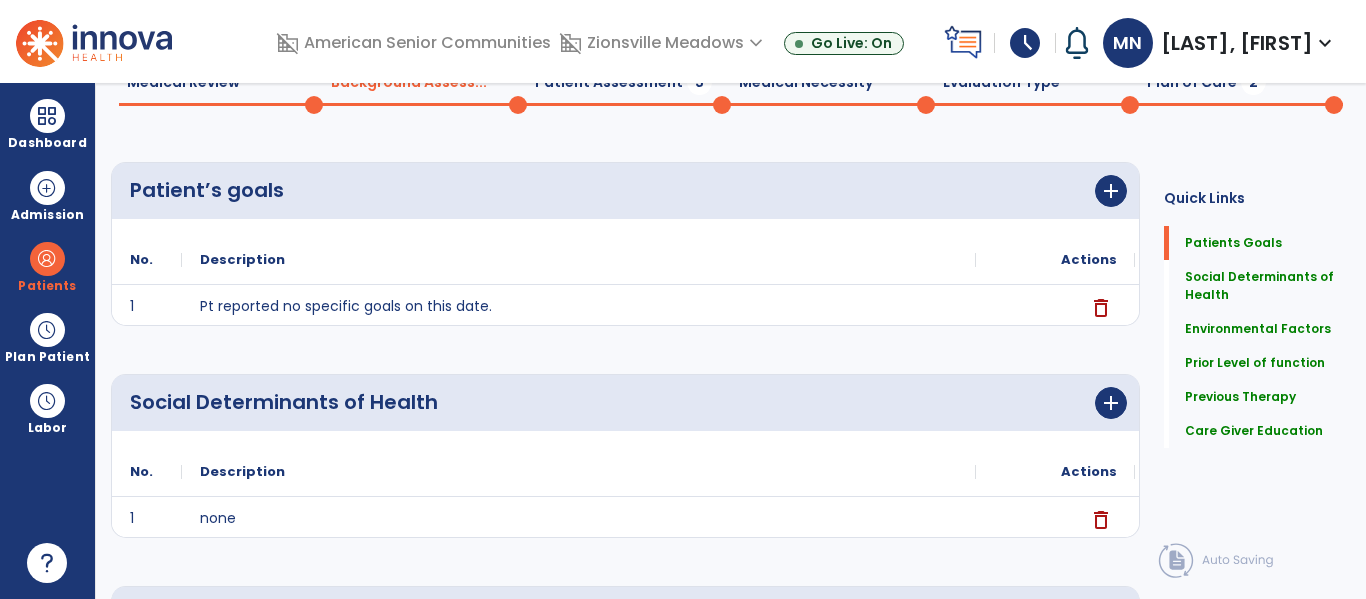 scroll, scrollTop: 0, scrollLeft: 0, axis: both 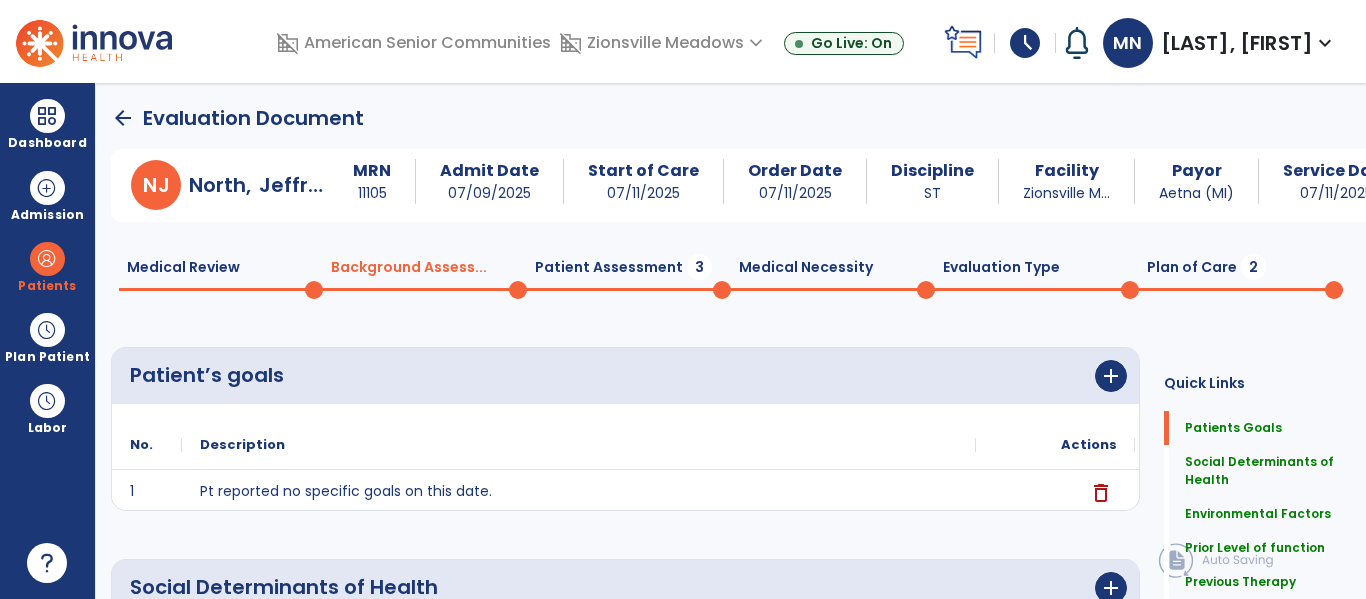 click on "Patient Assessment  3" 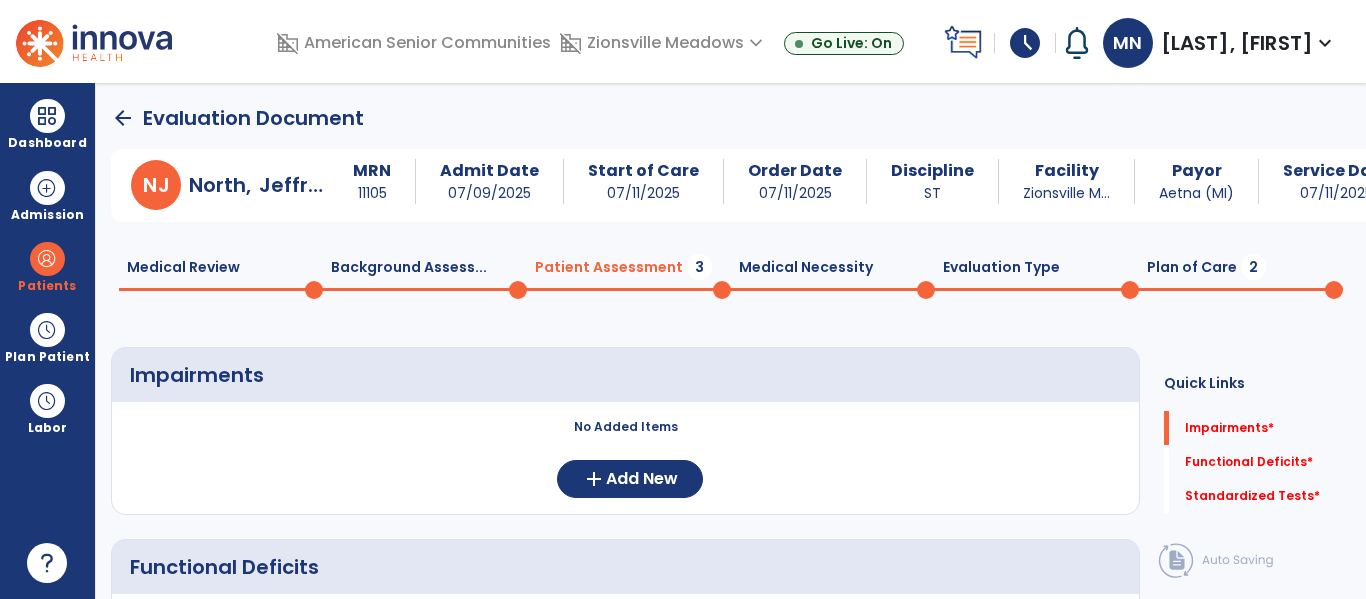 click on "arrow_back" 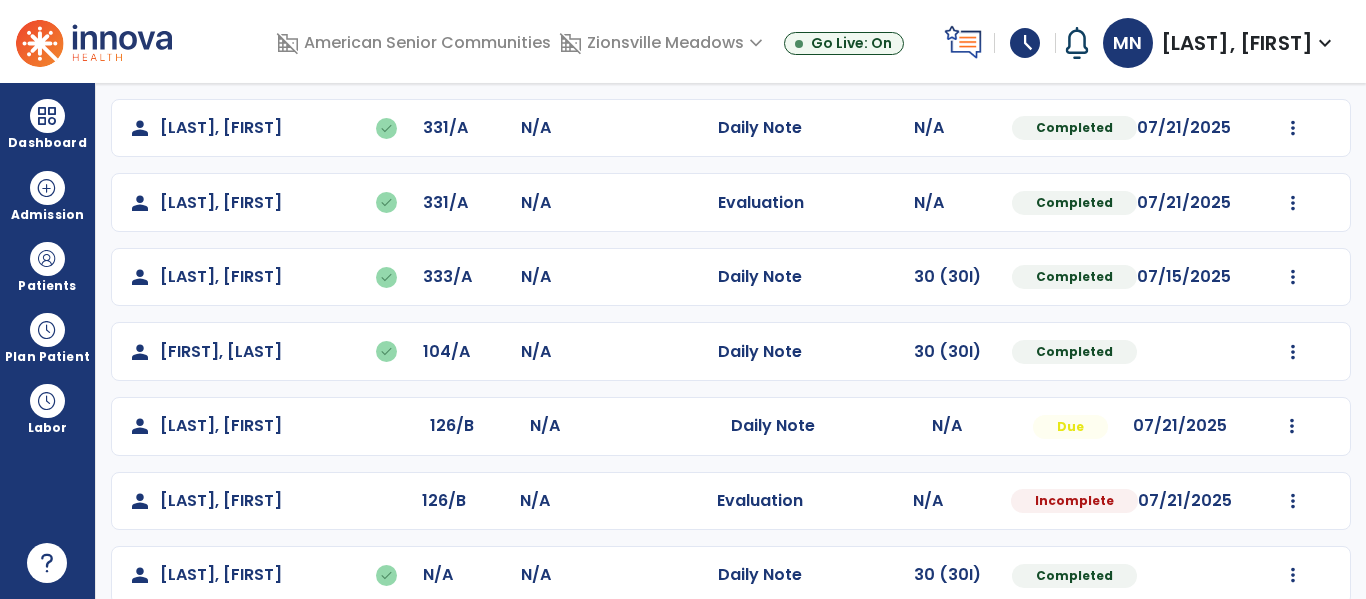 scroll, scrollTop: 235, scrollLeft: 0, axis: vertical 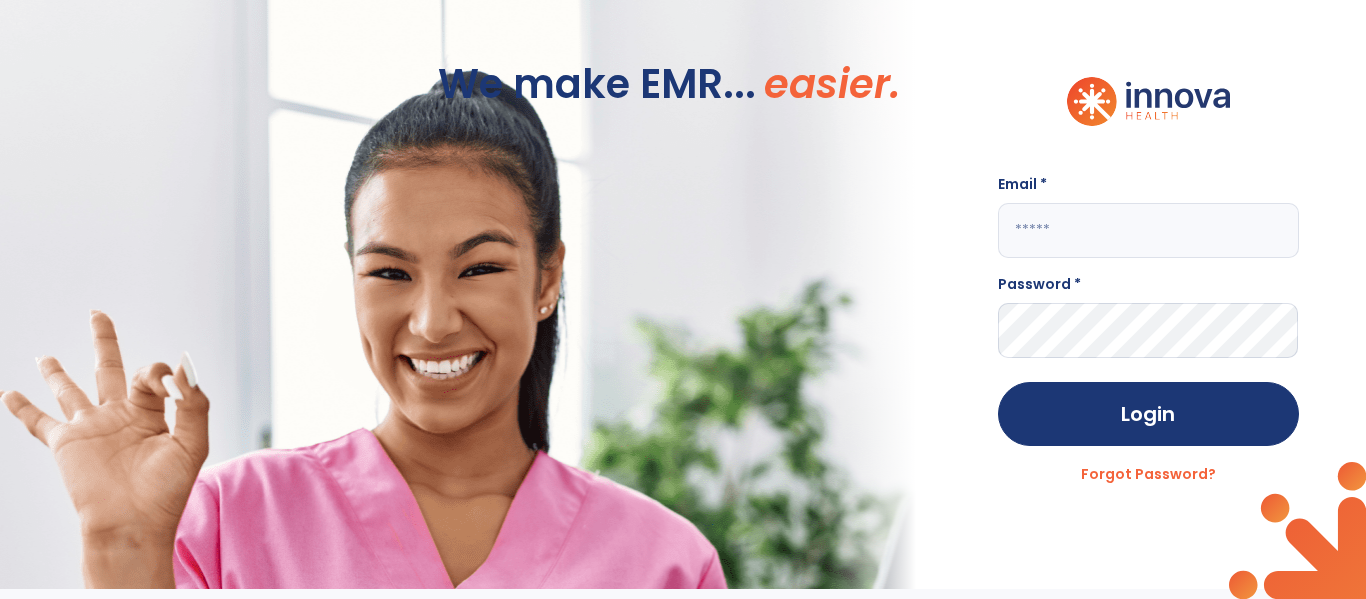 click 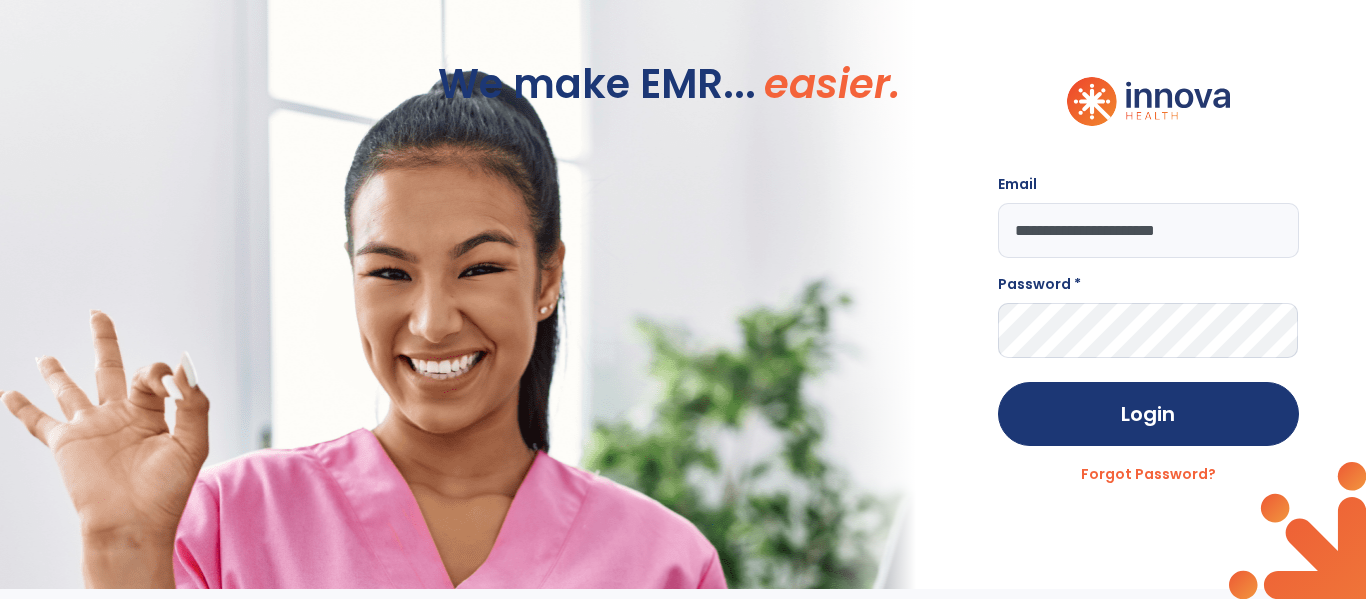 type on "**********" 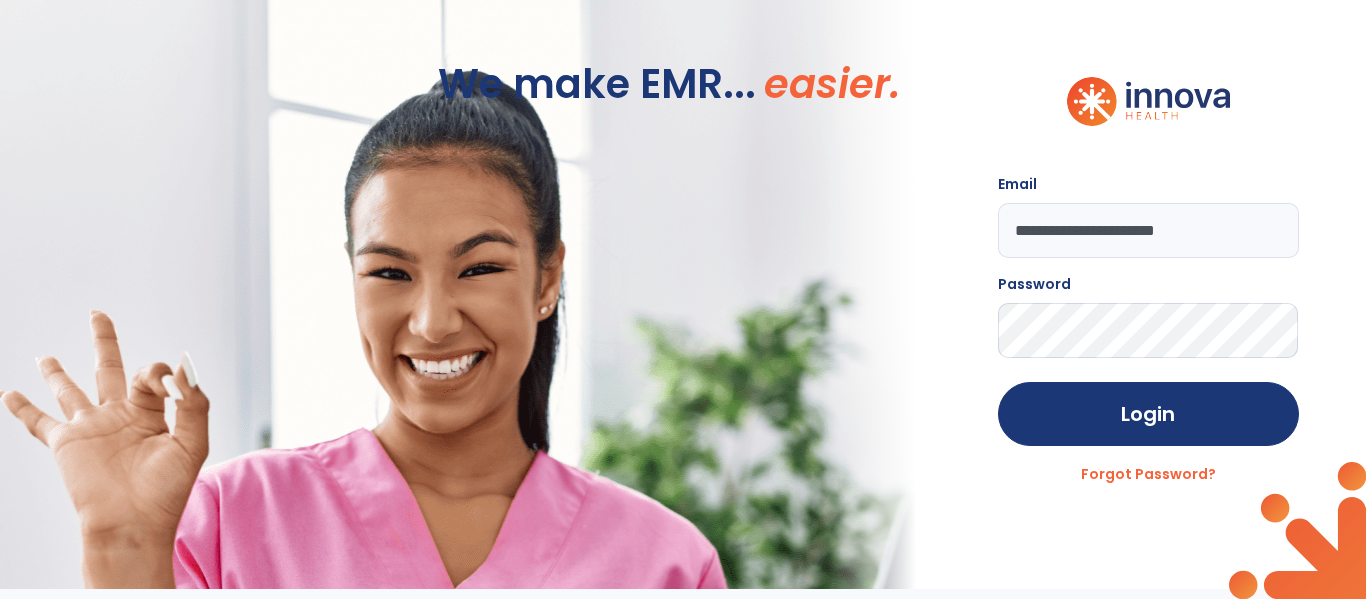 click on "Login" 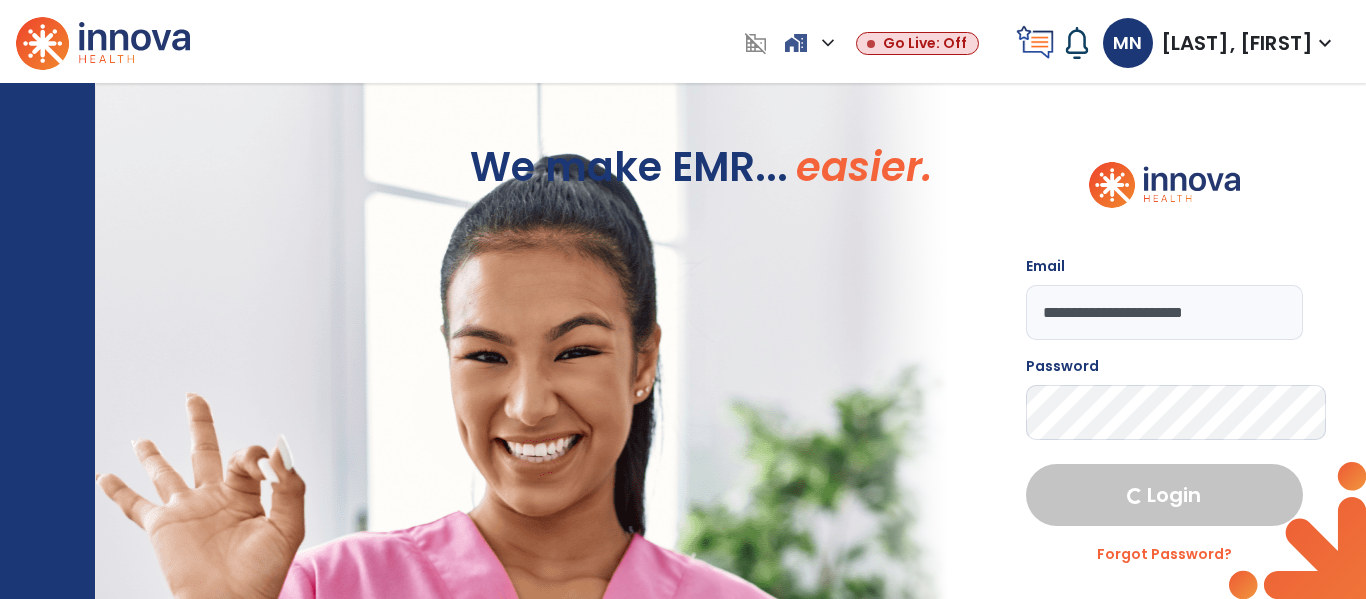 select on "****" 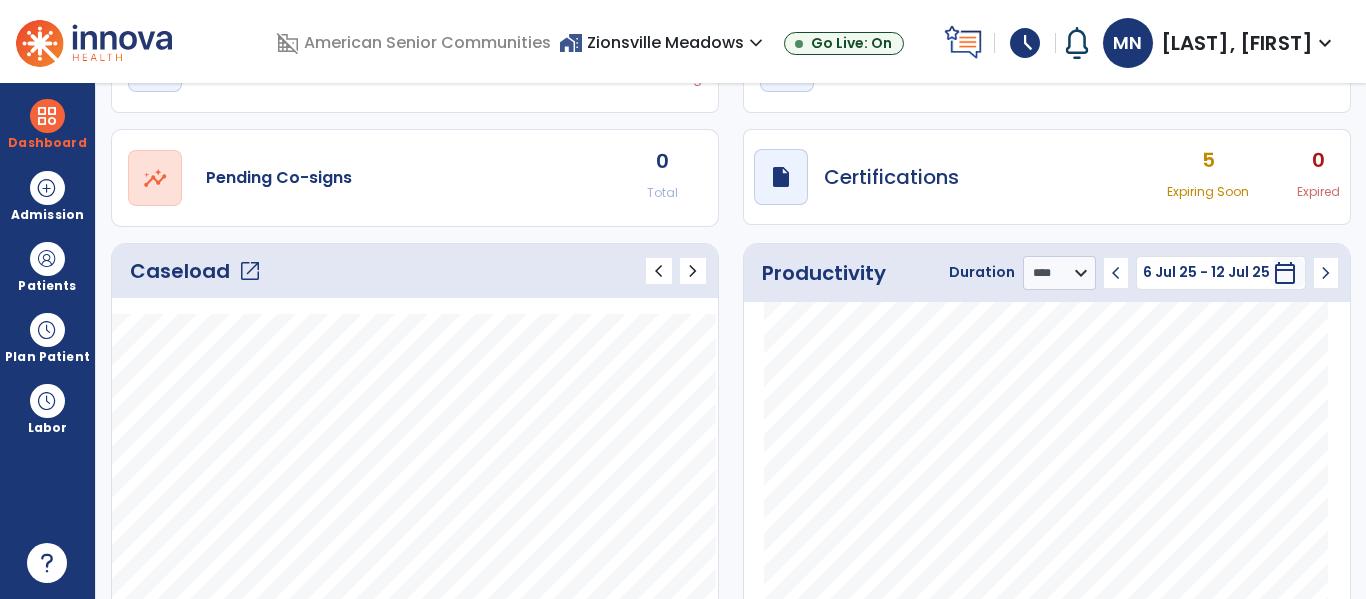scroll, scrollTop: 128, scrollLeft: 0, axis: vertical 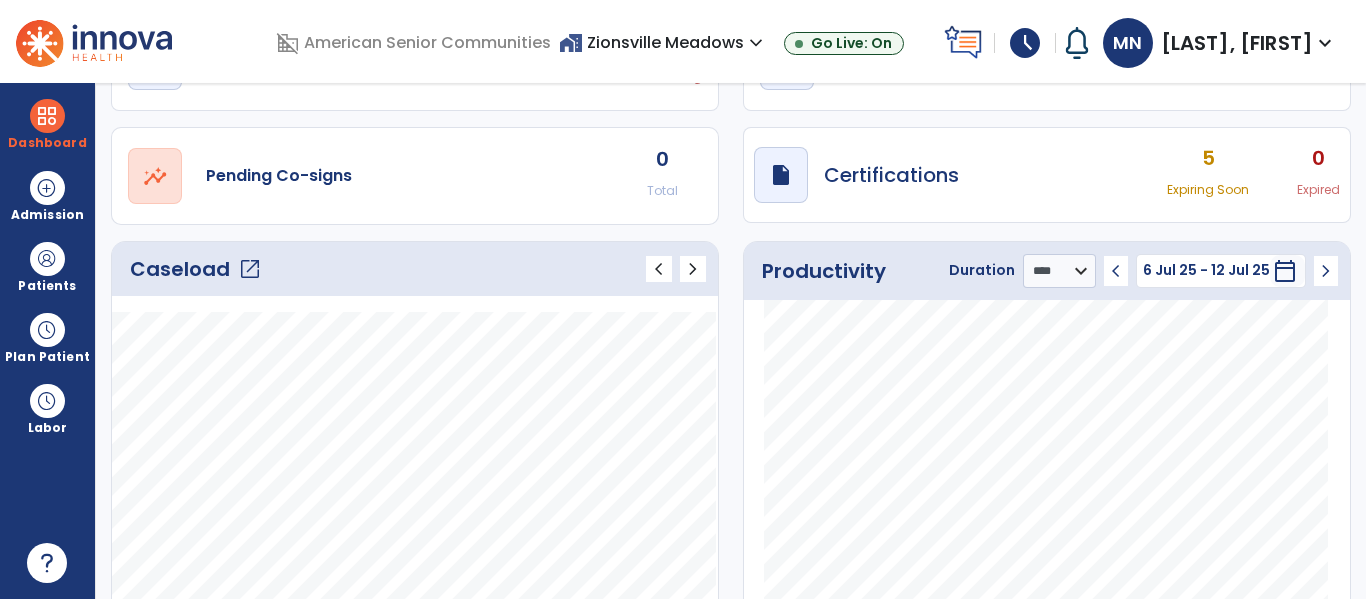 click on "open_in_new" 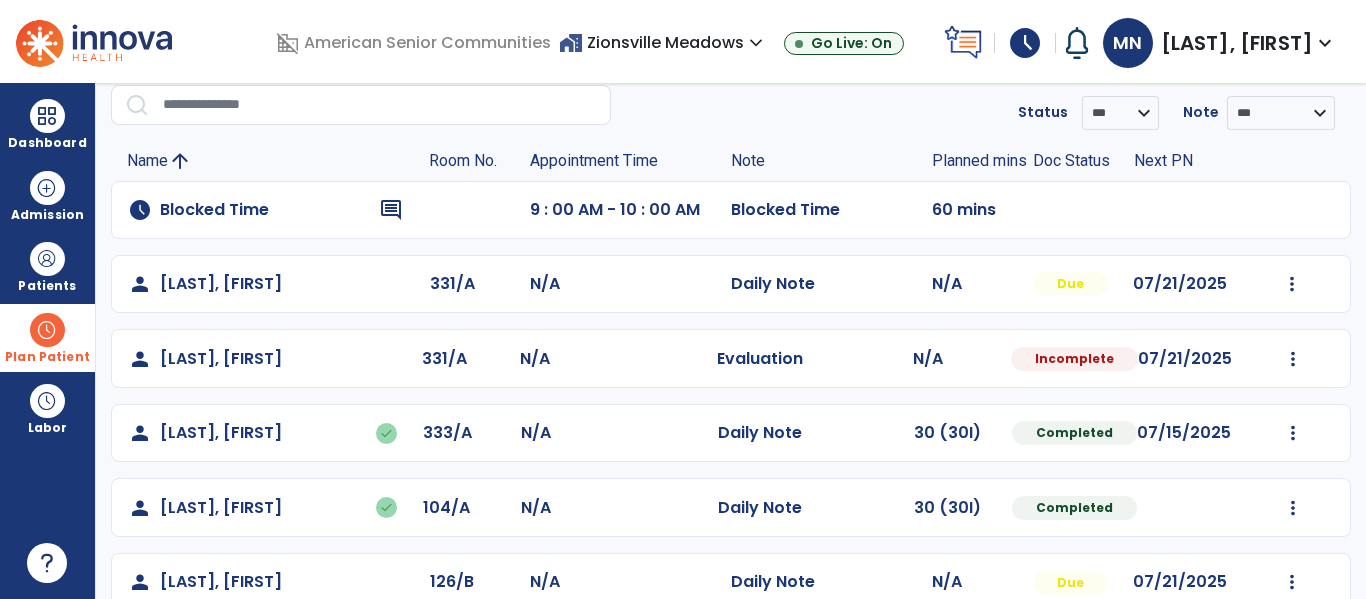 click on "Plan Patient" at bounding box center (47, 266) 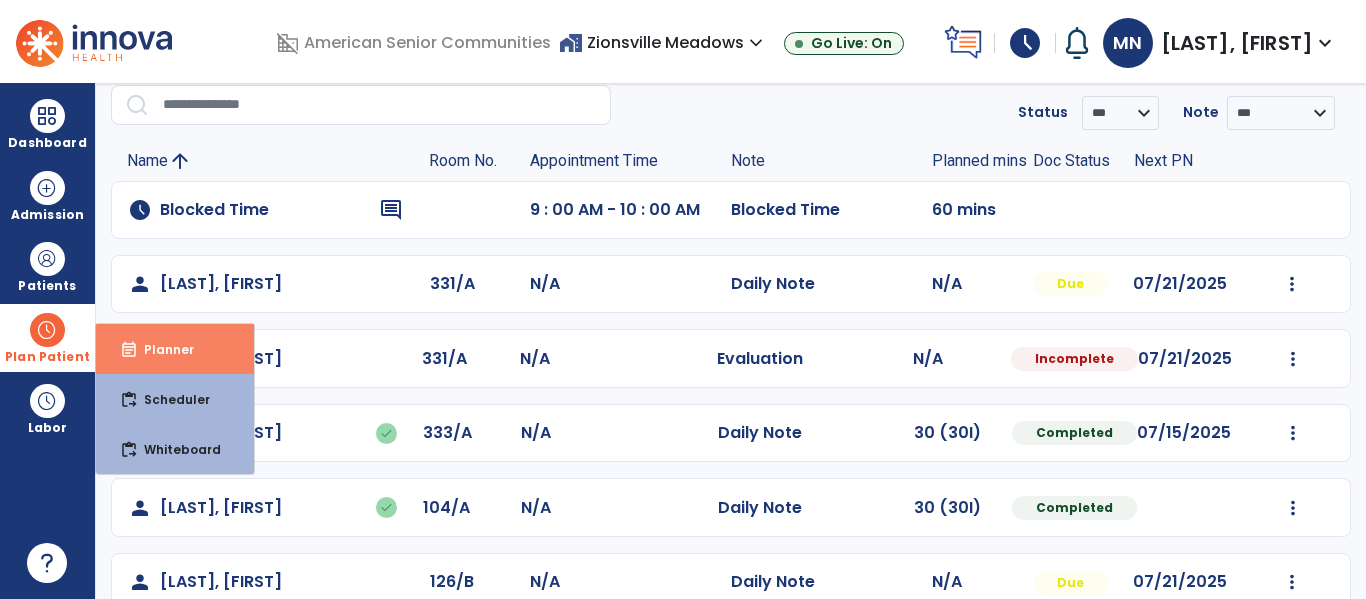 click on "event_note  Planner" at bounding box center [175, 349] 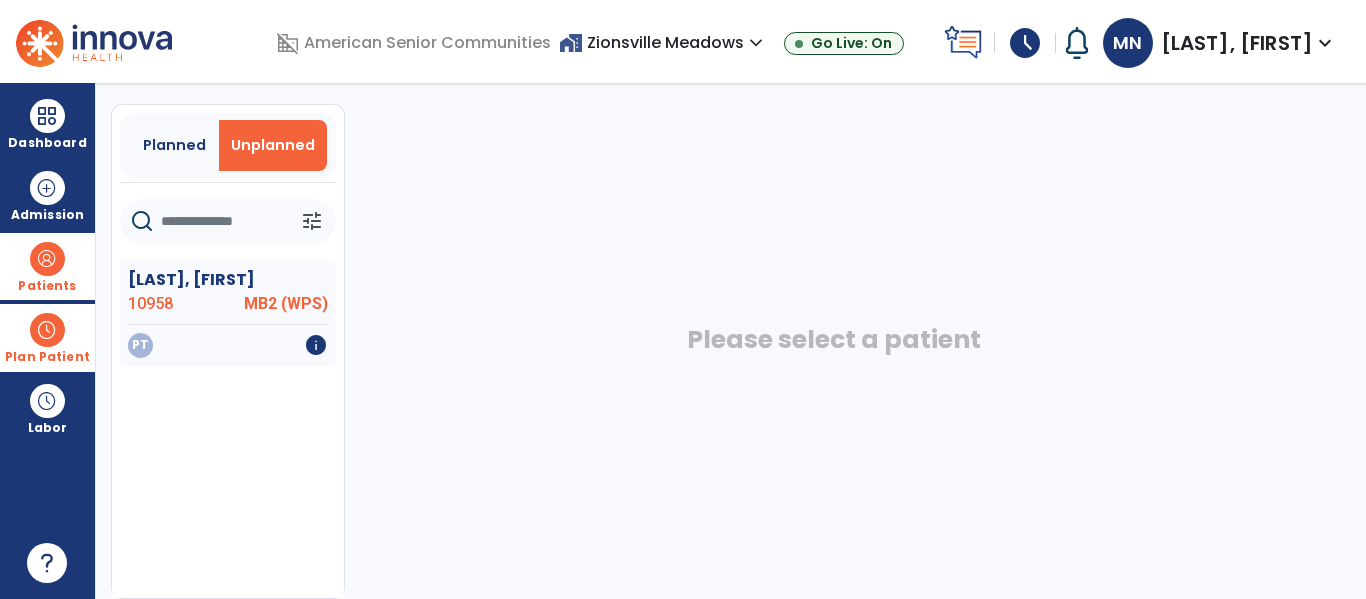 click on "Patients" at bounding box center [47, 266] 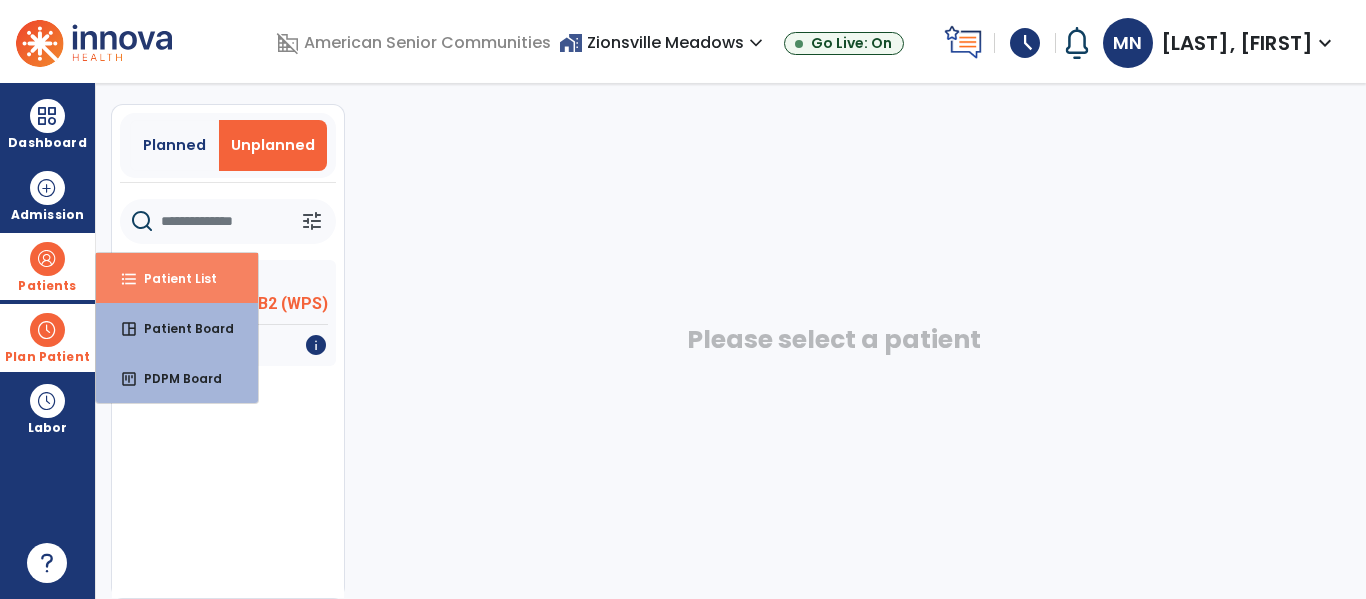 click on "format_list_bulleted  Patient List" at bounding box center (177, 278) 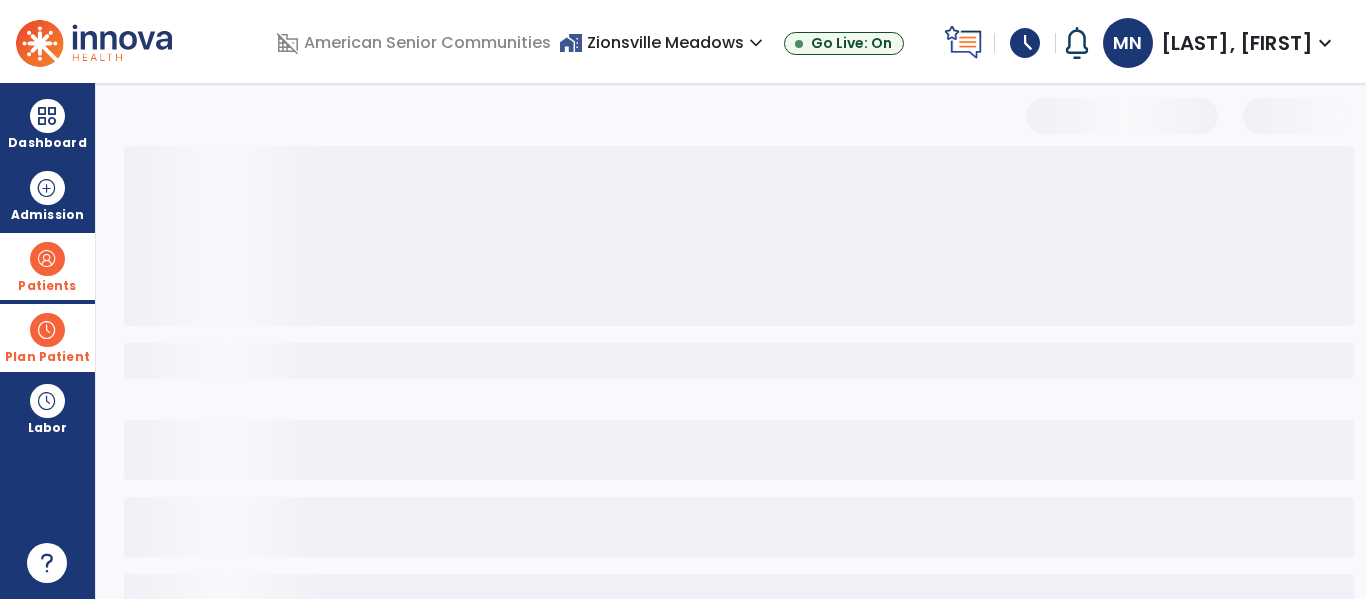 scroll, scrollTop: 0, scrollLeft: 0, axis: both 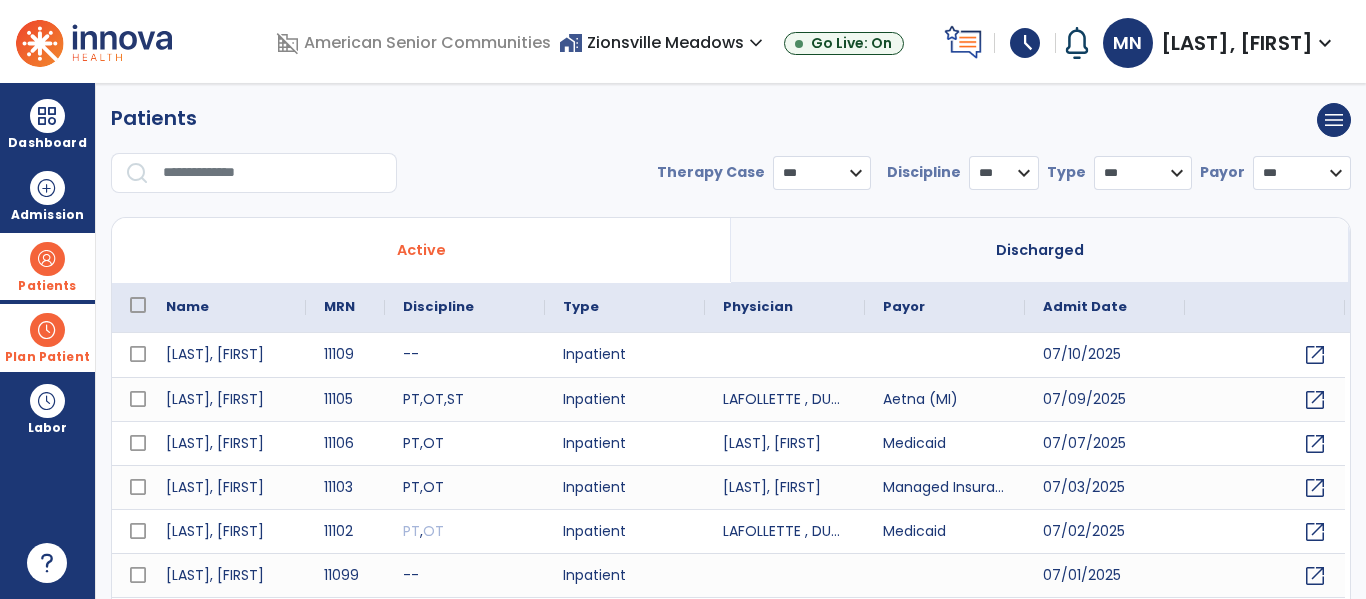 click at bounding box center (273, 173) 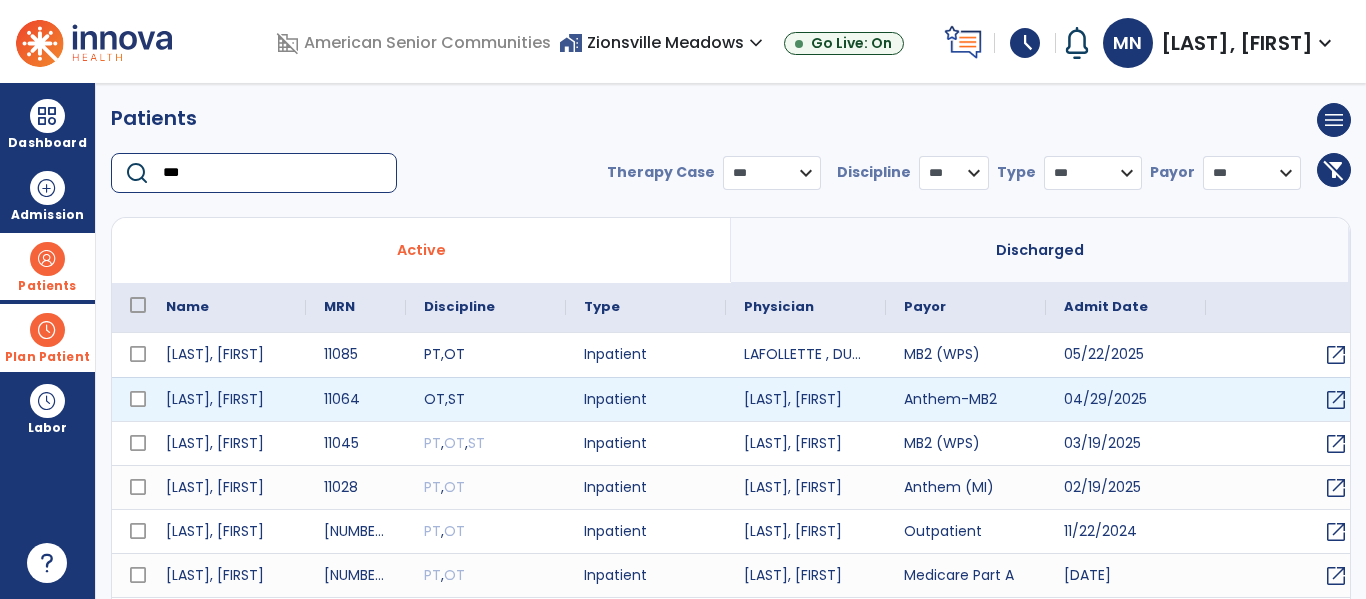 type on "***" 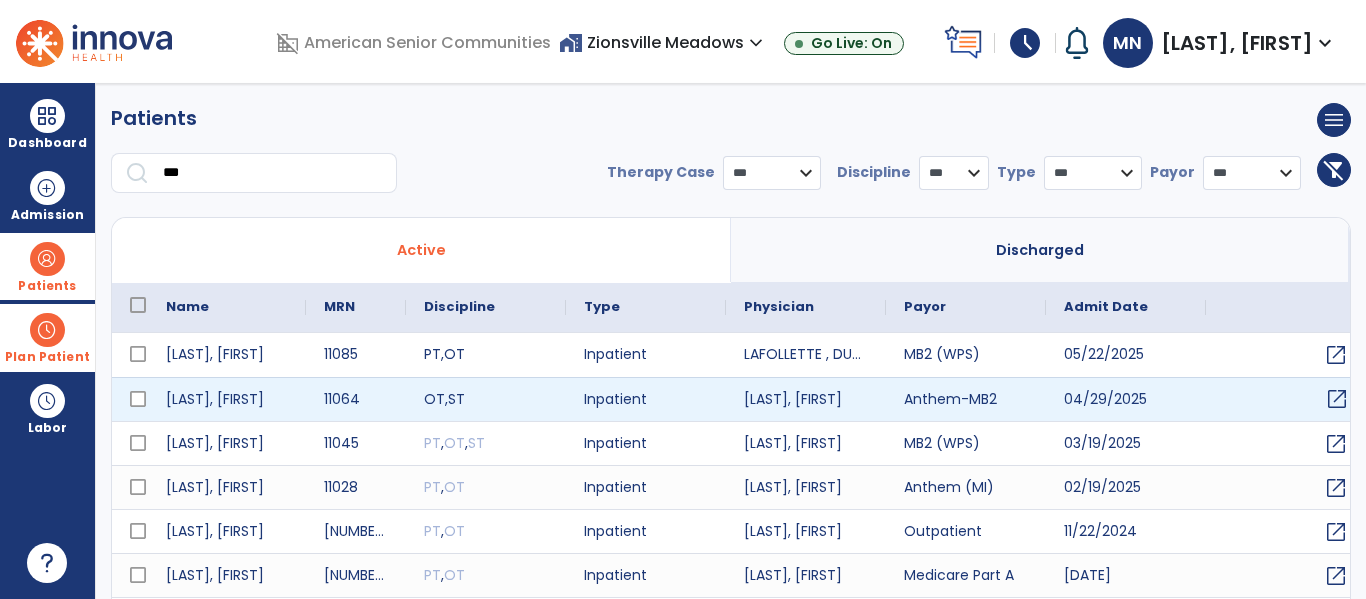 click on "open_in_new" at bounding box center (1337, 399) 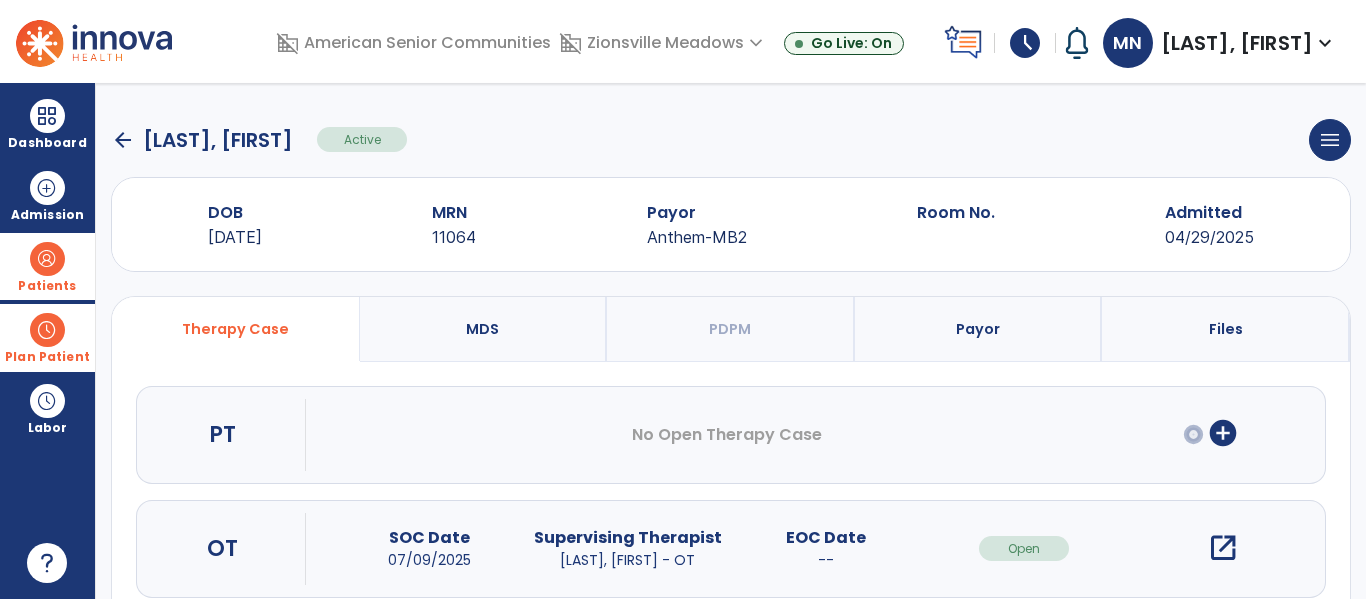 scroll, scrollTop: 162, scrollLeft: 0, axis: vertical 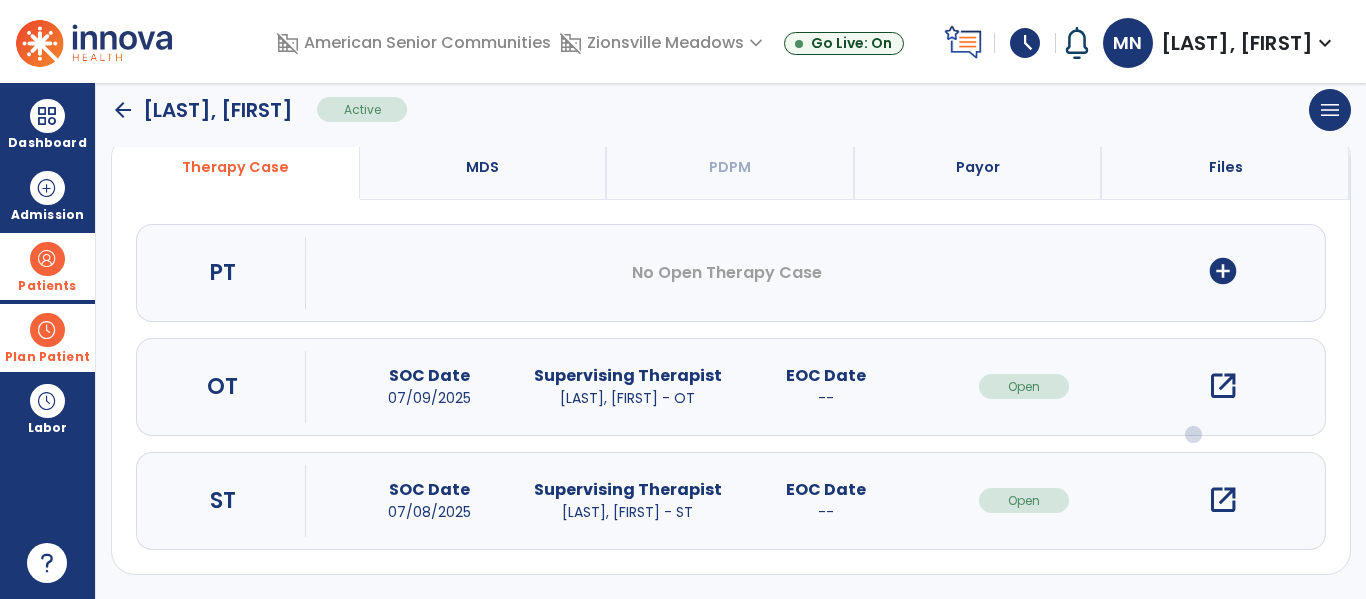 click on "open_in_new" at bounding box center (1223, 500) 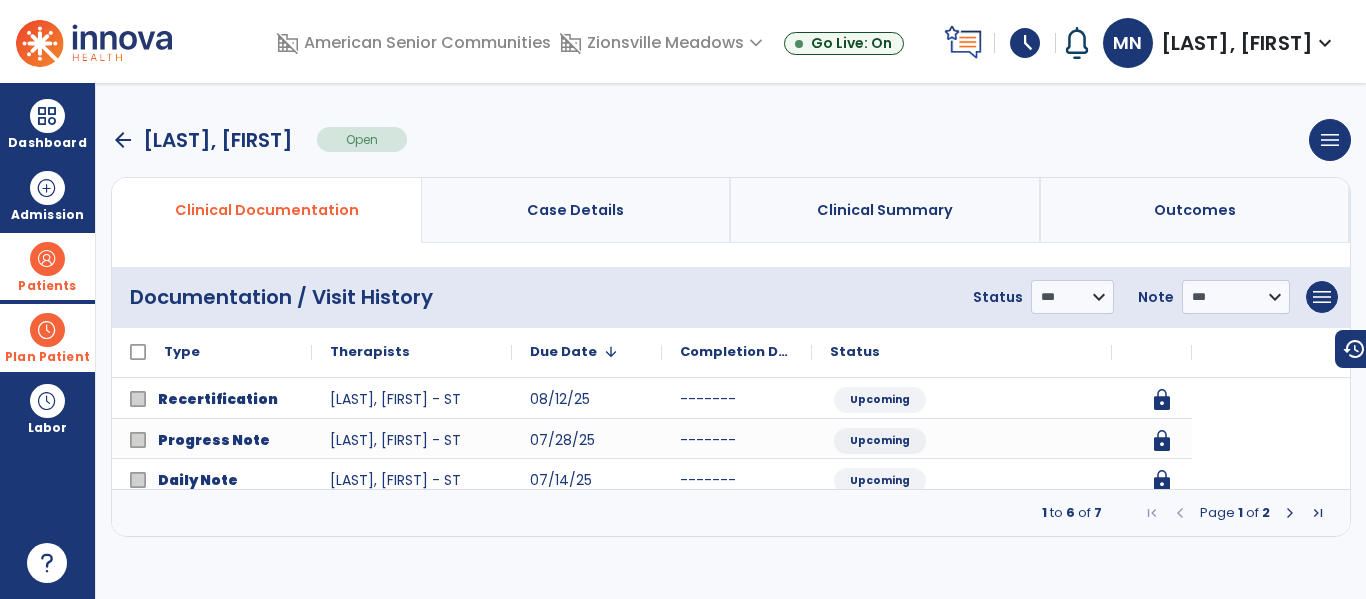 scroll, scrollTop: 0, scrollLeft: 0, axis: both 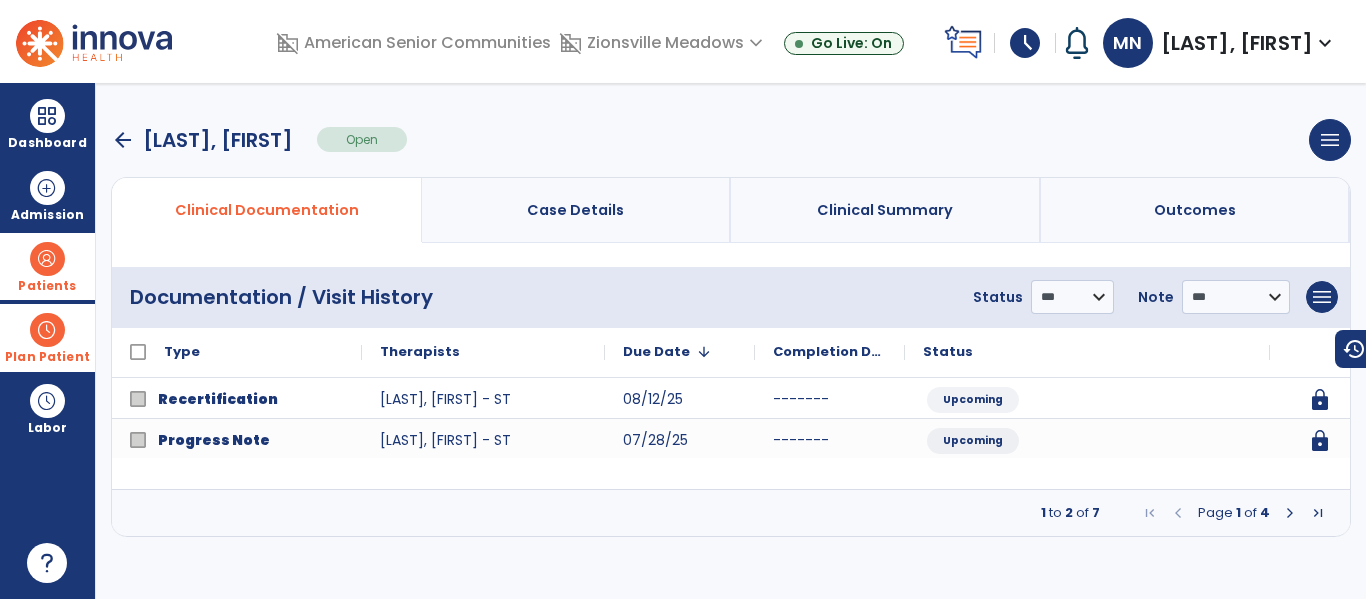 click at bounding box center (1290, 513) 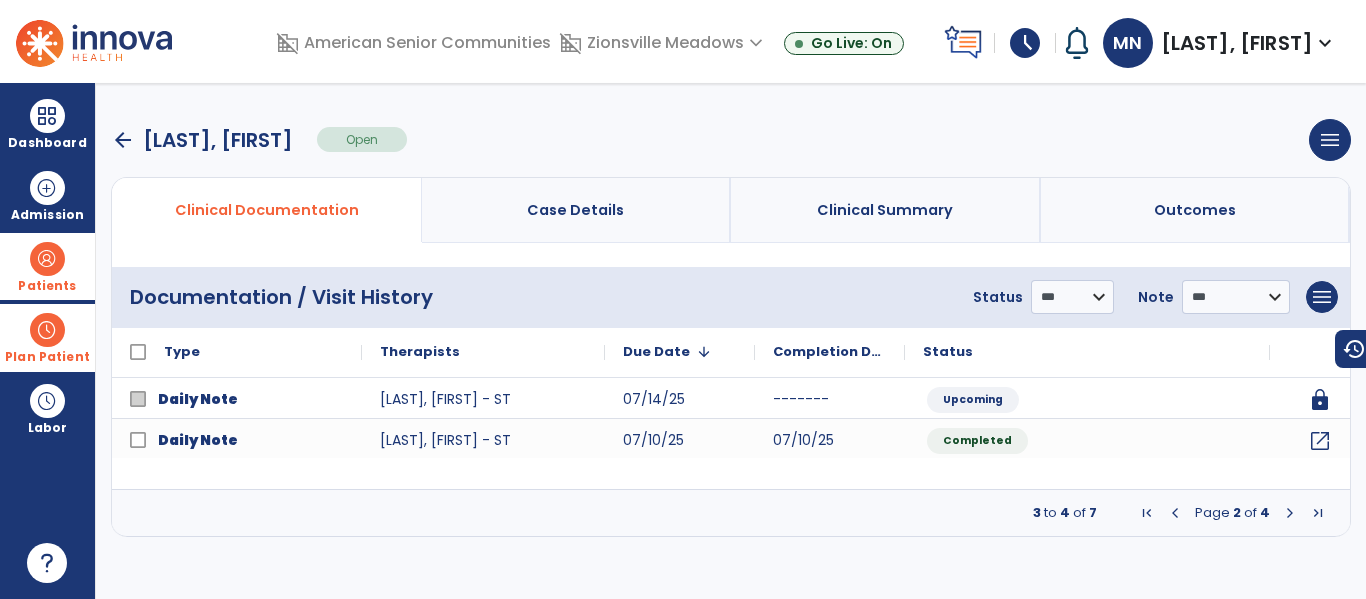click at bounding box center (1290, 513) 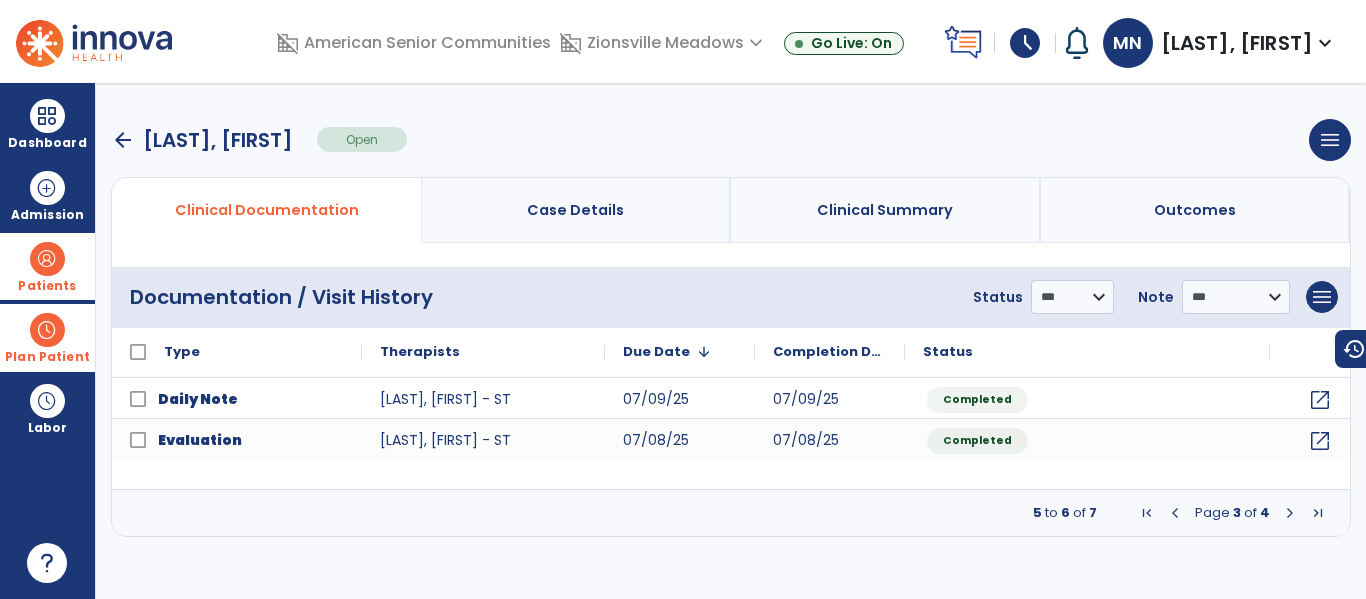 click at bounding box center [1290, 513] 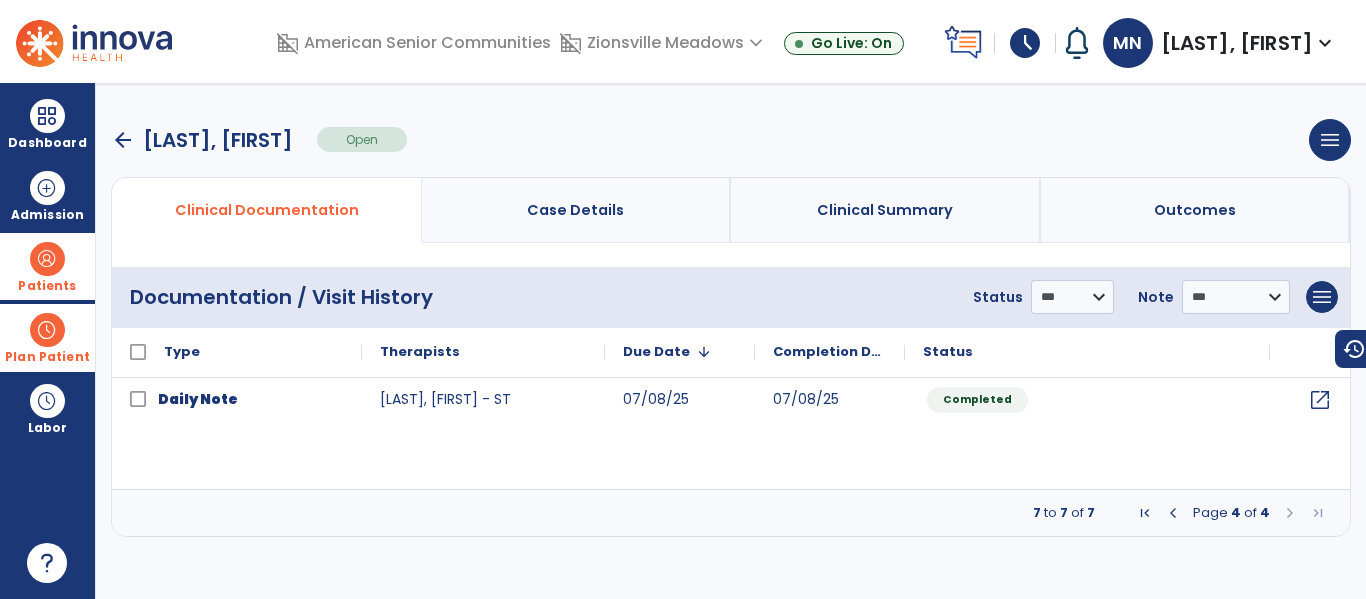 click at bounding box center [1173, 513] 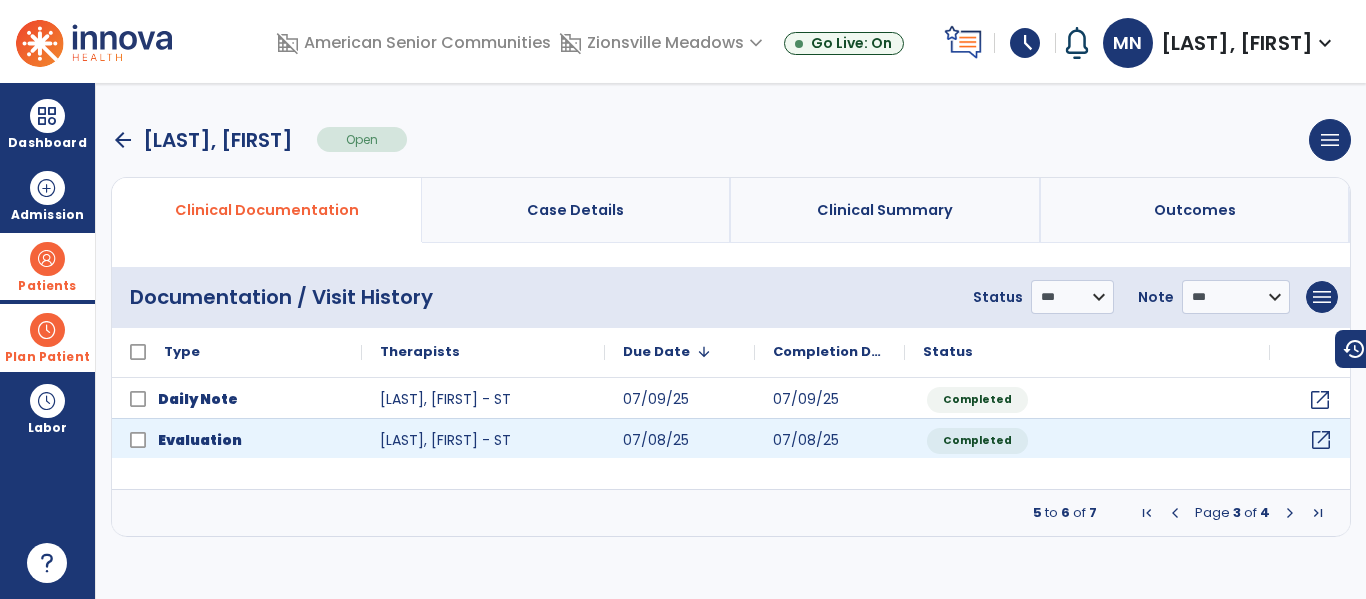 click on "open_in_new" 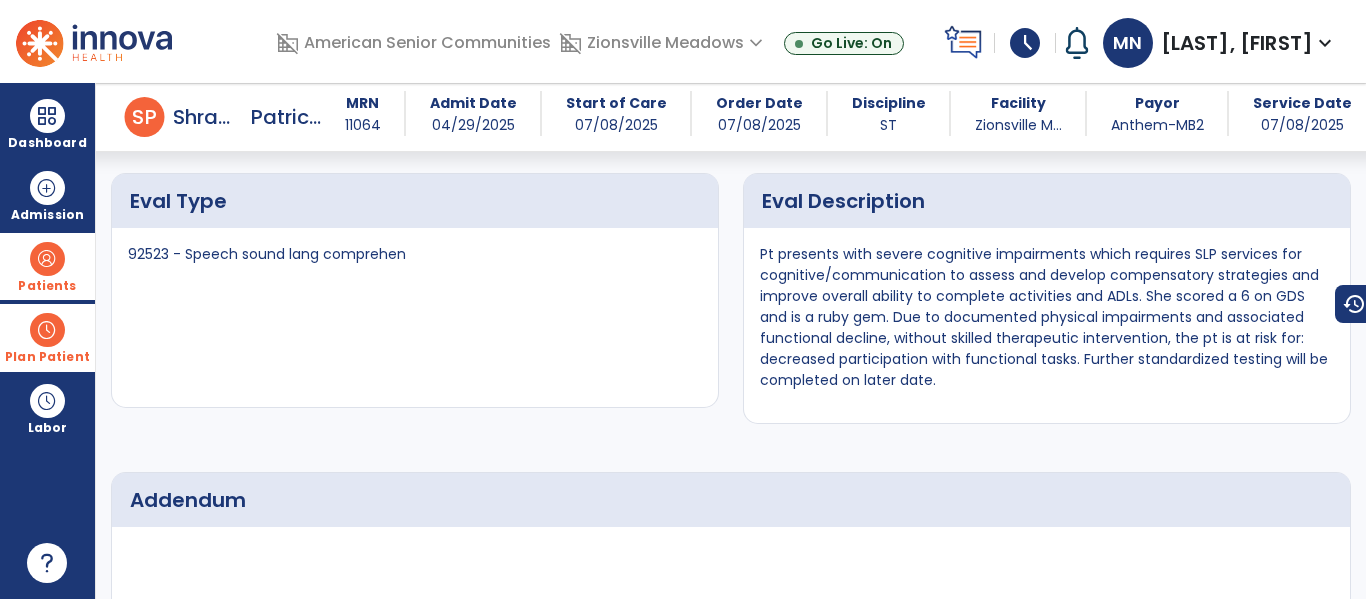 scroll, scrollTop: 5399, scrollLeft: 0, axis: vertical 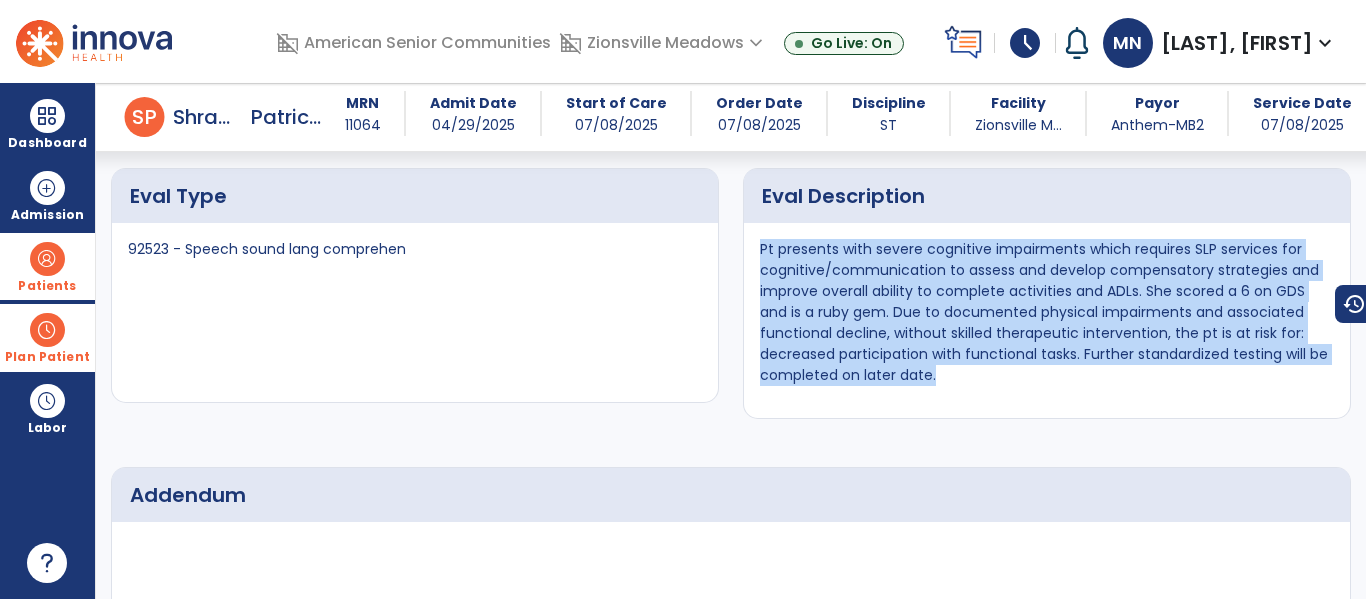 drag, startPoint x: 953, startPoint y: 376, endPoint x: 751, endPoint y: 241, distance: 242.95885 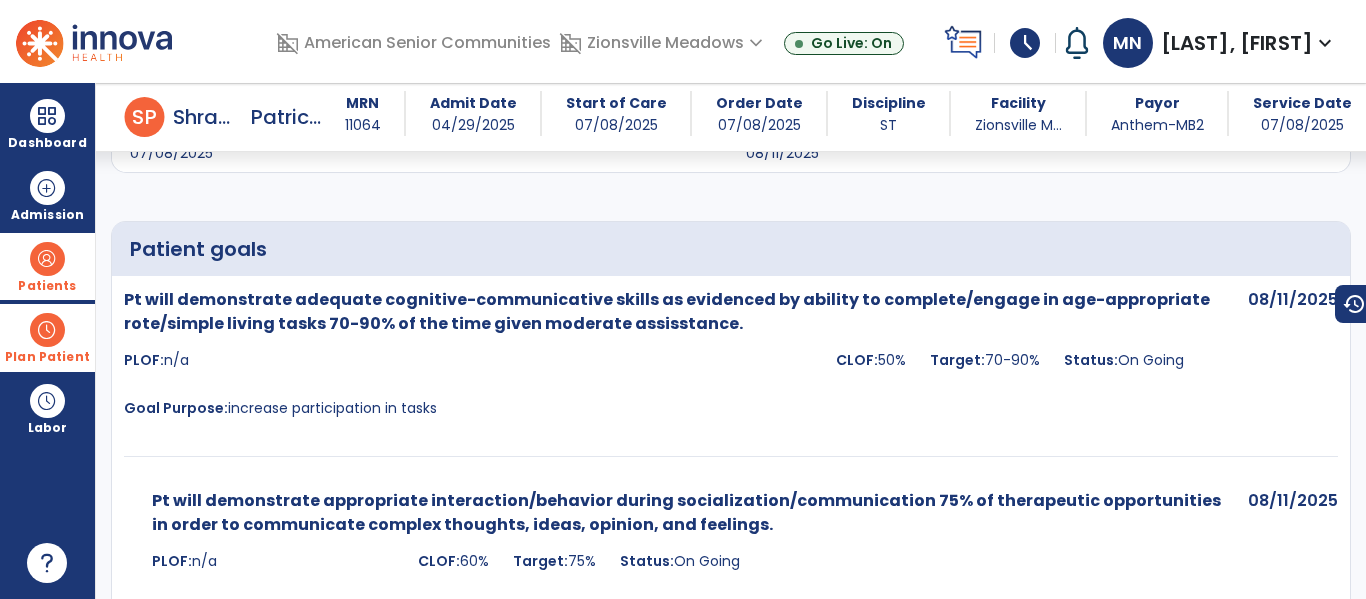 scroll, scrollTop: 3703, scrollLeft: 0, axis: vertical 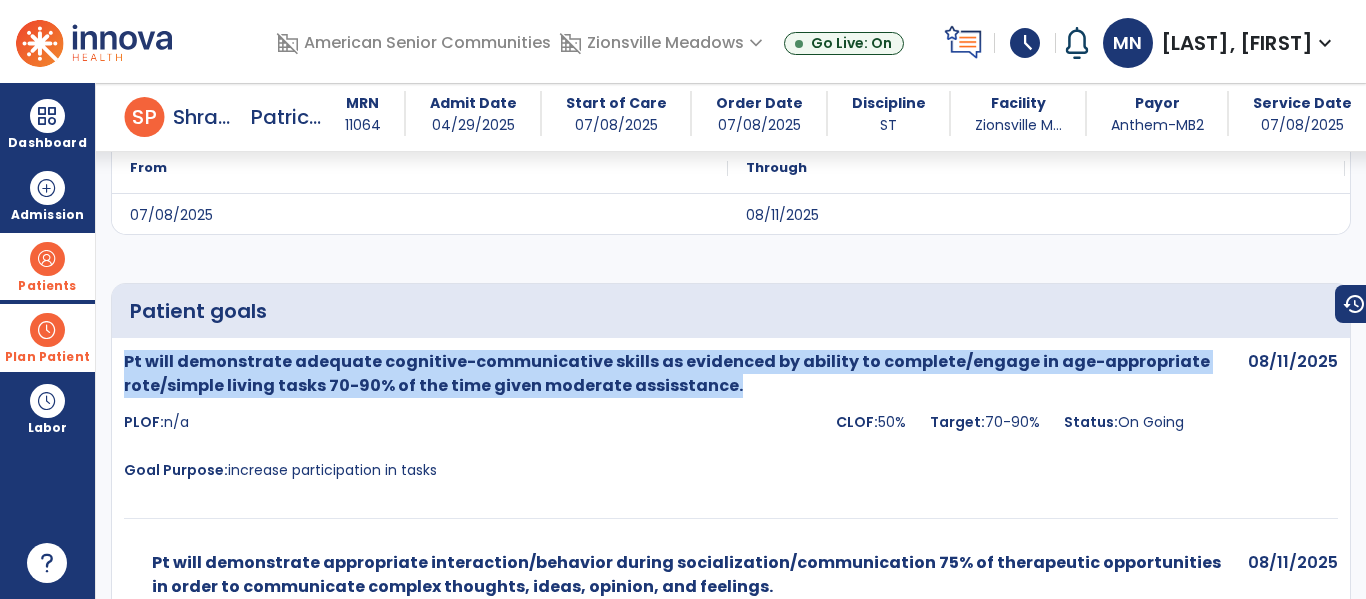 drag, startPoint x: 741, startPoint y: 388, endPoint x: 123, endPoint y: 358, distance: 618.7277 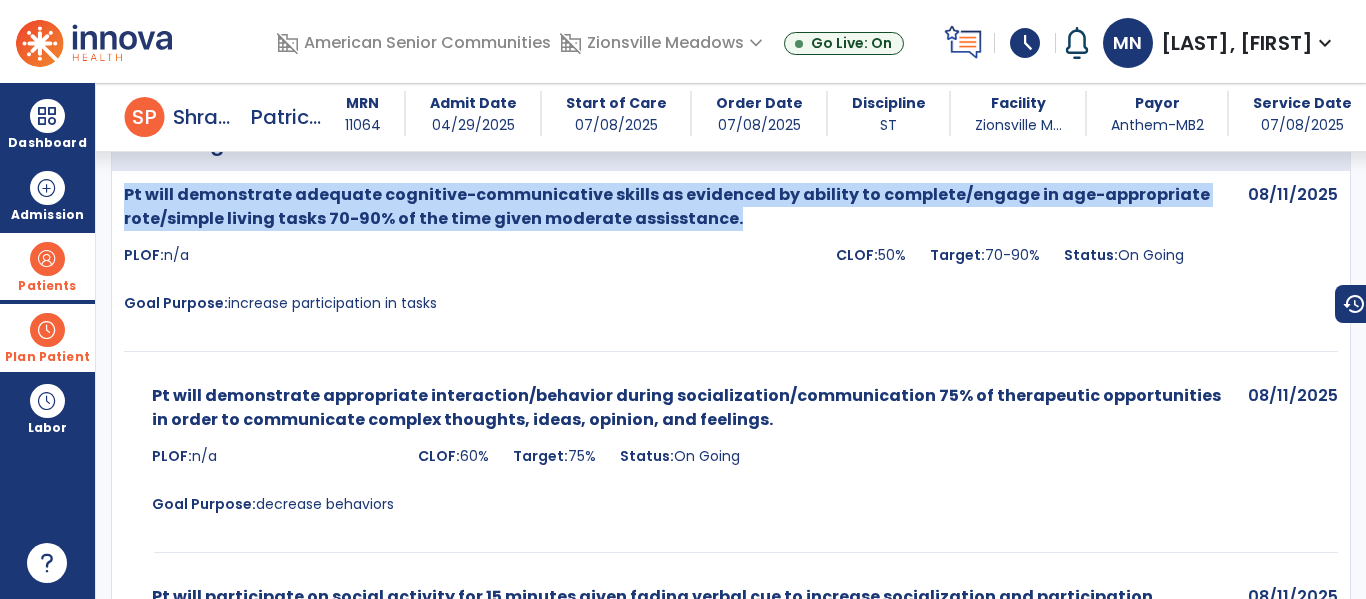 scroll, scrollTop: 3907, scrollLeft: 0, axis: vertical 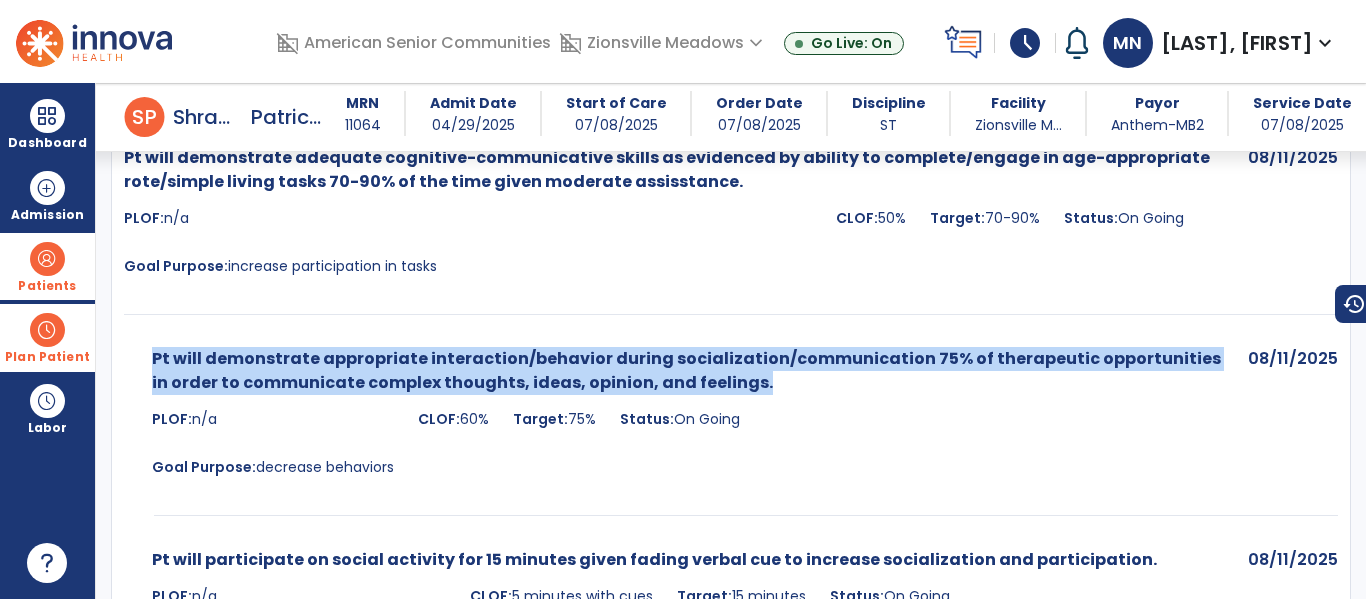 drag, startPoint x: 737, startPoint y: 374, endPoint x: 150, endPoint y: 353, distance: 587.3755 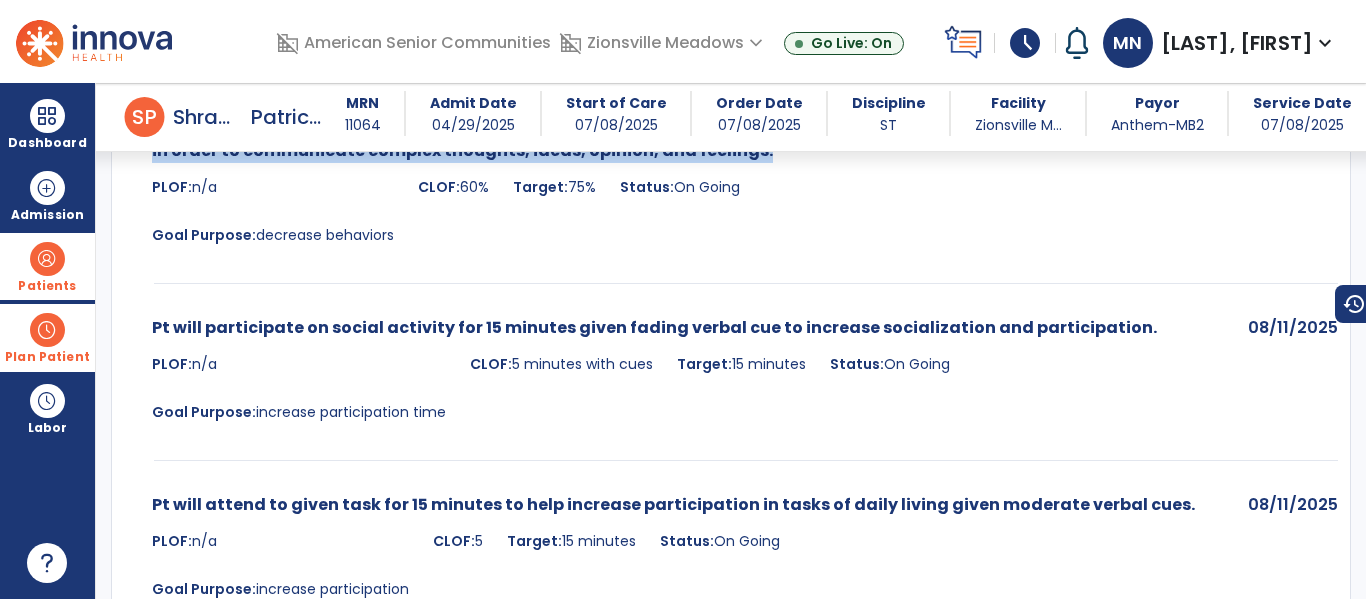 scroll, scrollTop: 4151, scrollLeft: 0, axis: vertical 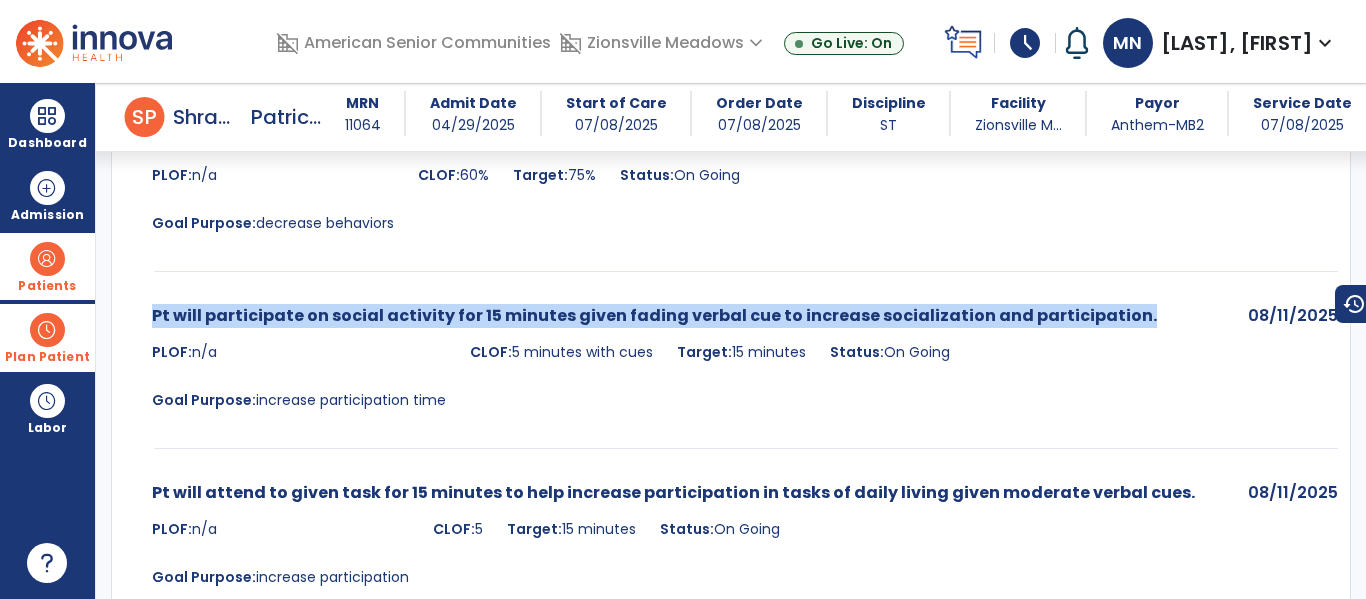 drag, startPoint x: 1113, startPoint y: 314, endPoint x: 139, endPoint y: 315, distance: 974.0005 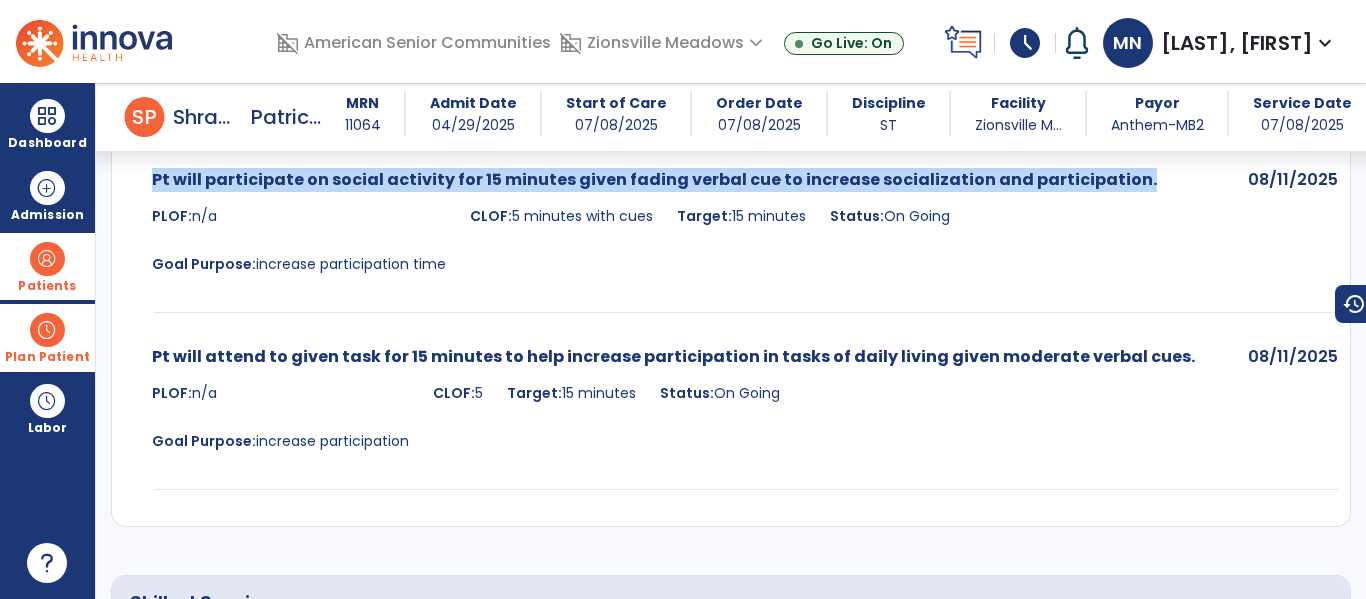 scroll, scrollTop: 4293, scrollLeft: 0, axis: vertical 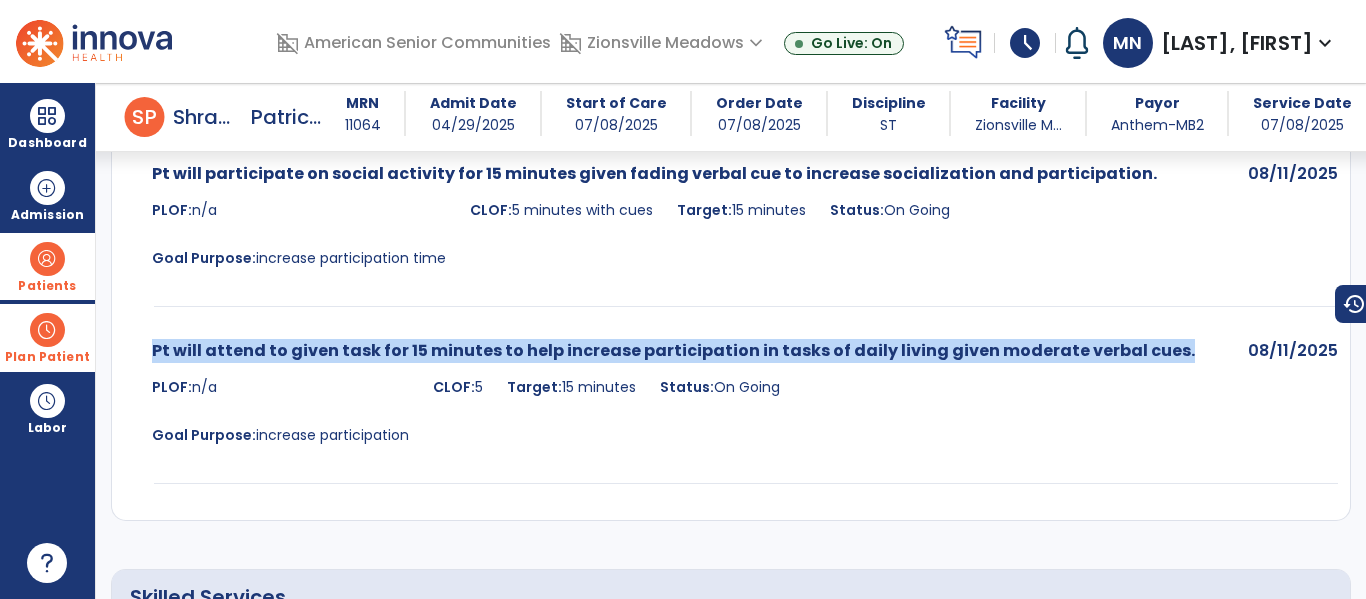 drag, startPoint x: 1156, startPoint y: 352, endPoint x: 150, endPoint y: 345, distance: 1006.02435 